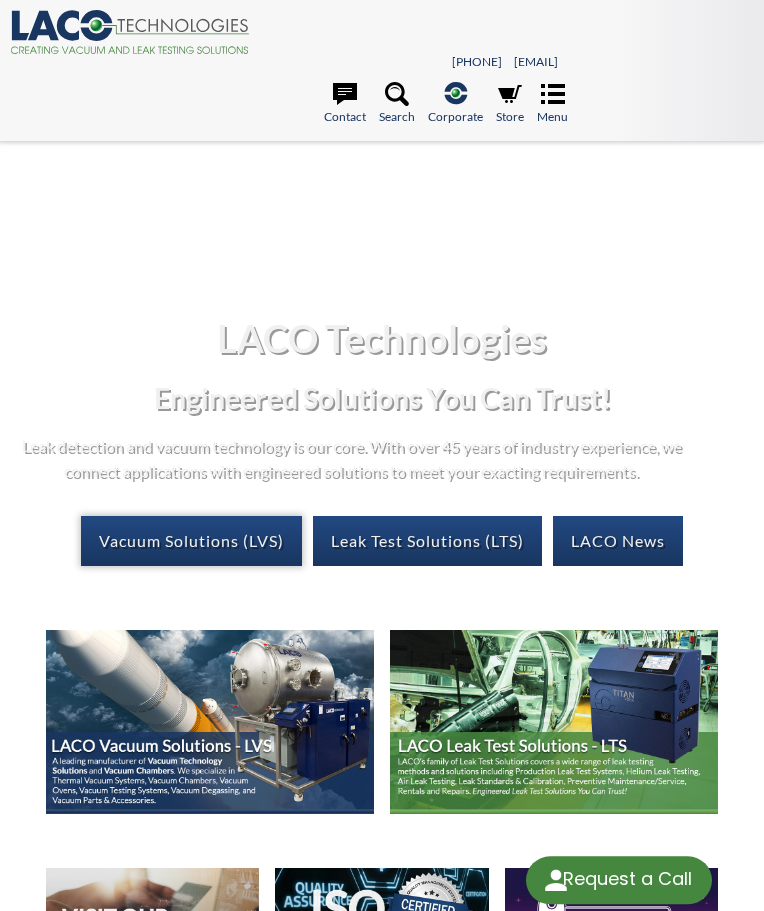 scroll, scrollTop: 200, scrollLeft: 0, axis: vertical 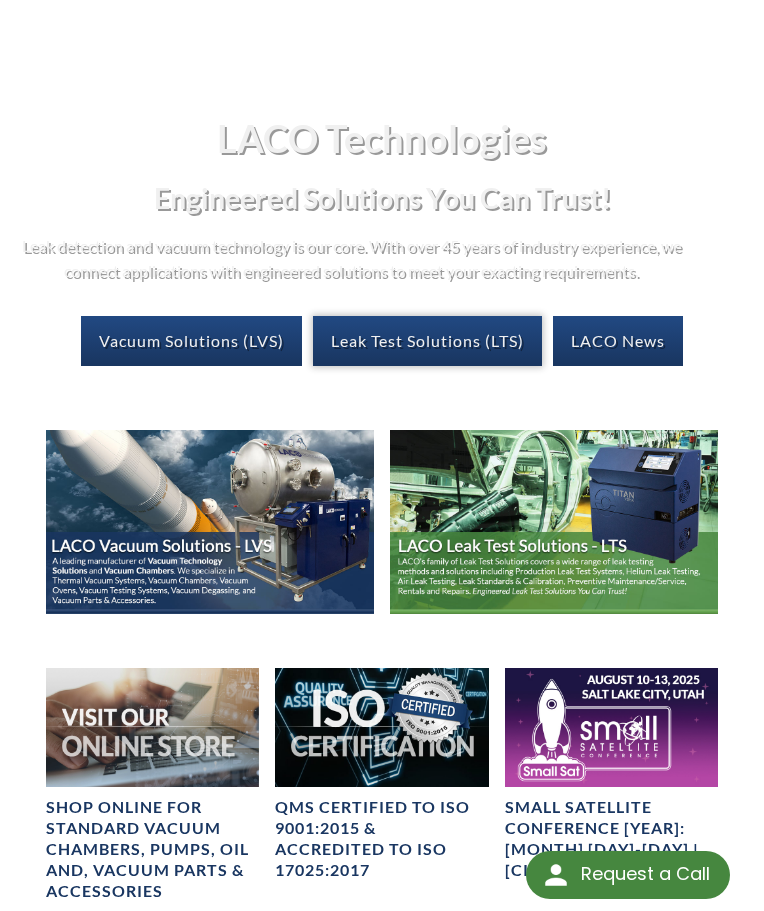 click on "Leak Test Solutions (LTS)" at bounding box center [427, 341] 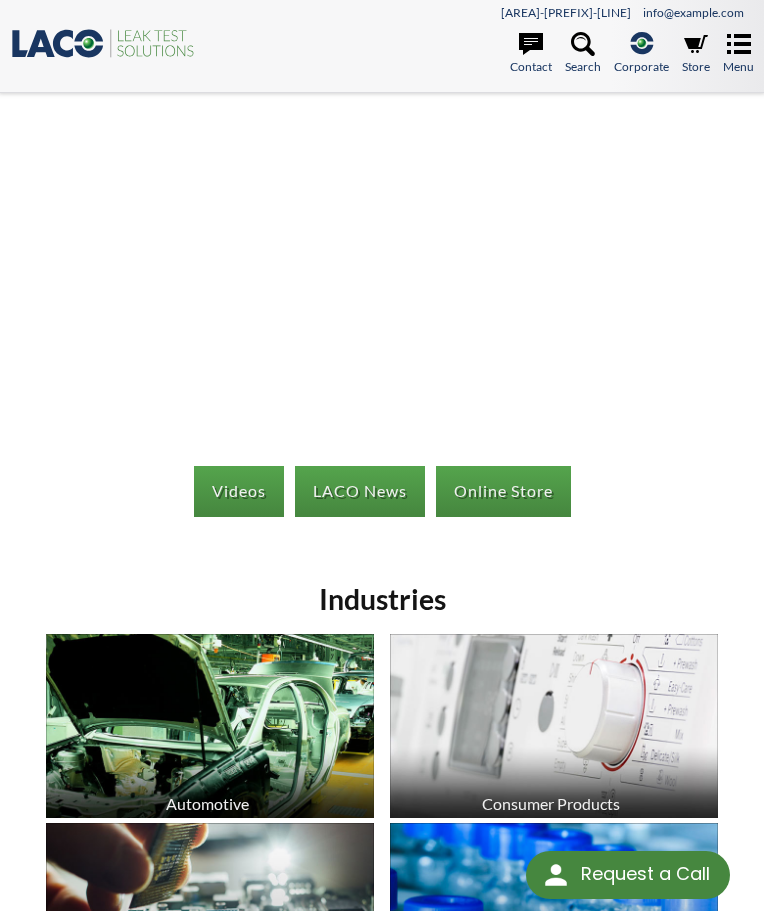 click on "Videos
LACO News
Online Store
Production Leak Testing Systems
Helium Leak Testing
Leak Standards & Calibration
Services & Repairs
Air Leak Testing" at bounding box center (382, 321) 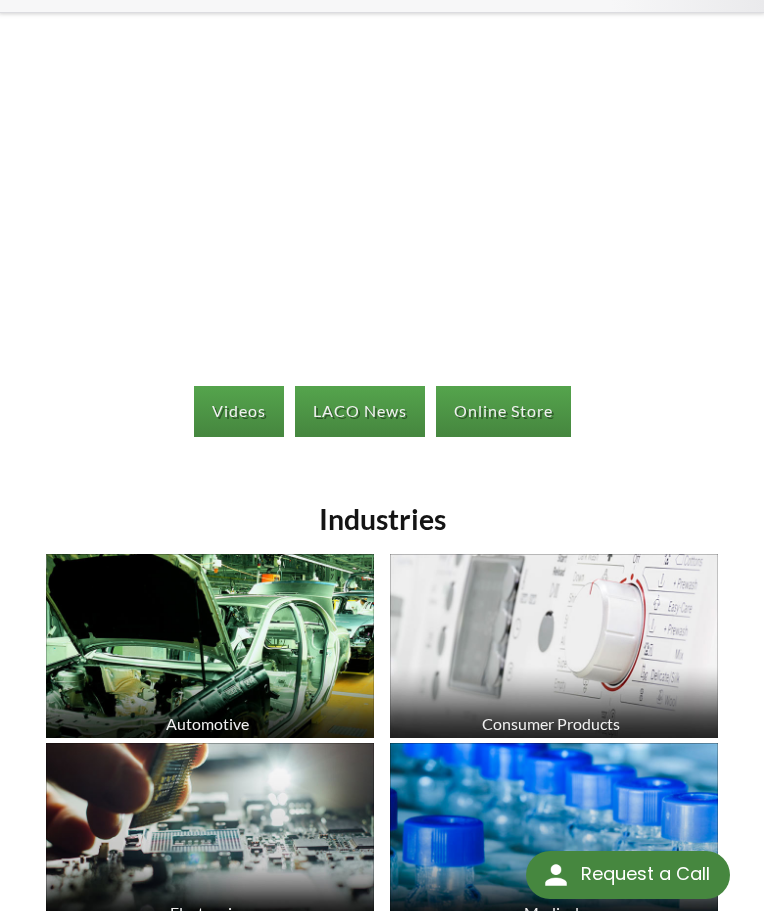 scroll, scrollTop: 0, scrollLeft: 0, axis: both 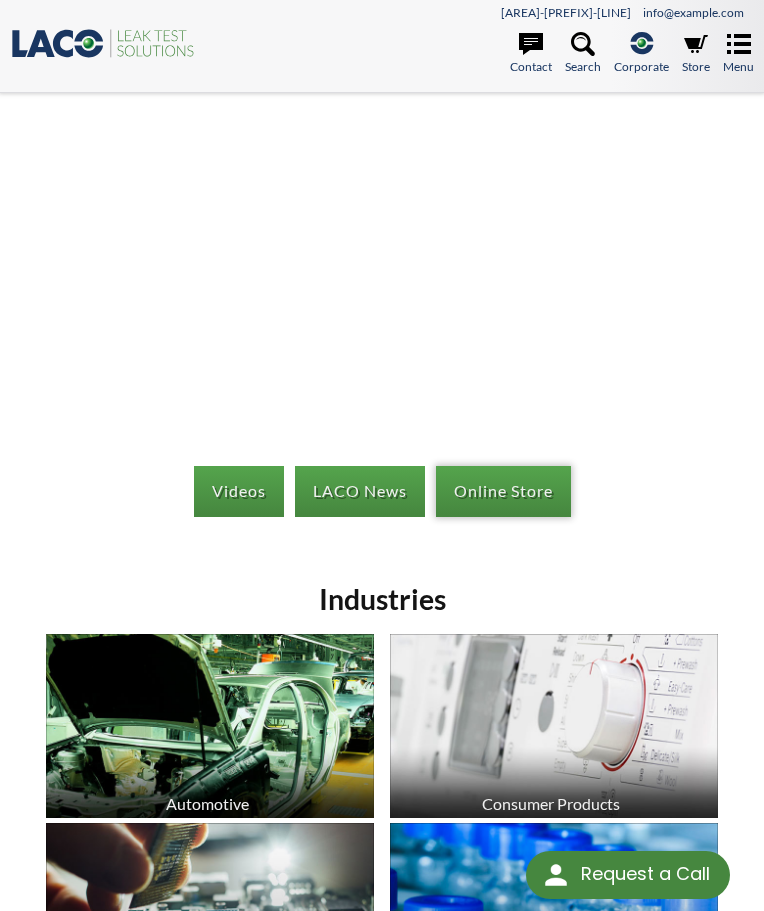 click on "Online Store" at bounding box center [503, 491] 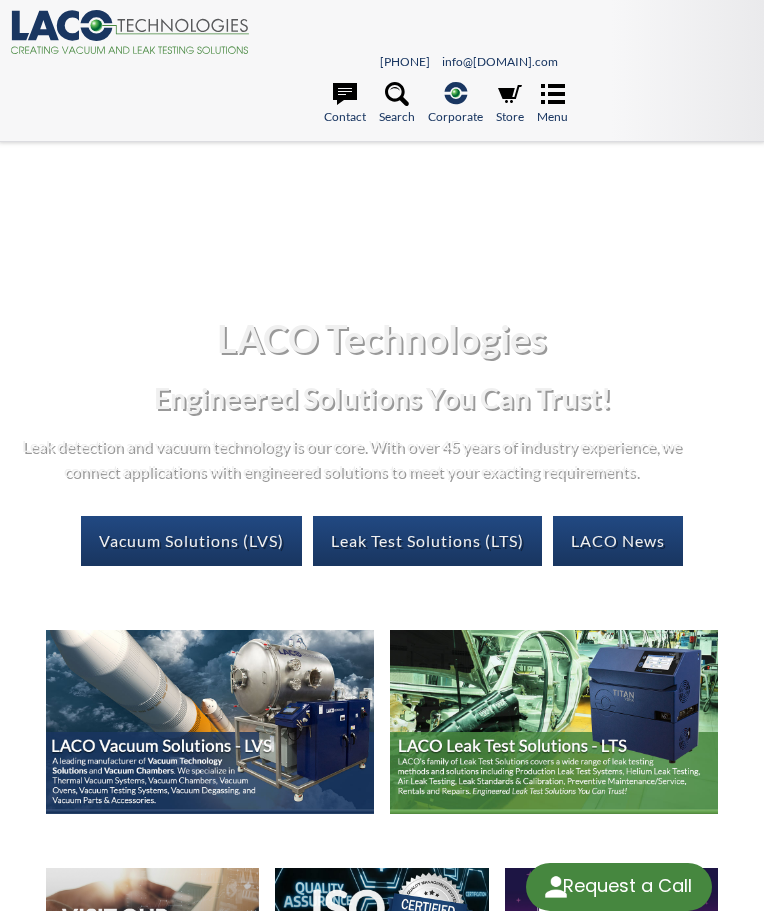 scroll, scrollTop: 200, scrollLeft: 0, axis: vertical 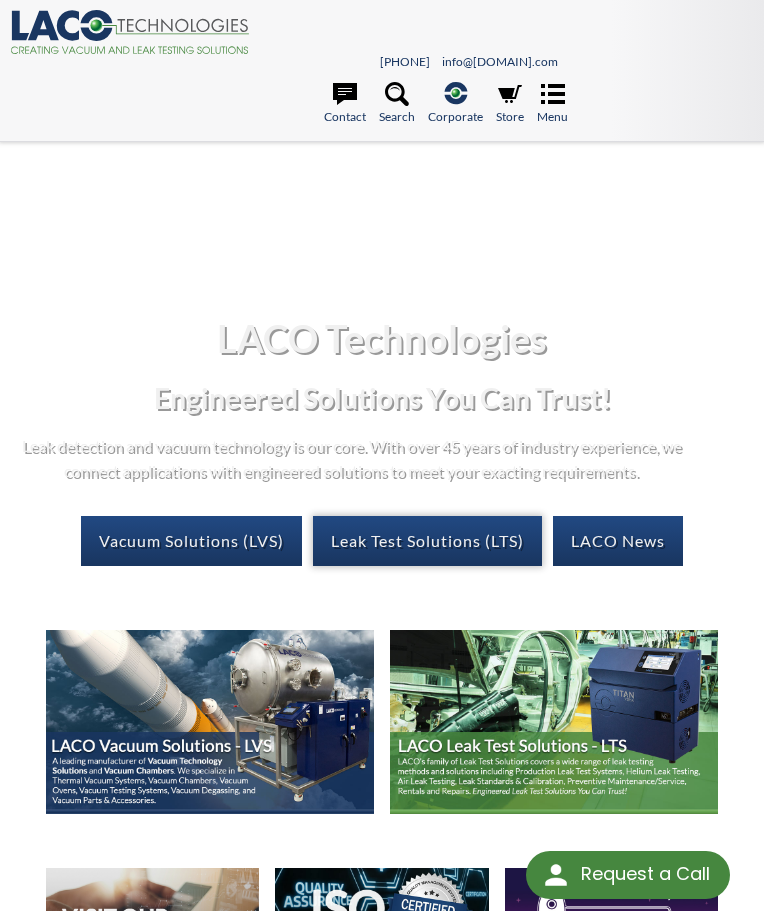 click on "Leak Test Solutions (LTS)" at bounding box center (427, 541) 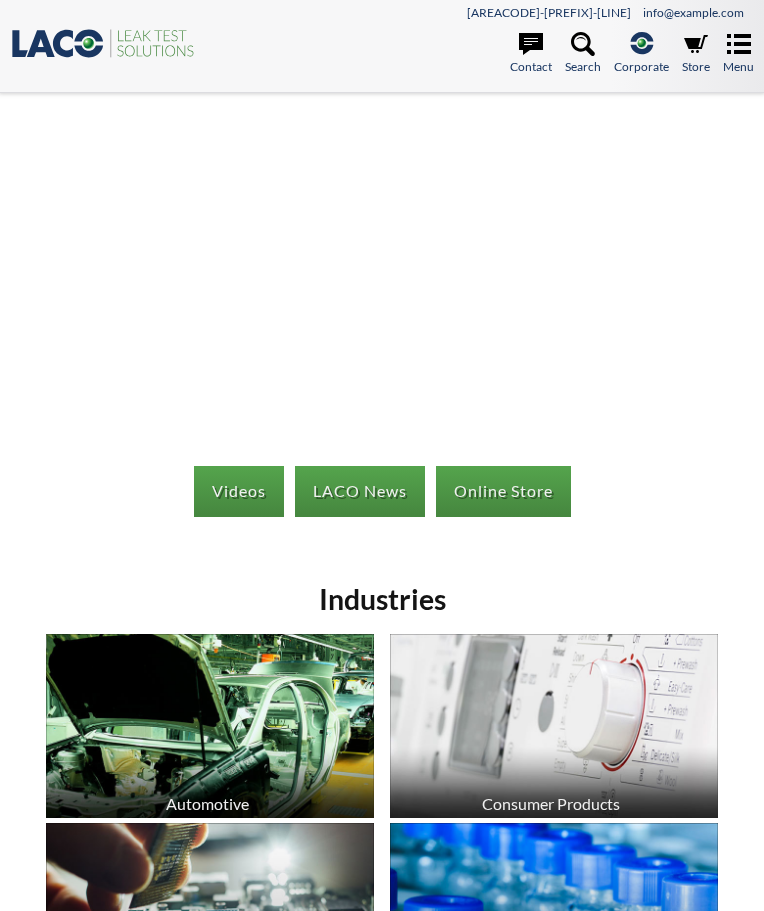 scroll, scrollTop: 0, scrollLeft: 0, axis: both 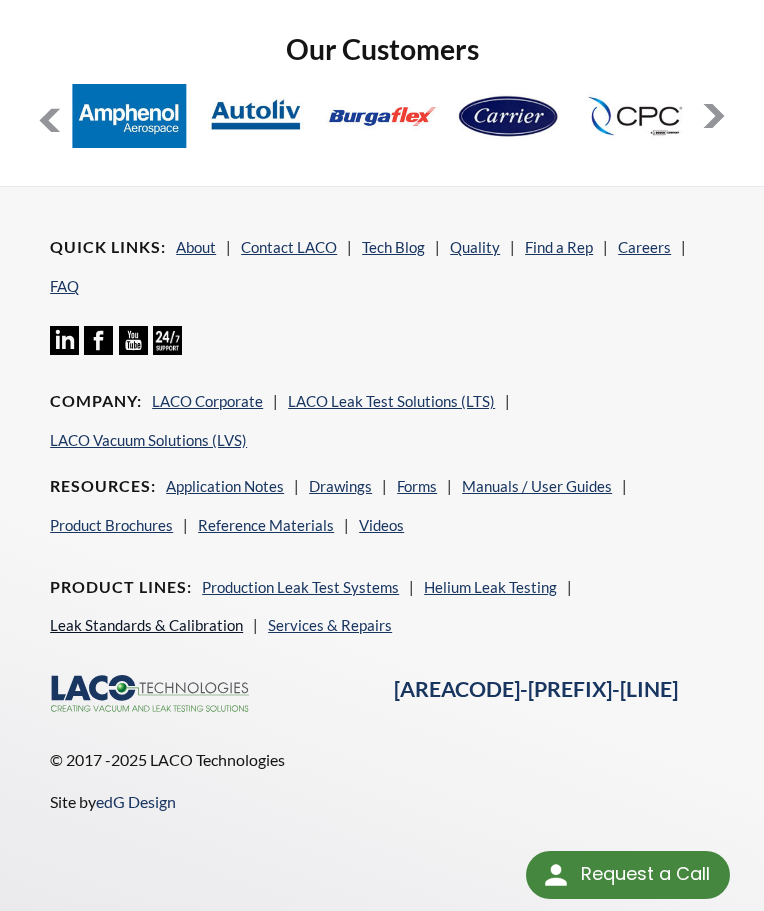 click on "Leak Standards & Calibration" at bounding box center (146, 625) 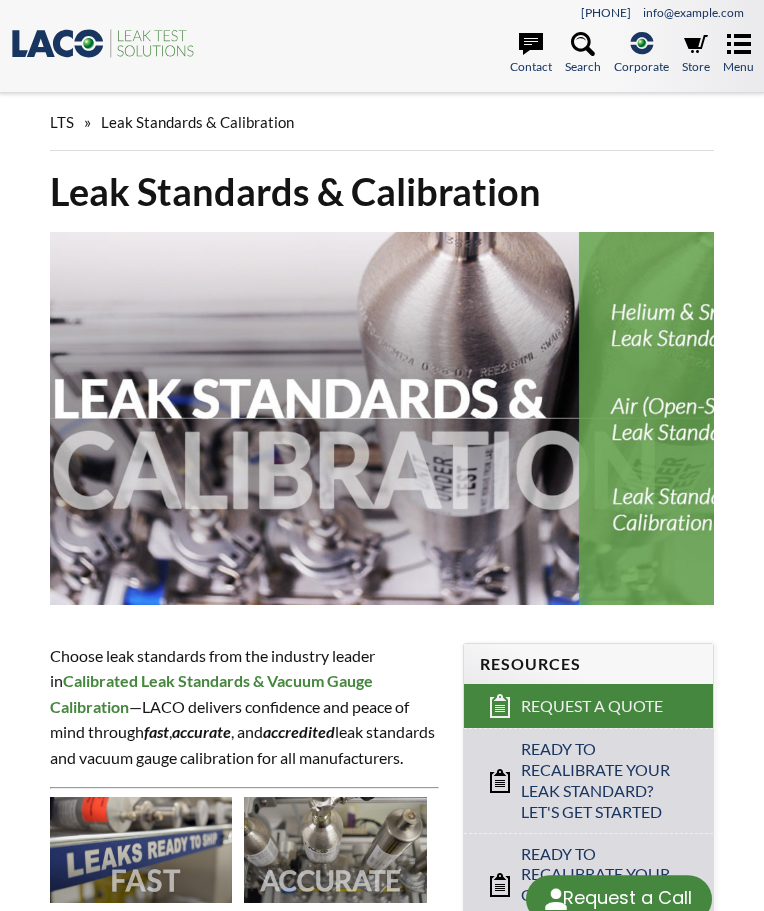 scroll, scrollTop: 0, scrollLeft: 0, axis: both 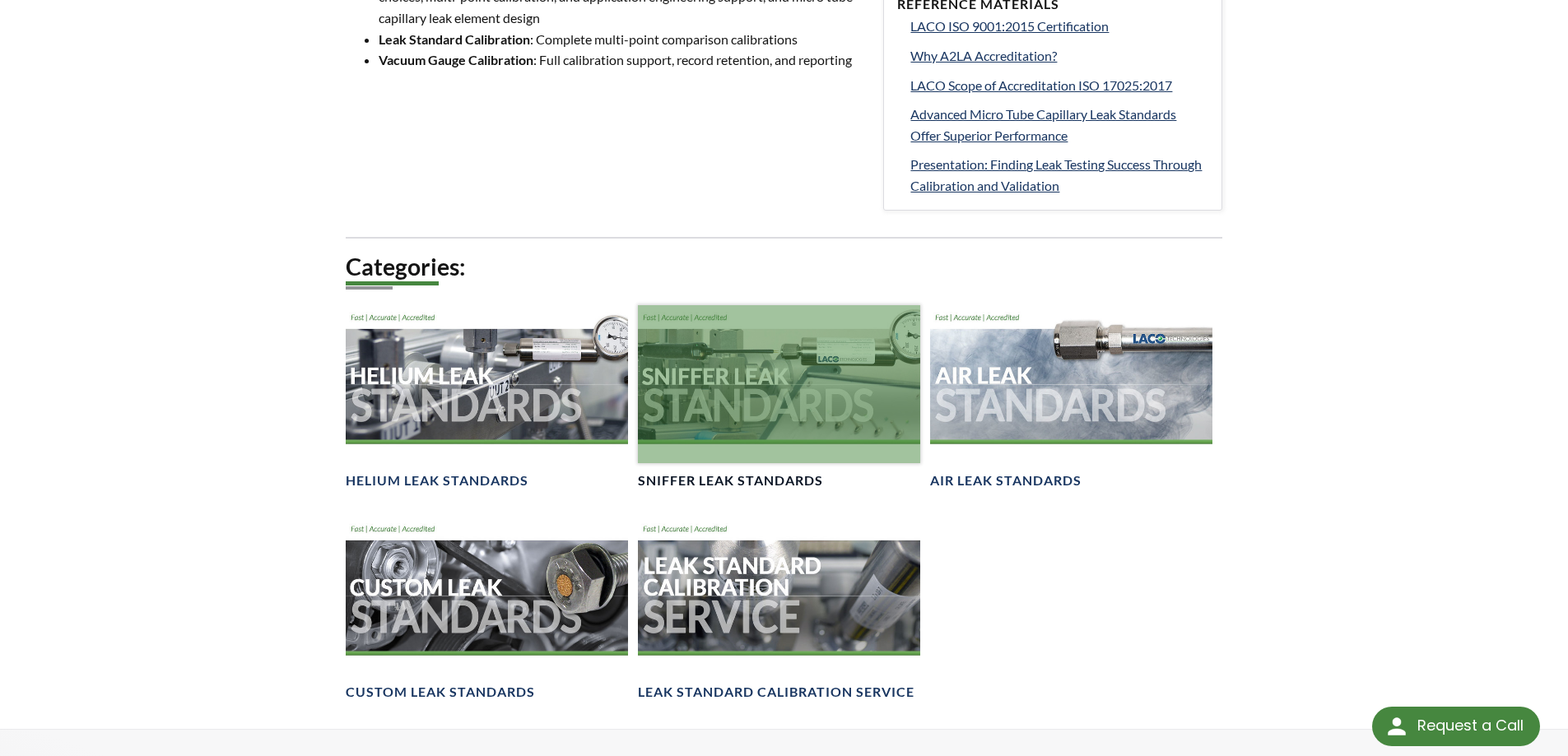 click on "Sniffer Leak Standards" at bounding box center (730, 480) 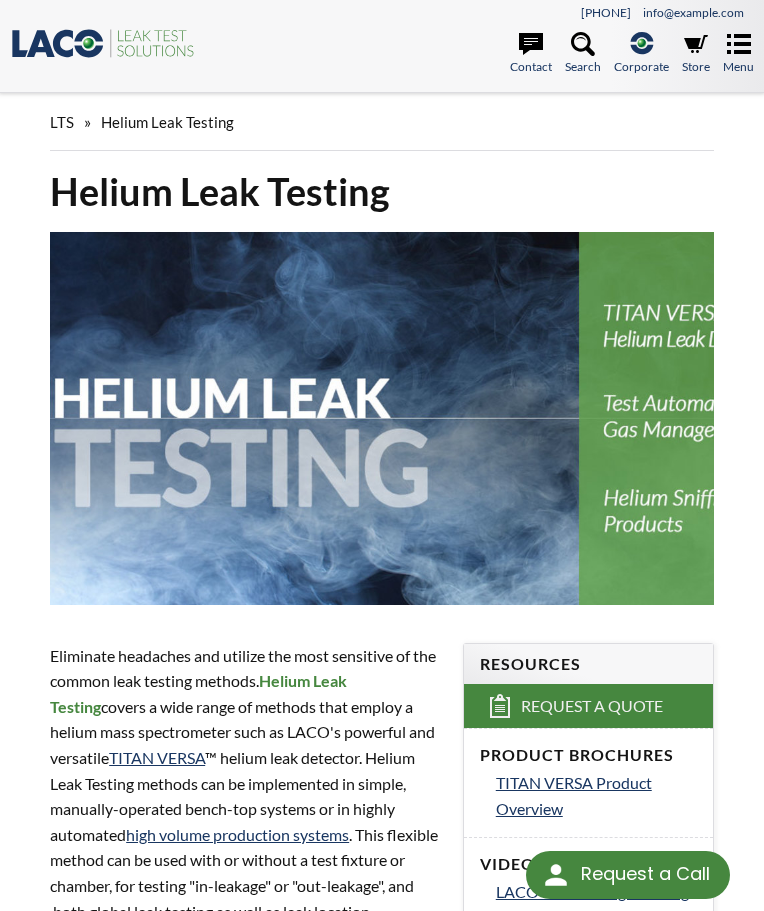 scroll, scrollTop: 0, scrollLeft: 0, axis: both 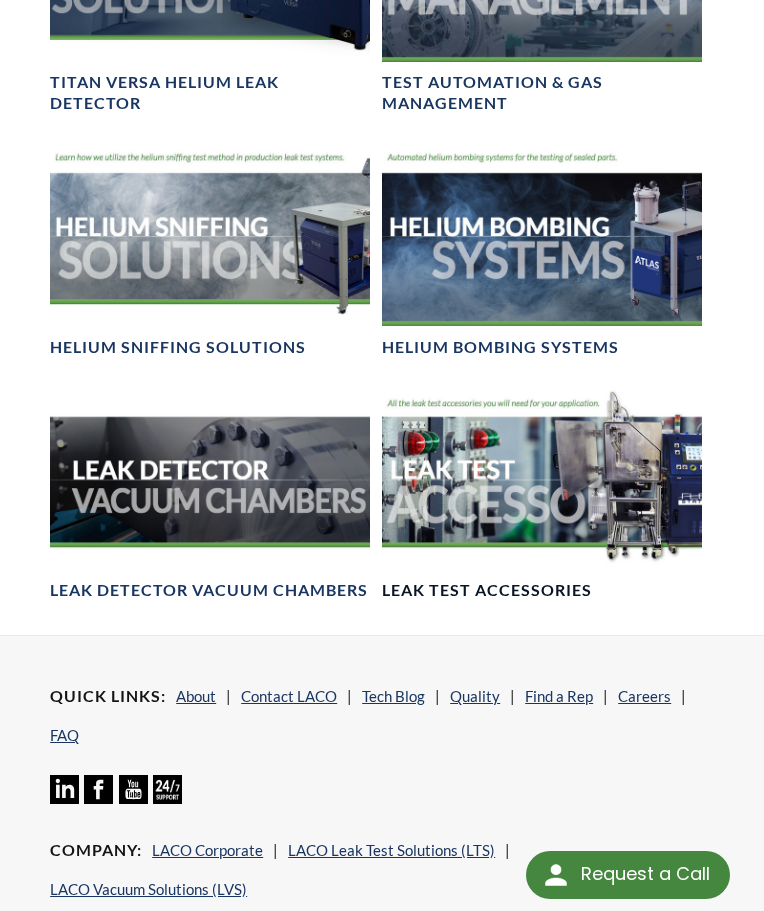 click on "Leak Test Accessories" at bounding box center (487, 590) 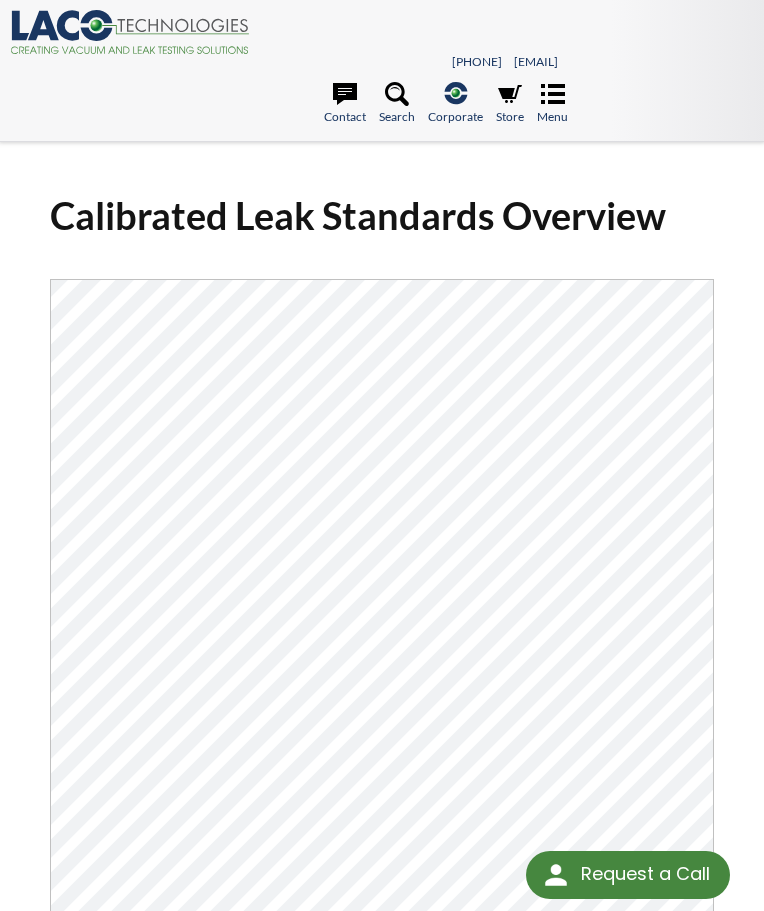 scroll, scrollTop: 0, scrollLeft: 0, axis: both 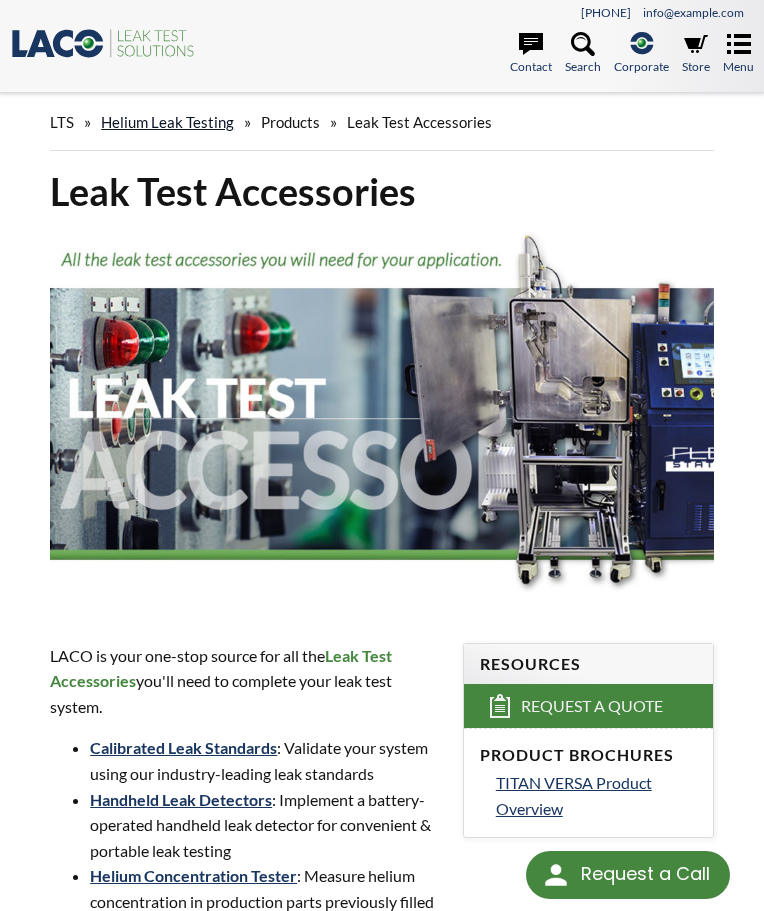 click on "Helium Leak Testing" at bounding box center [167, 122] 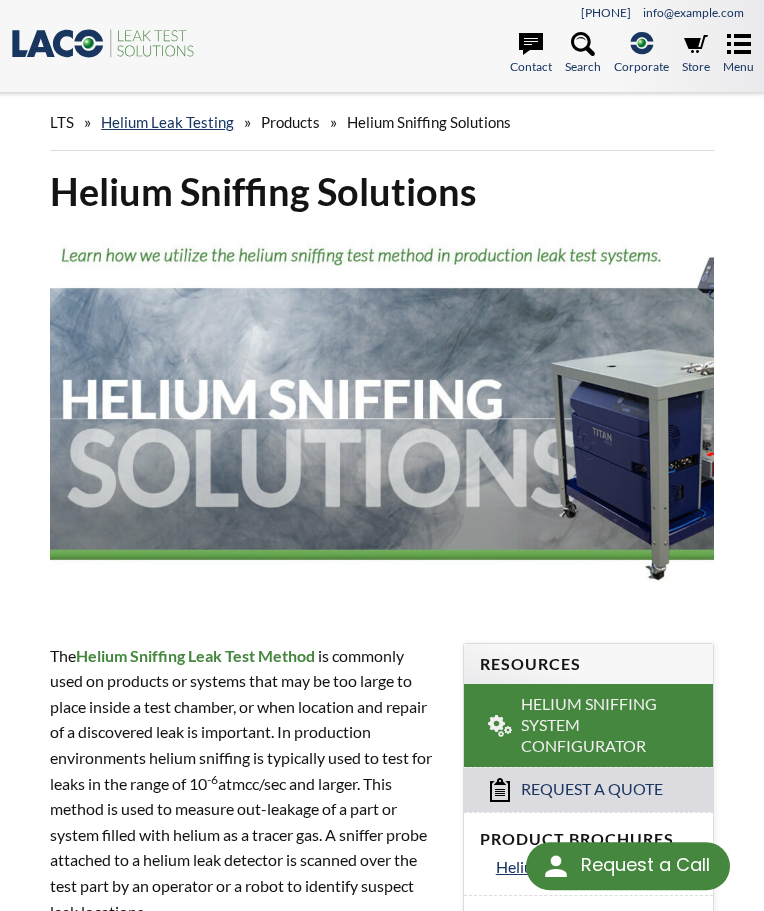 scroll, scrollTop: 0, scrollLeft: 0, axis: both 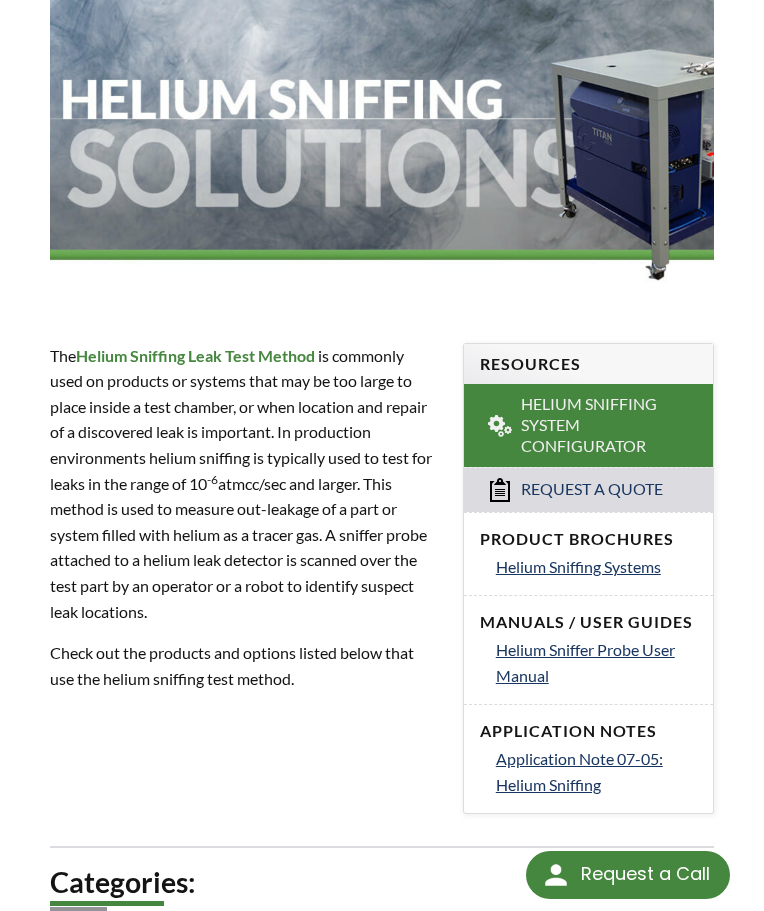 click on "Helium Sniffing Leak Test Method" at bounding box center (195, 355) 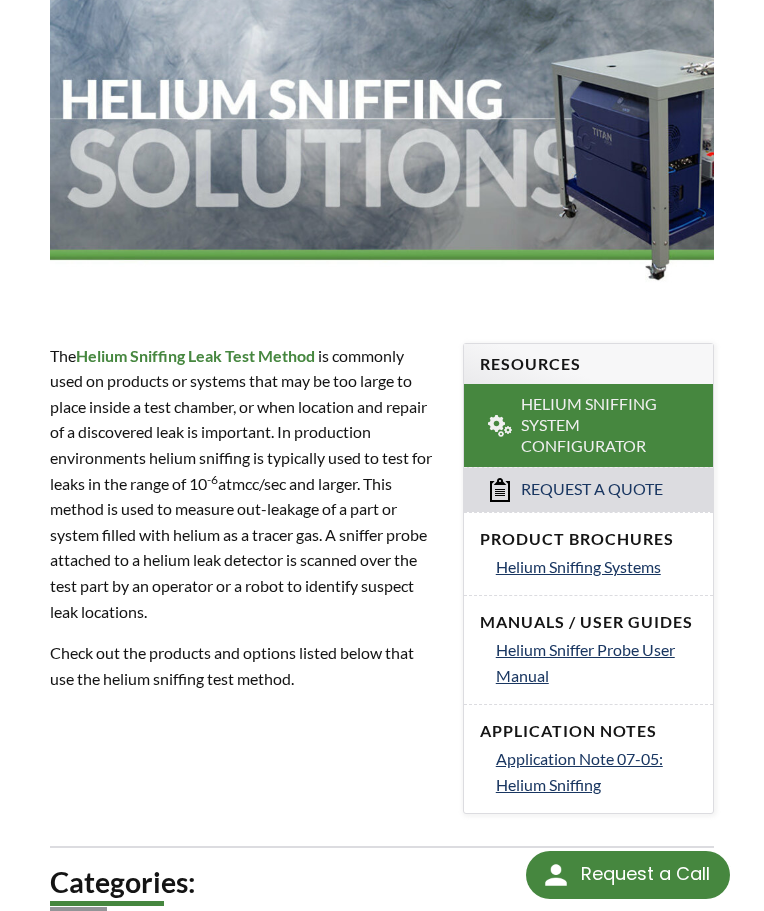 click on "The  Helium Sniffing Leak Test Method   is commonly used on products or systems that may be too large to place inside a test chamber, or when location and repair of a discovered leak is important. In production environments helium sniffing is typically used to test for leaks in the range of 10 -6  atmcc/sec and larger. This method is used to measure out-leakage of a part or system filled with helium as a tracer gas. A sniffer probe attached to a helium leak detector is scanned over the test part by an operator or a robot to identify suspect leak locations." at bounding box center [244, 484] 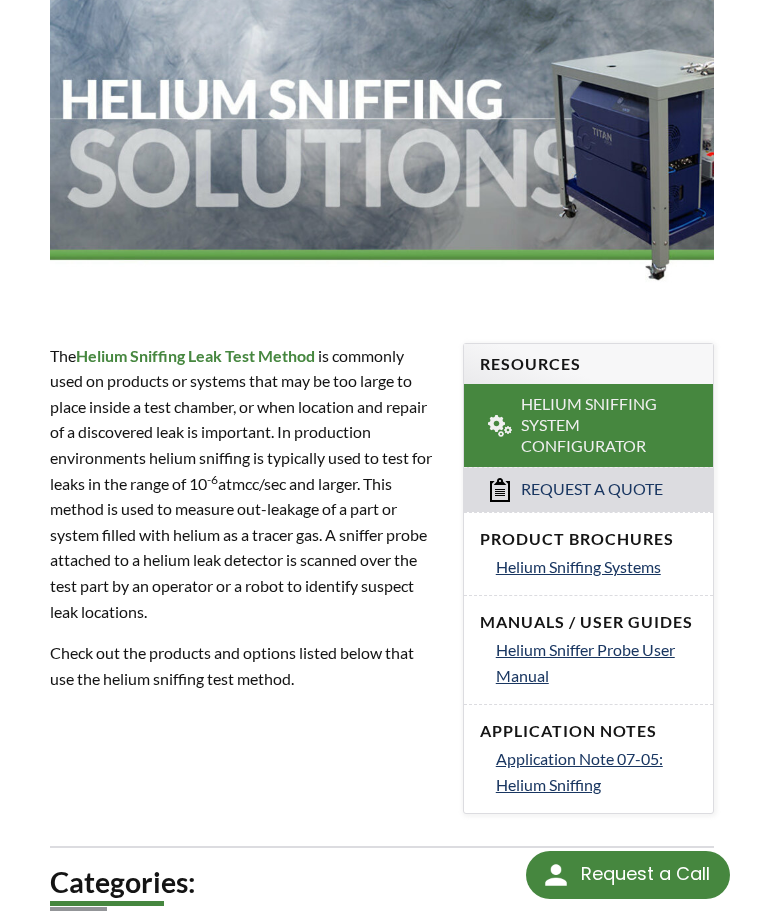click on "Helium Sniffing Leak Test Method" at bounding box center (195, 355) 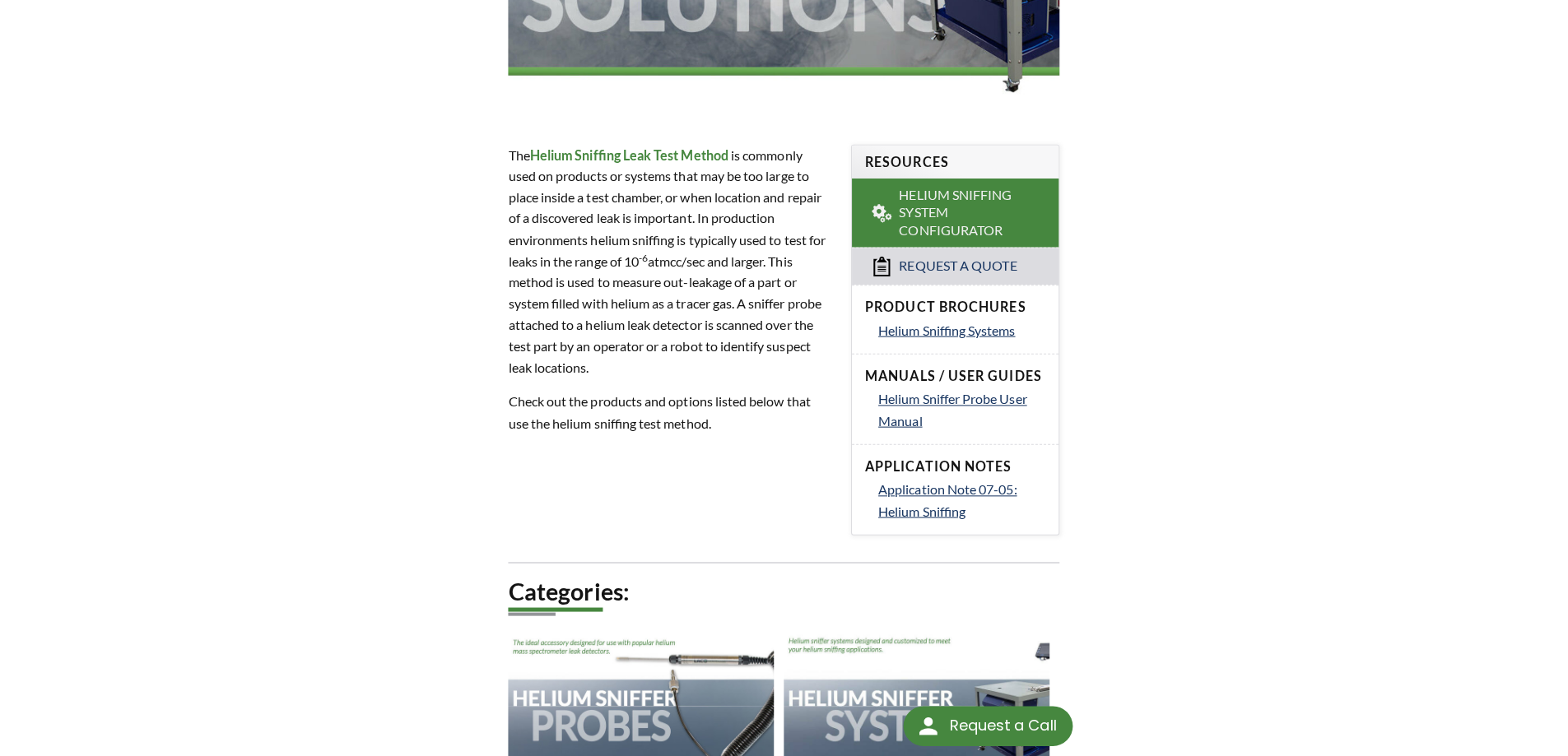 scroll, scrollTop: 411, scrollLeft: 0, axis: vertical 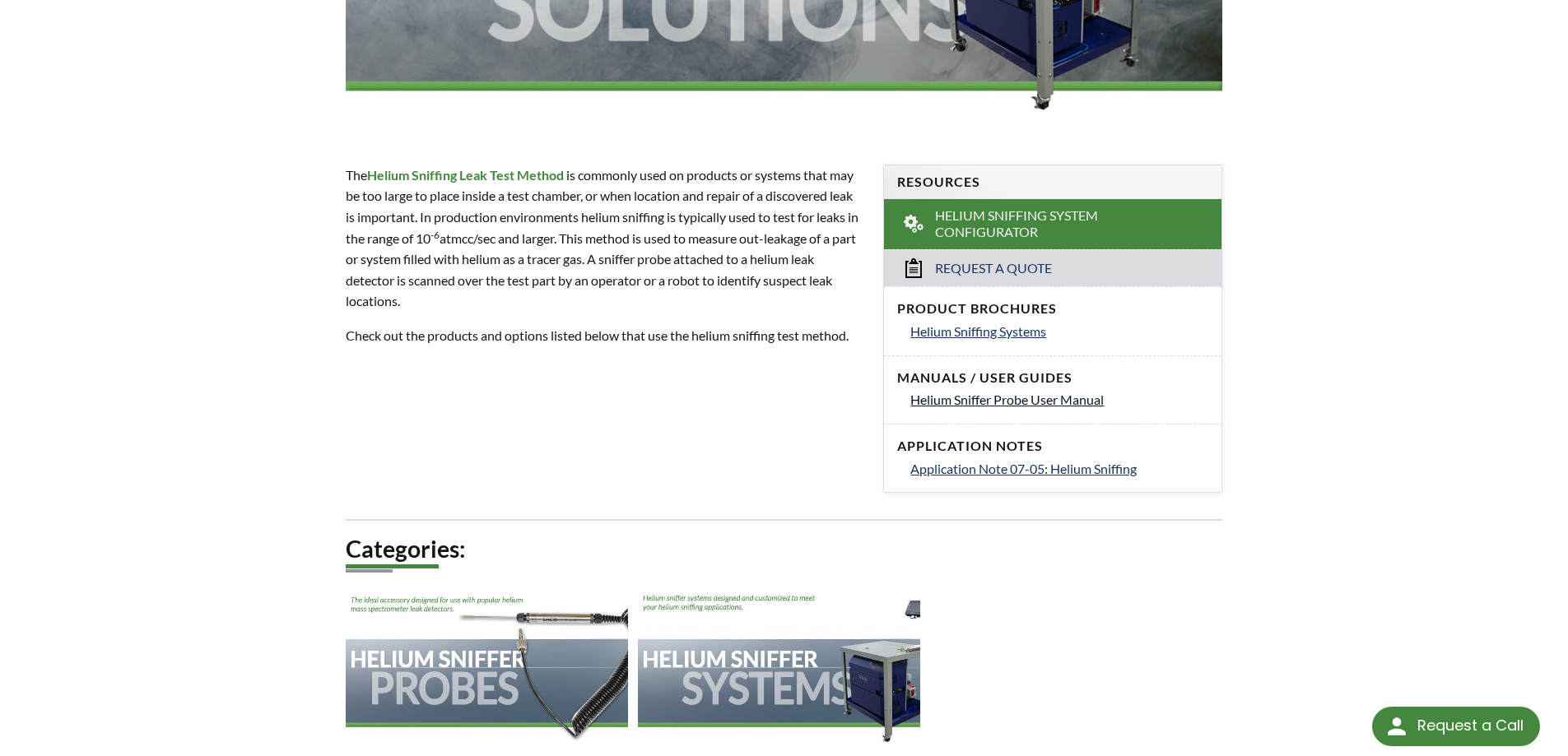 click on "Helium Sniffer Probe User Manual" at bounding box center (1007, 399) 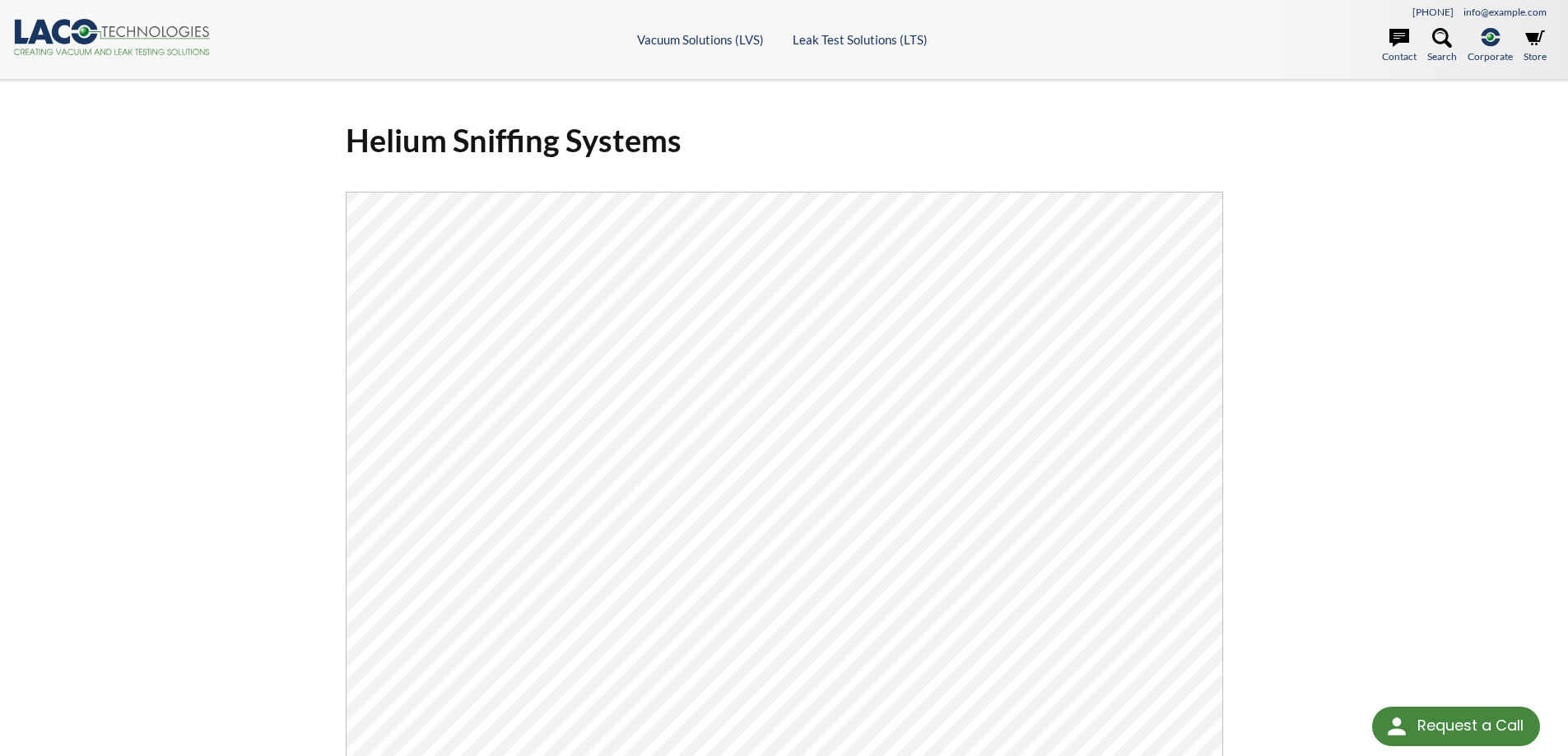 scroll, scrollTop: 0, scrollLeft: 0, axis: both 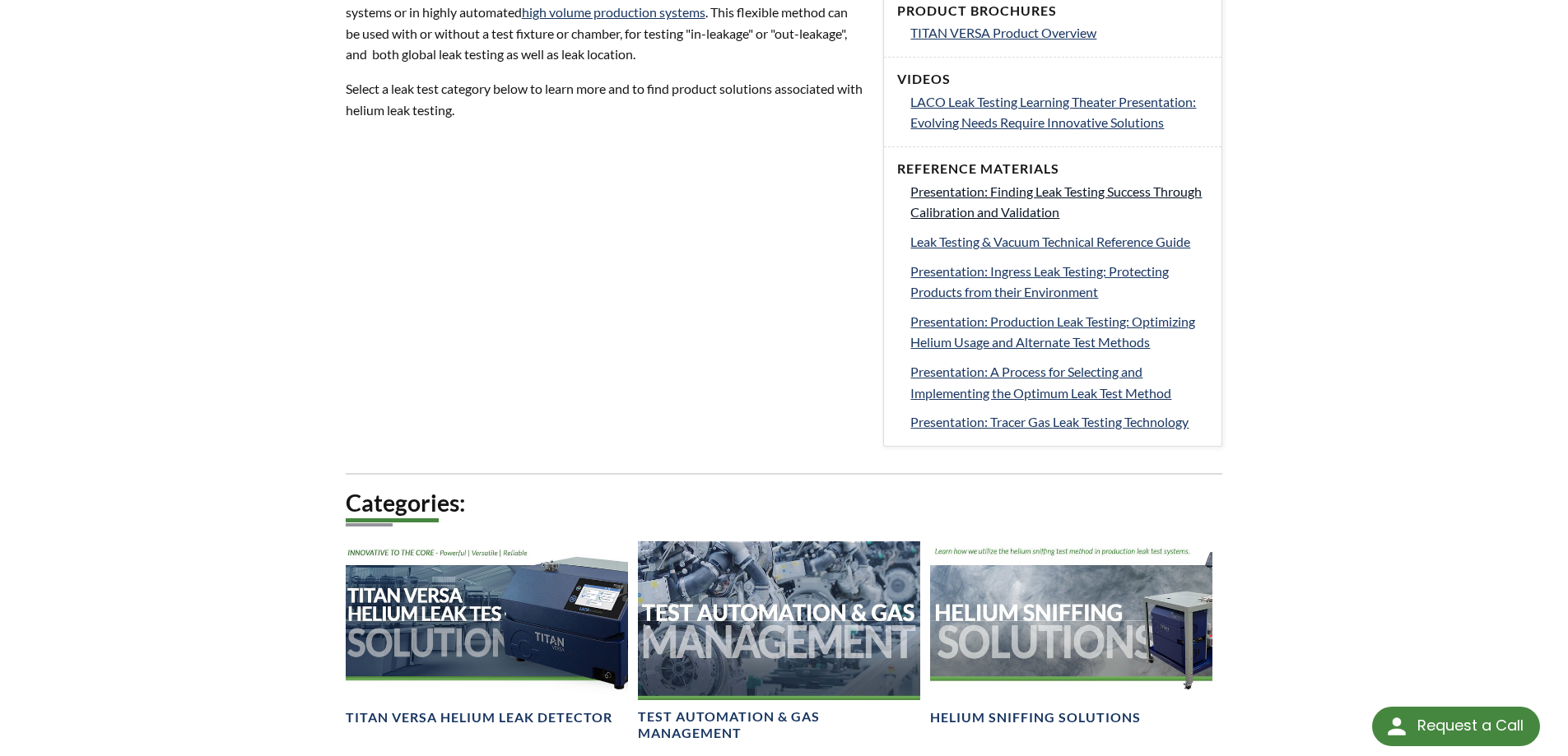 click on "Presentation: Finding Leak Testing Success Through Calibration and Validation" at bounding box center [1056, 202] 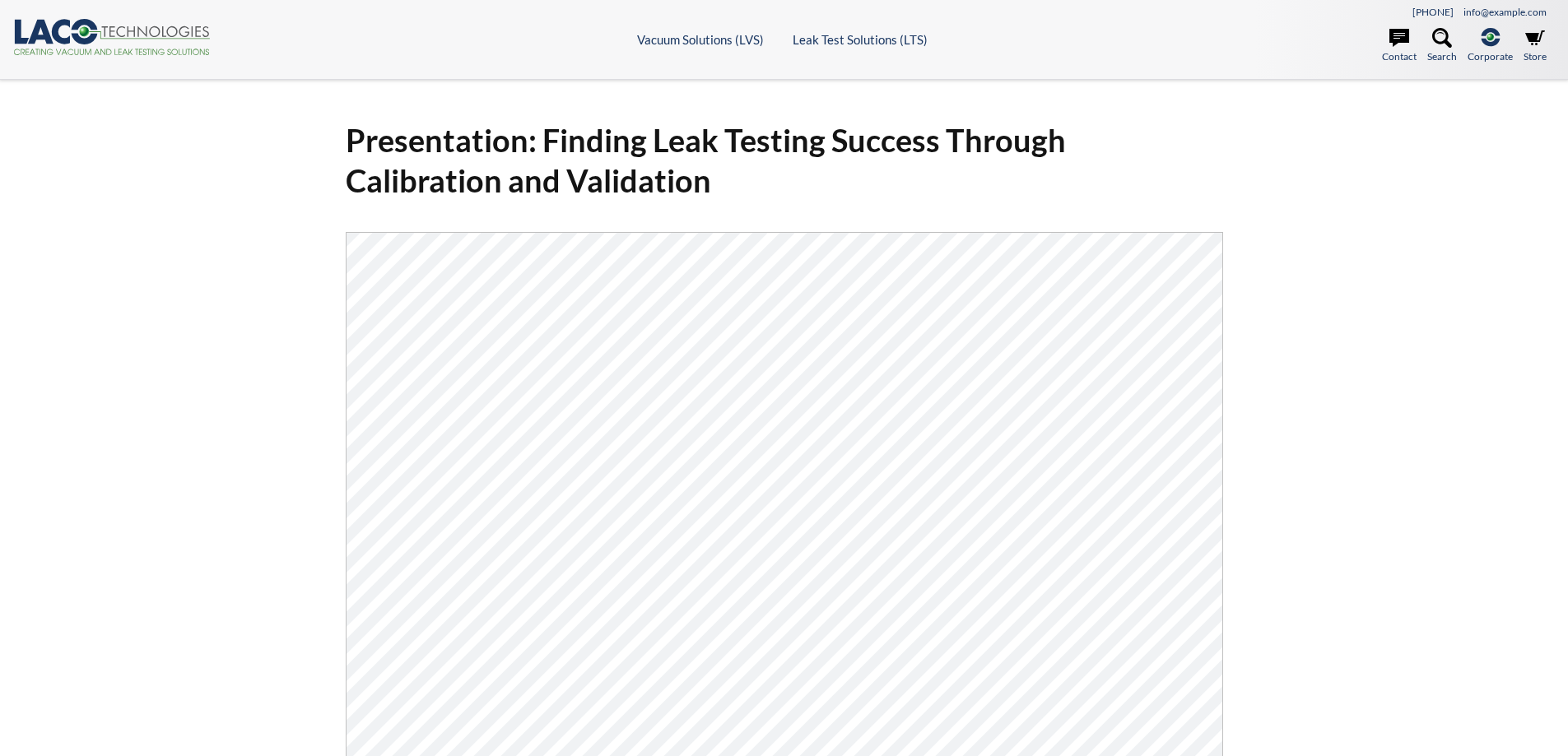 scroll, scrollTop: 0, scrollLeft: 0, axis: both 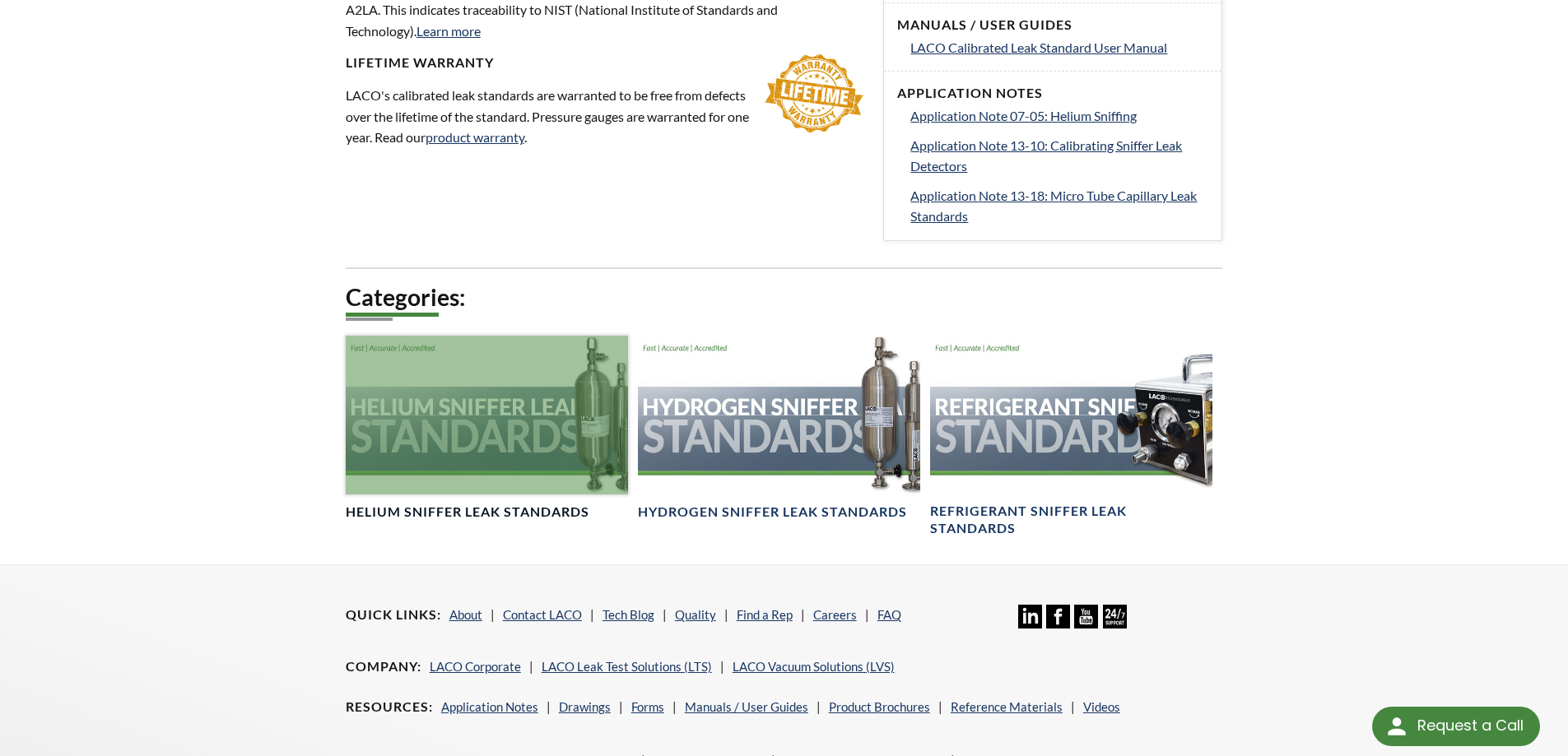click at bounding box center [486, 415] 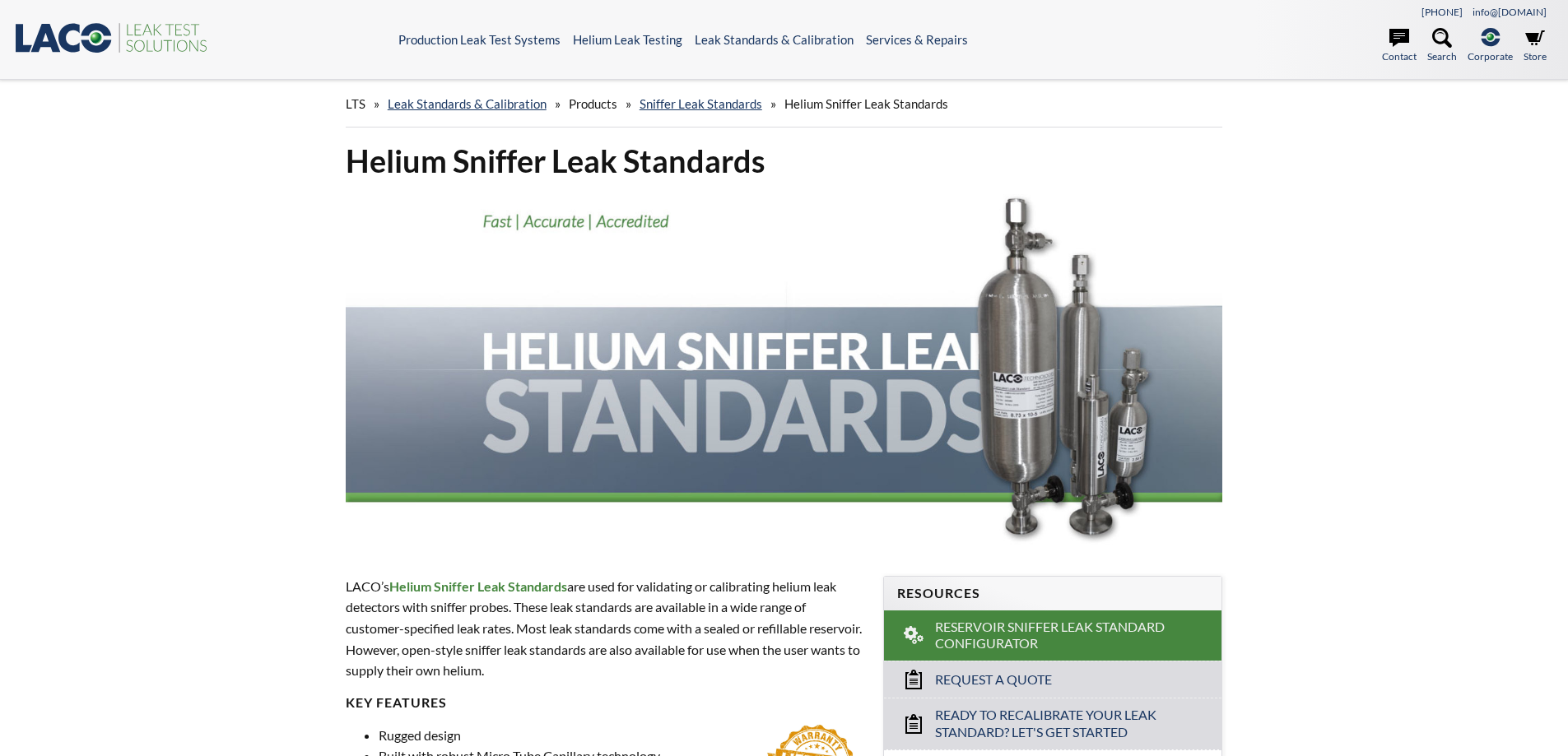 scroll, scrollTop: 0, scrollLeft: 0, axis: both 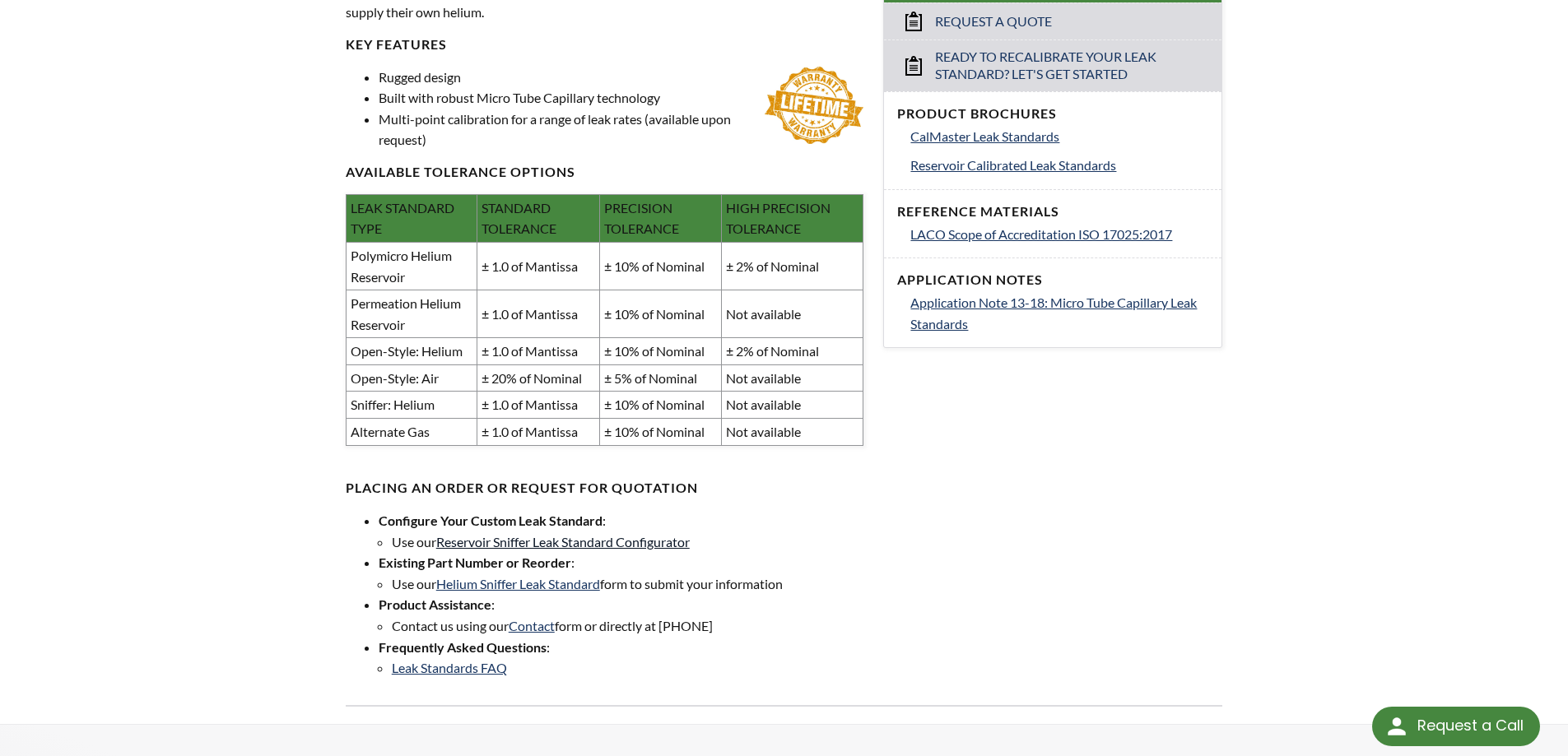 click on "Reservoir Sniffer Leak Standard Configurator" at bounding box center [563, 541] 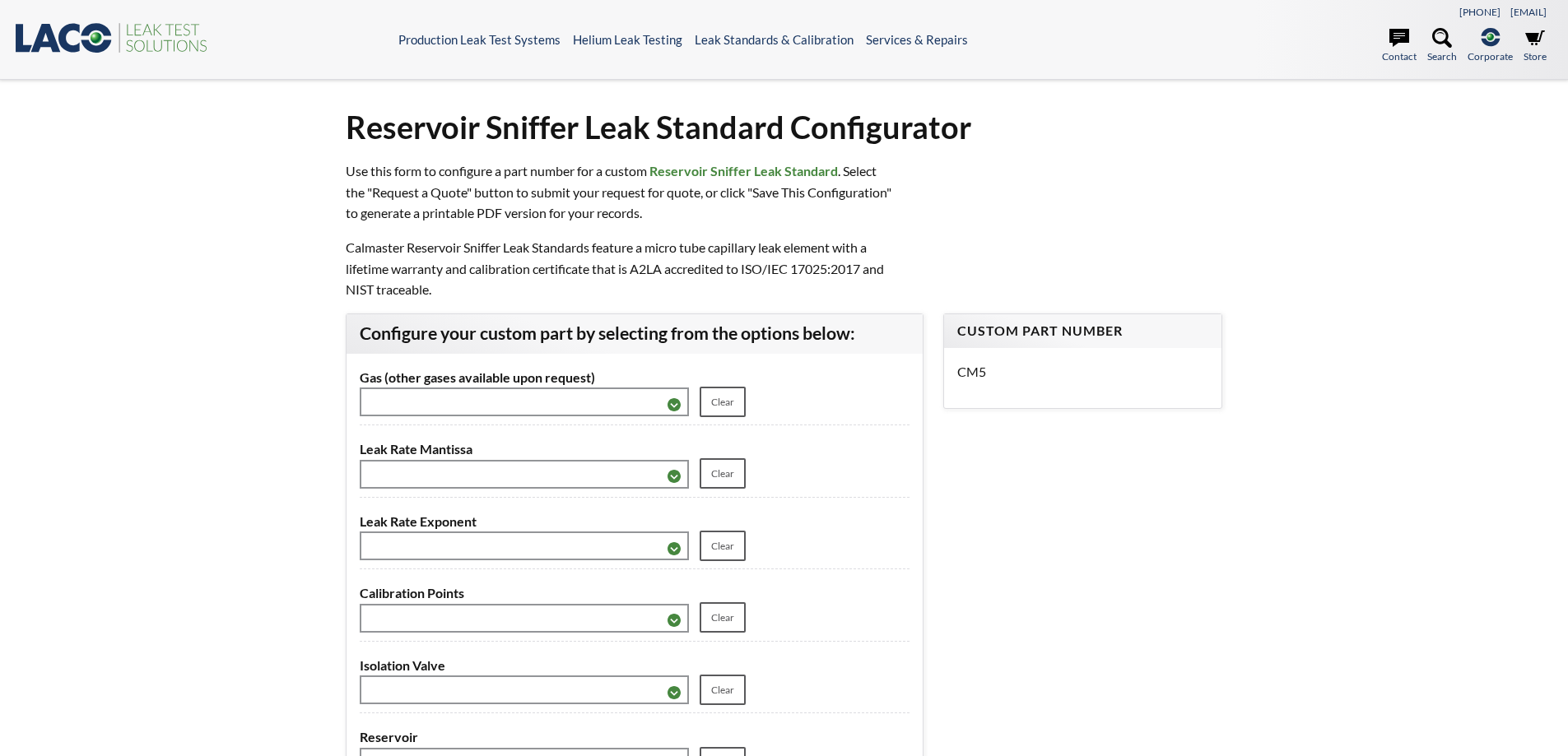 scroll, scrollTop: 0, scrollLeft: 0, axis: both 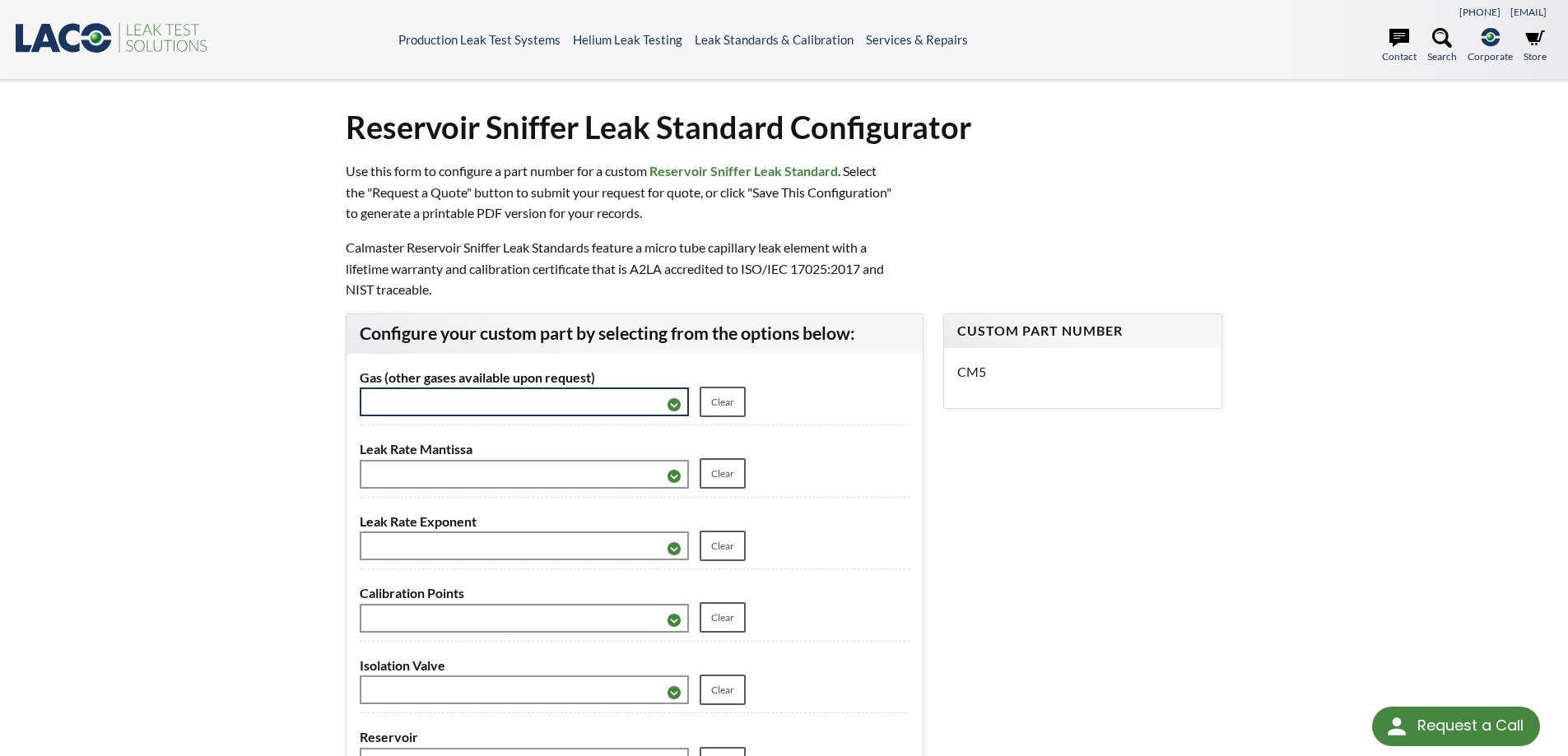 click on "**********" at bounding box center (524, 401) 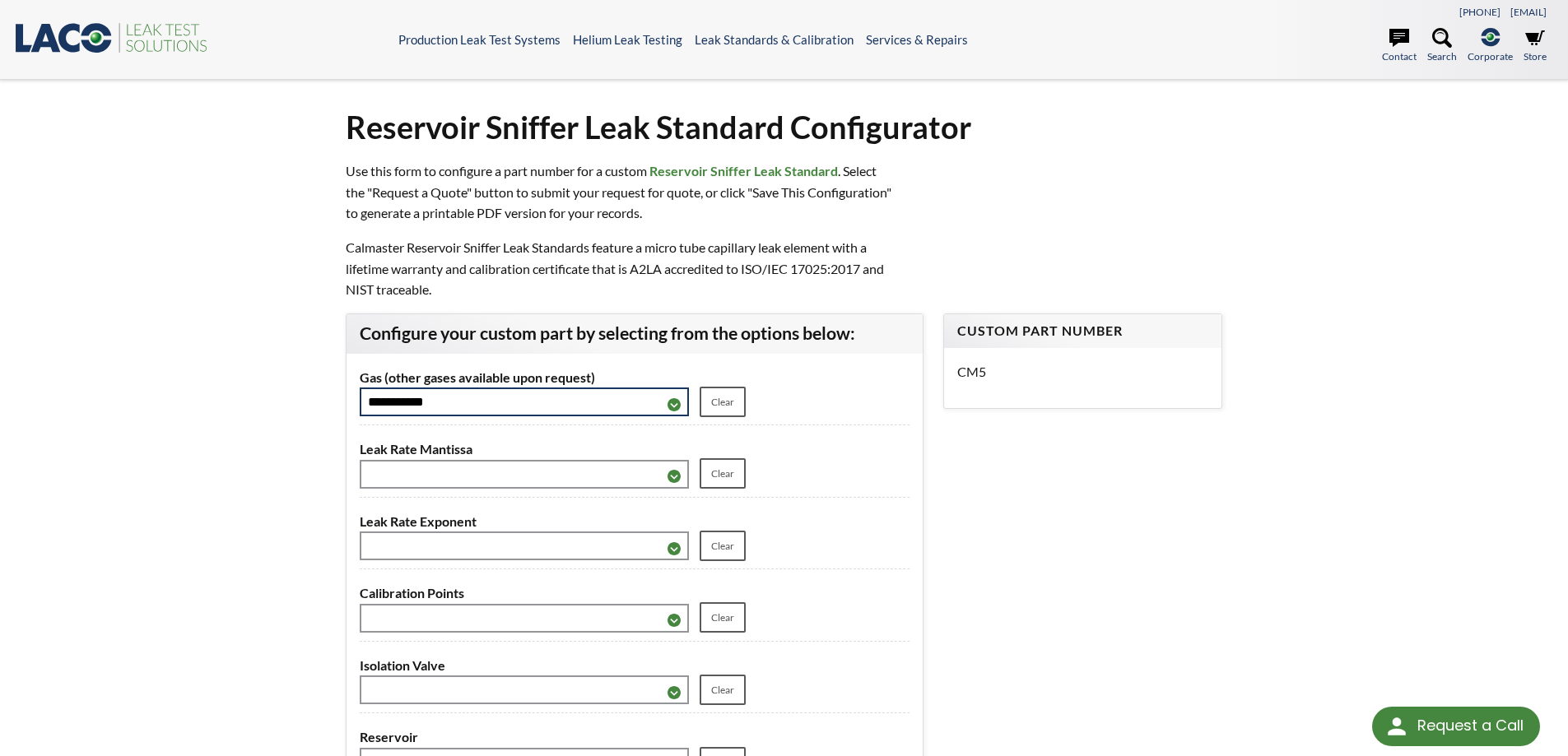click on "**********" at bounding box center (524, 401) 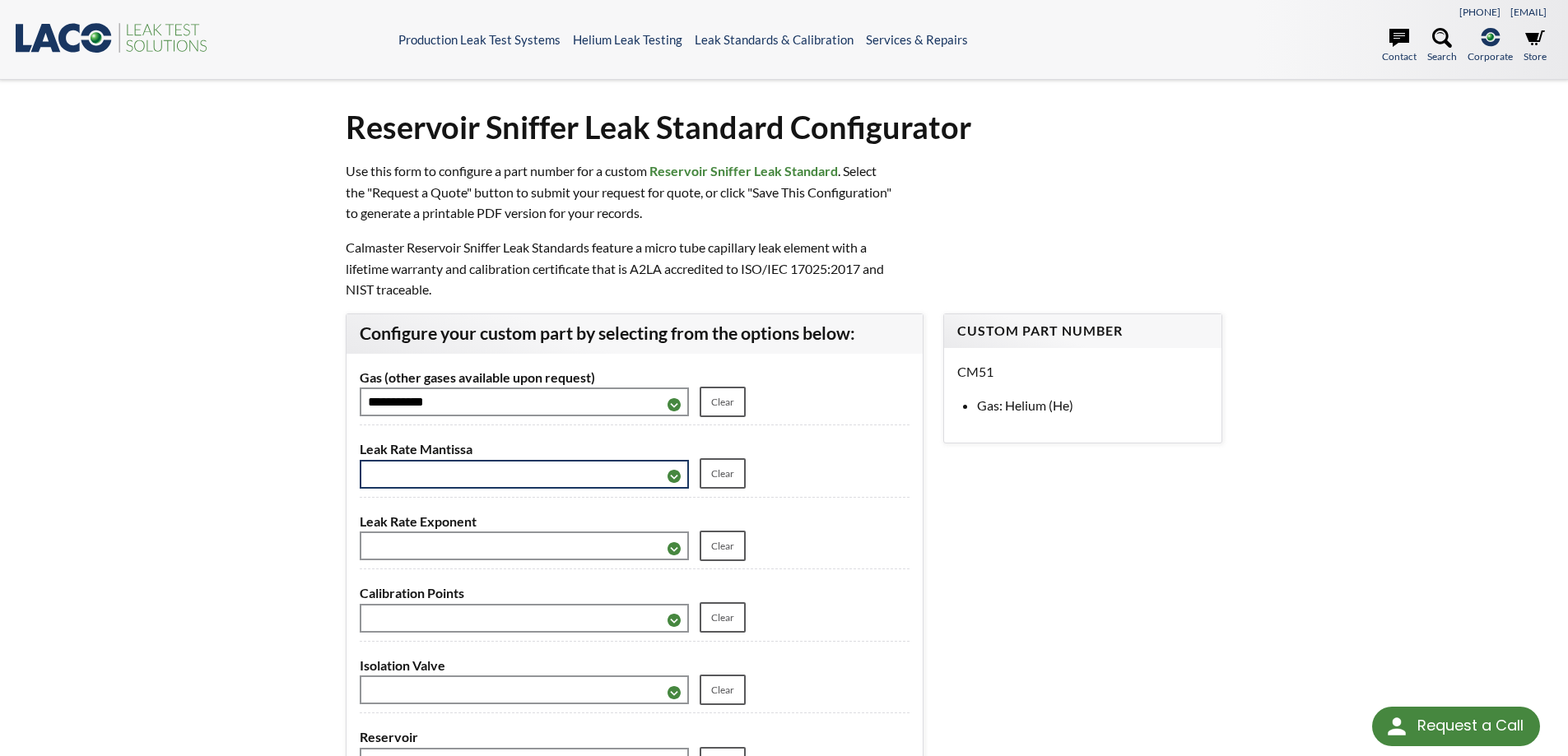 click on "**********" at bounding box center (524, 474) 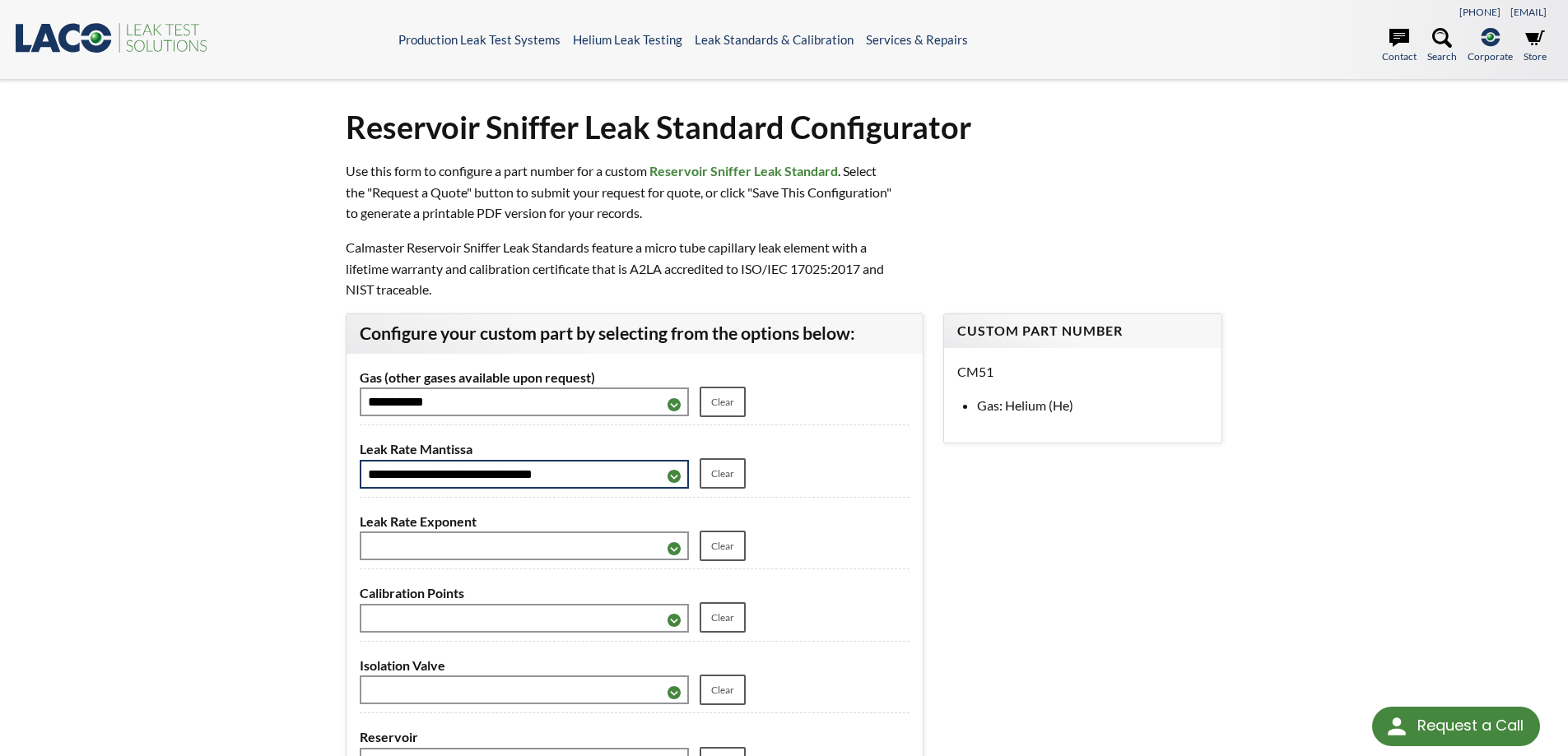 click on "**********" at bounding box center (524, 474) 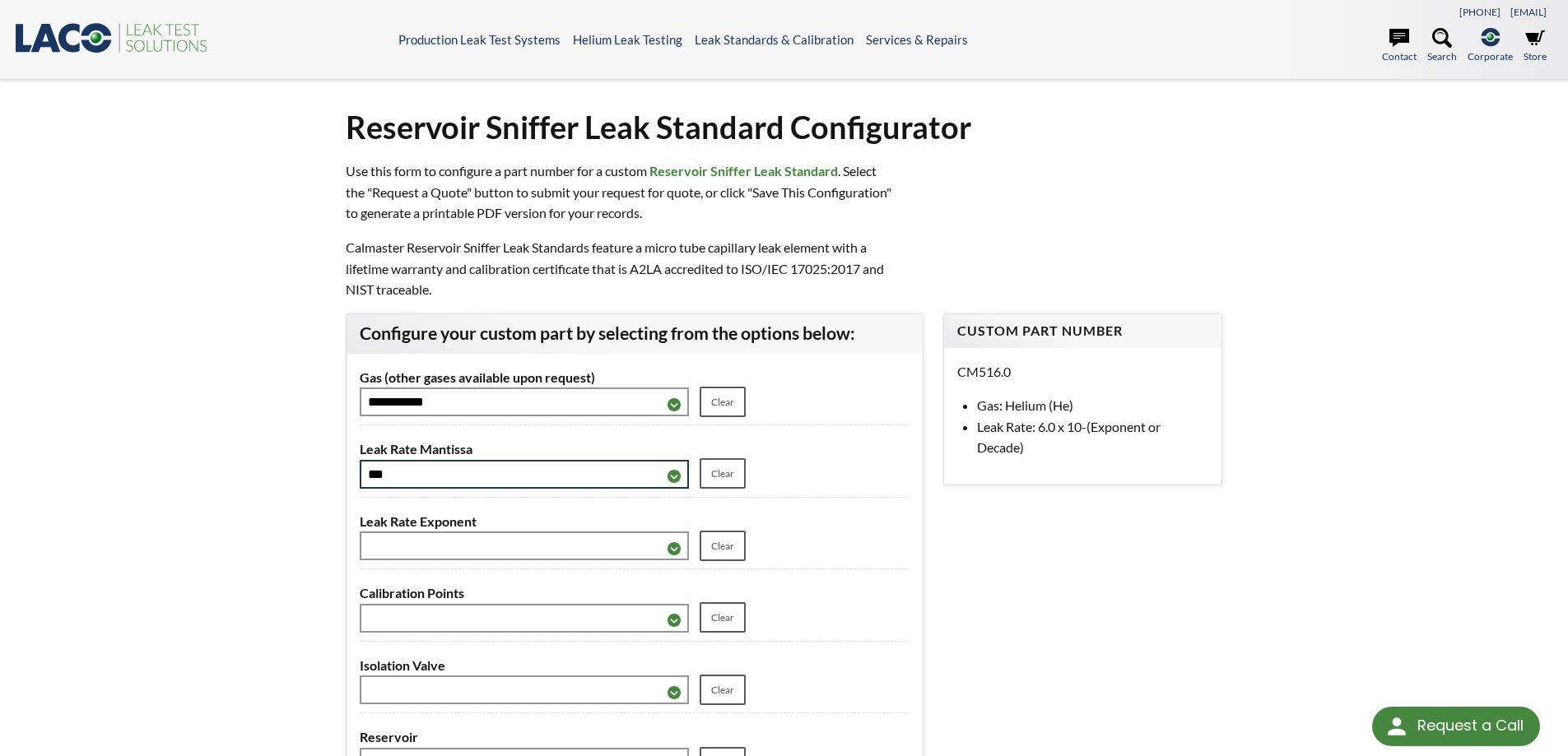 click on "**********" at bounding box center (524, 474) 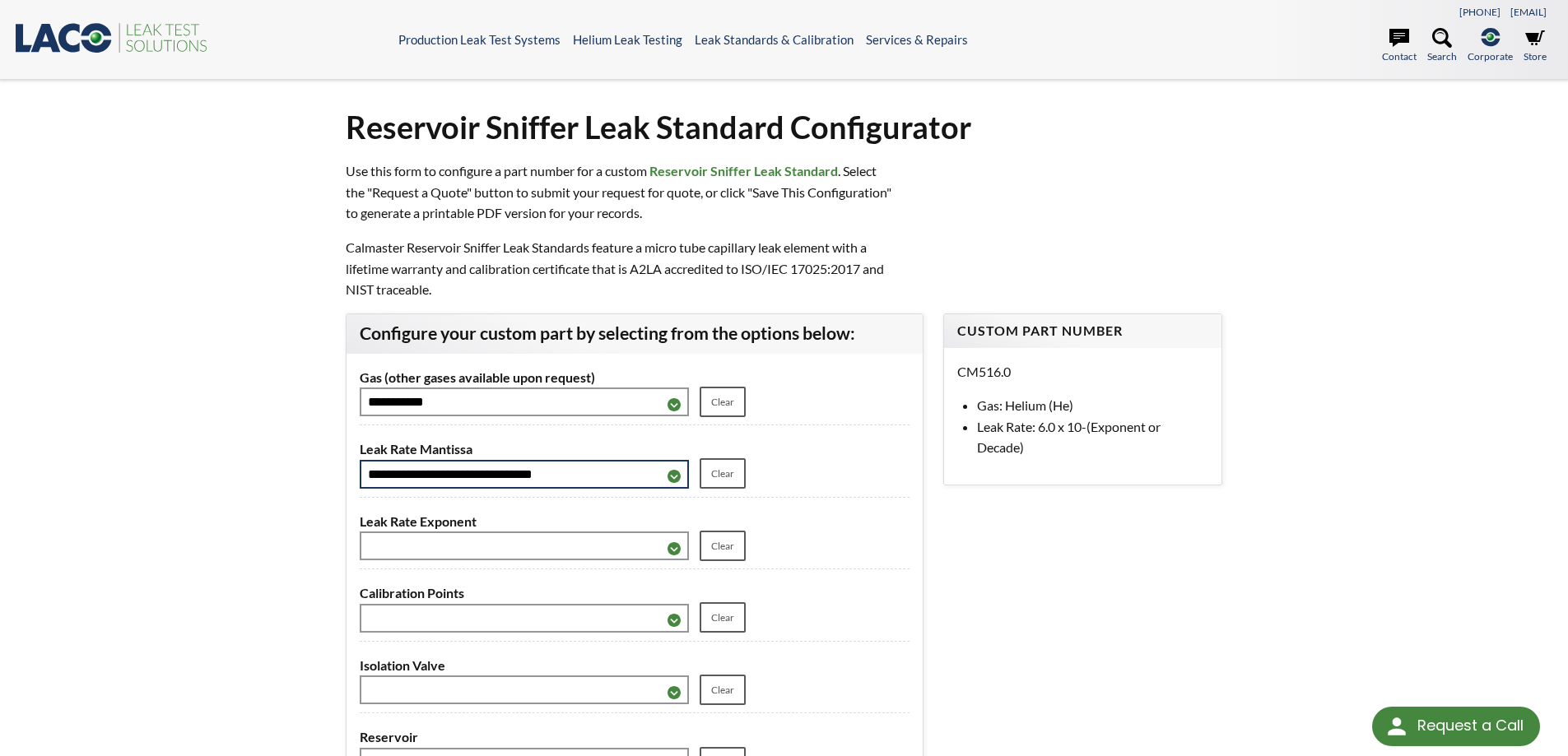 click on "**********" at bounding box center [524, 474] 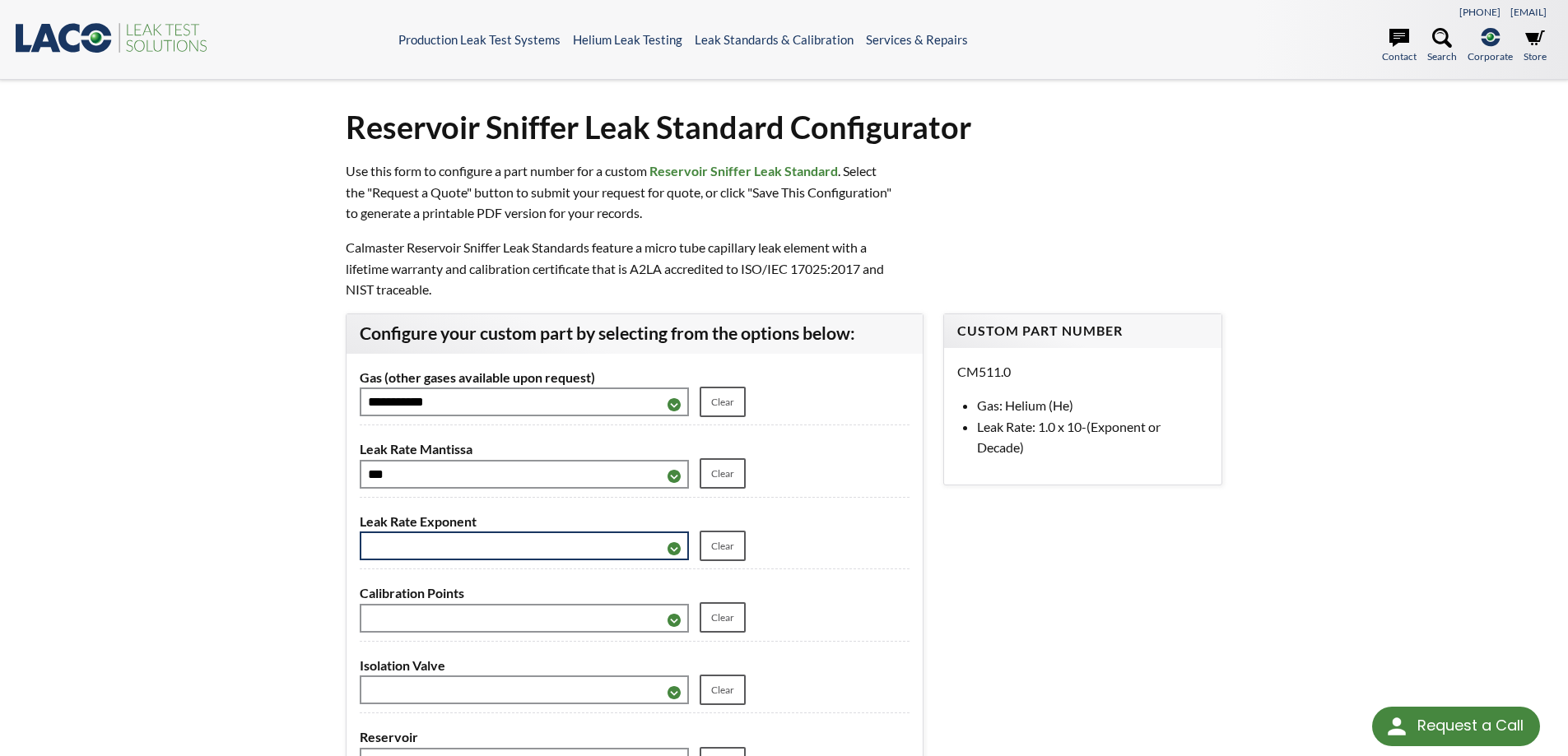 click on "** ** ** ** ** ** ** ** ** ** ***" at bounding box center [524, 545] 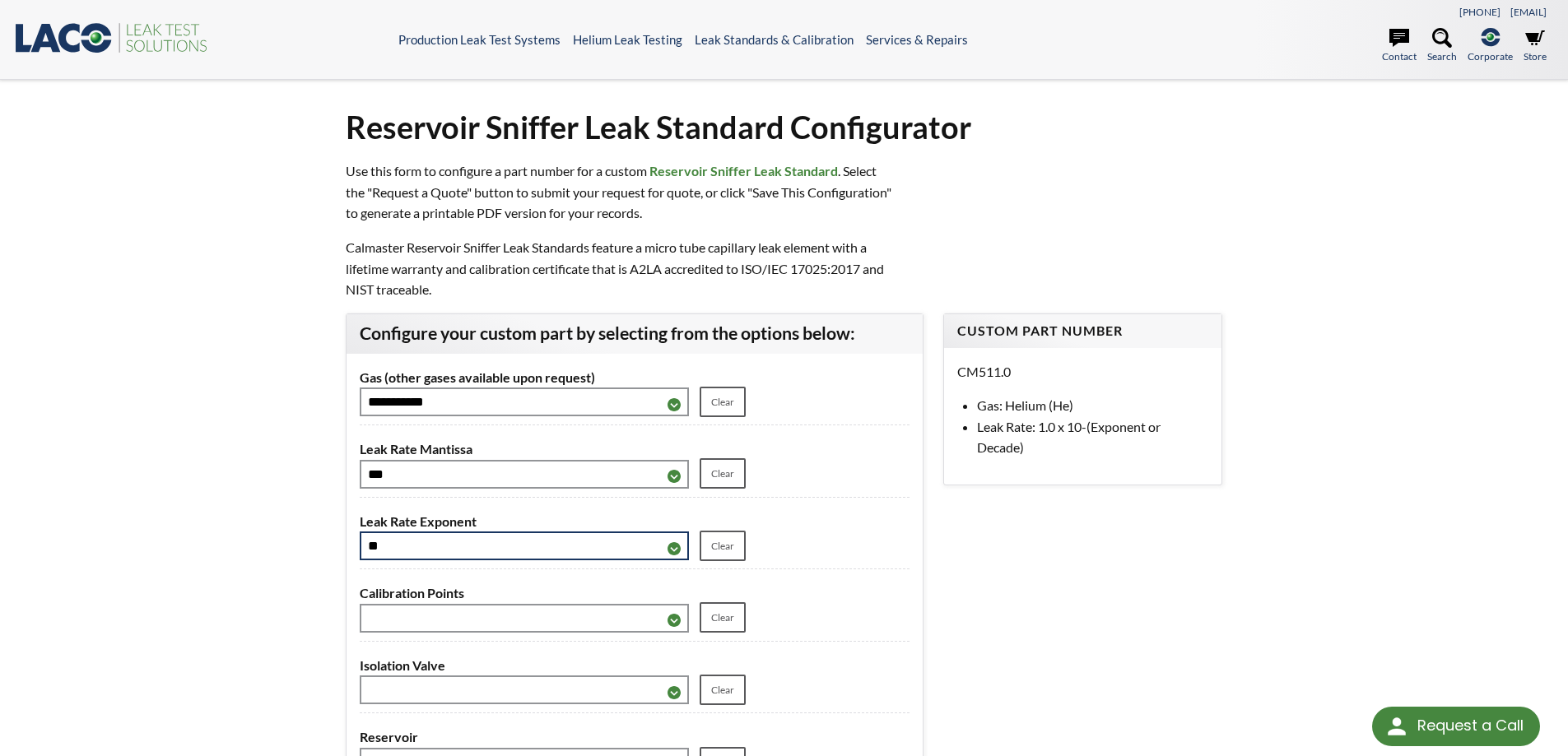 click on "** ** ** ** ** ** ** ** ** ** ***" at bounding box center (524, 545) 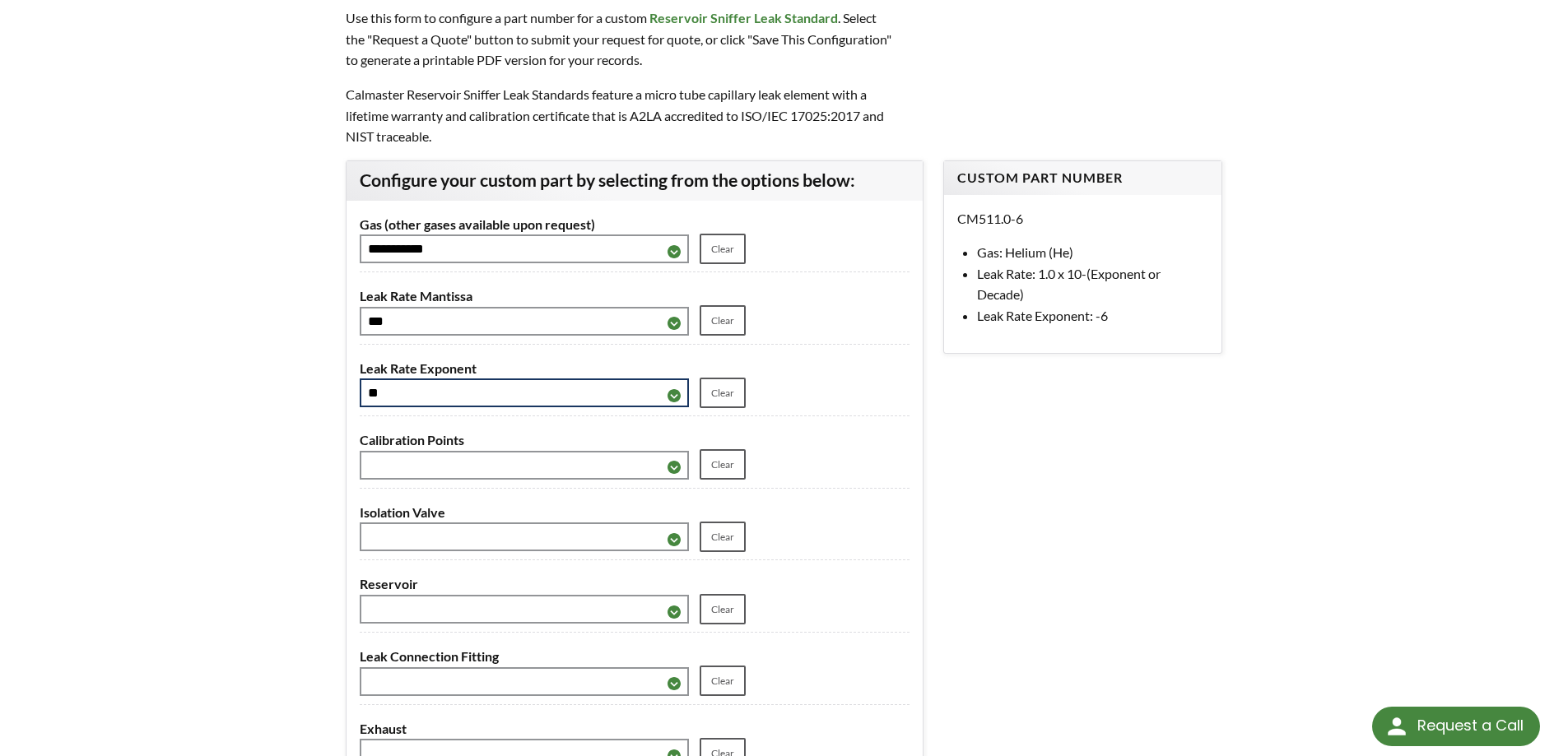 scroll, scrollTop: 165, scrollLeft: 0, axis: vertical 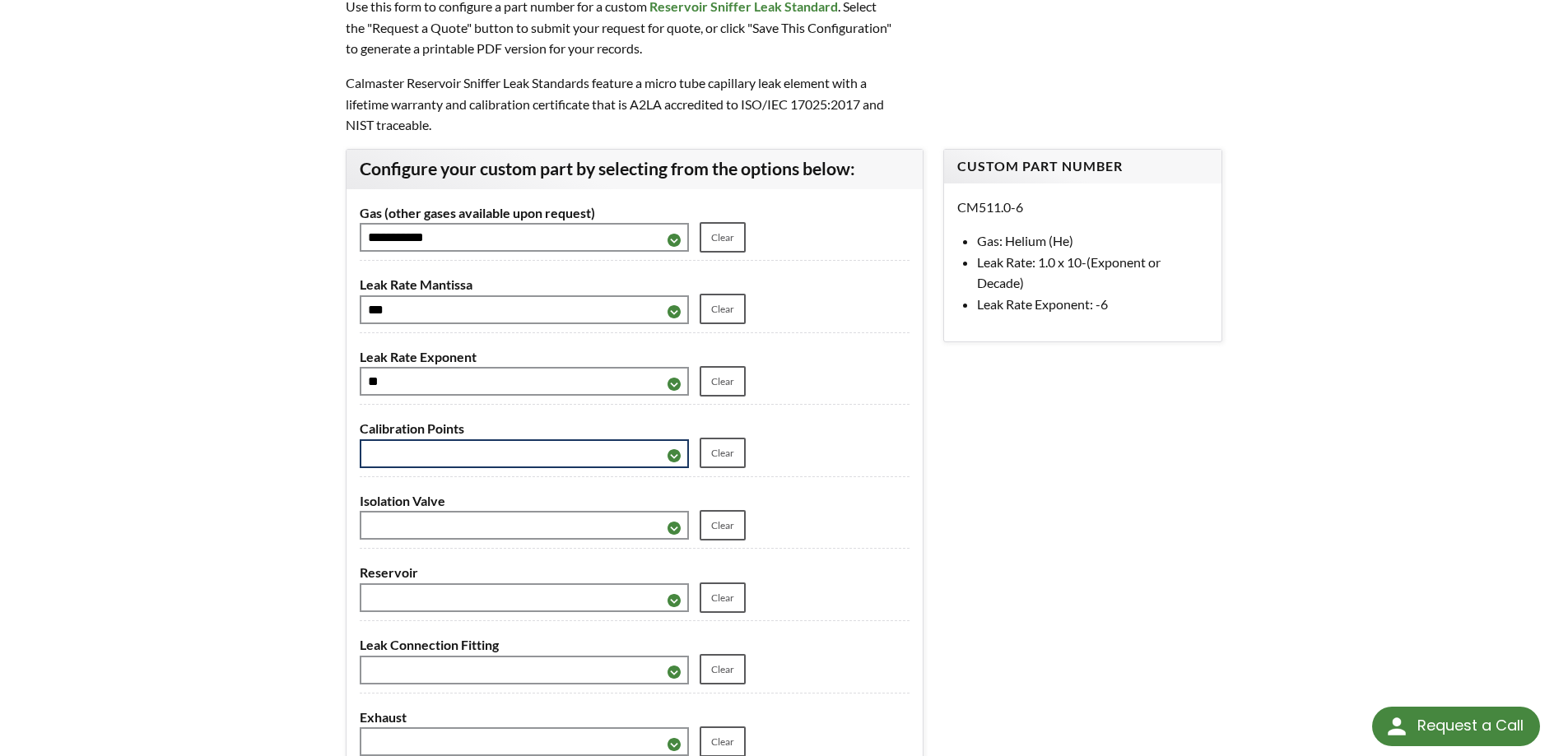 click on "**********" at bounding box center (524, 453) 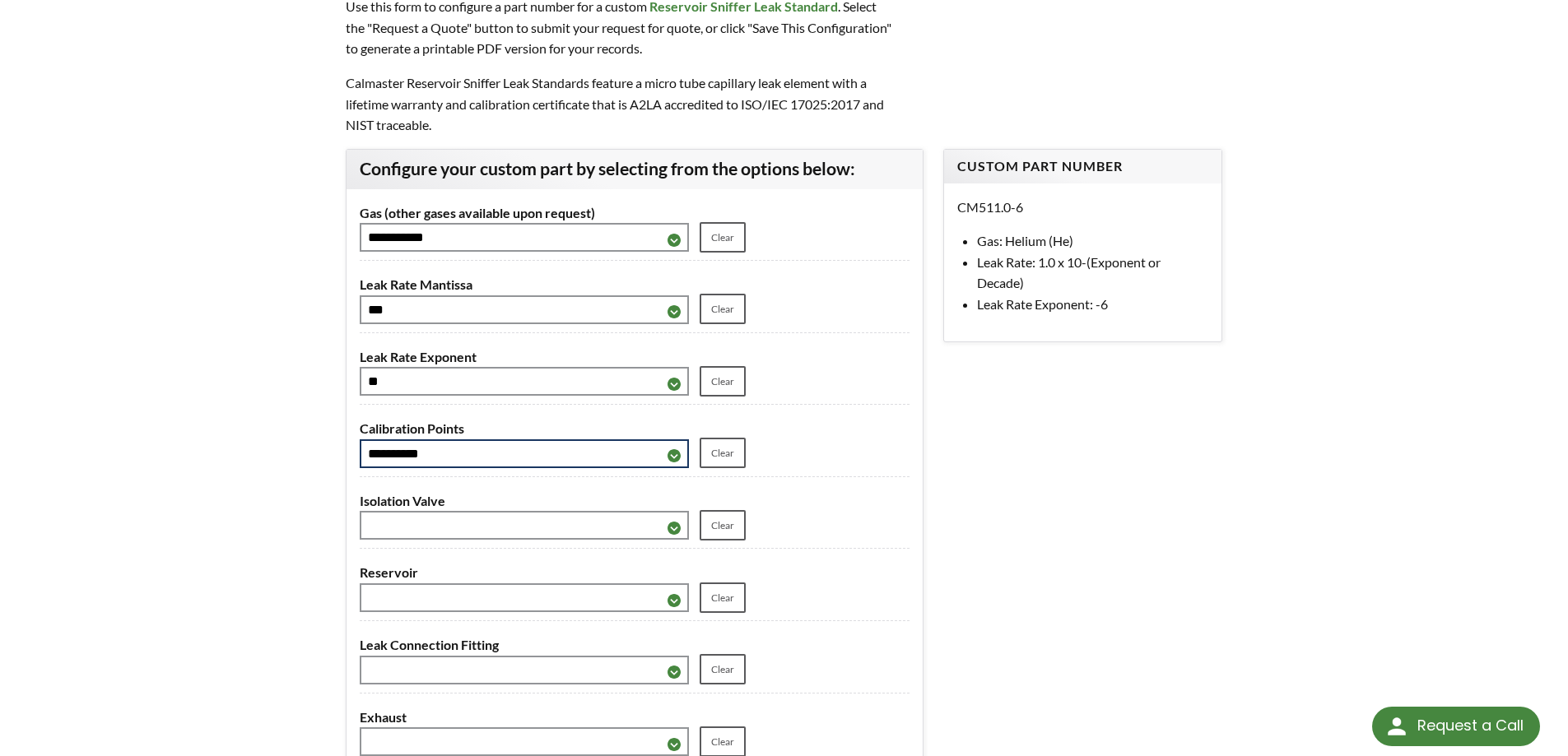 click on "**********" at bounding box center [524, 453] 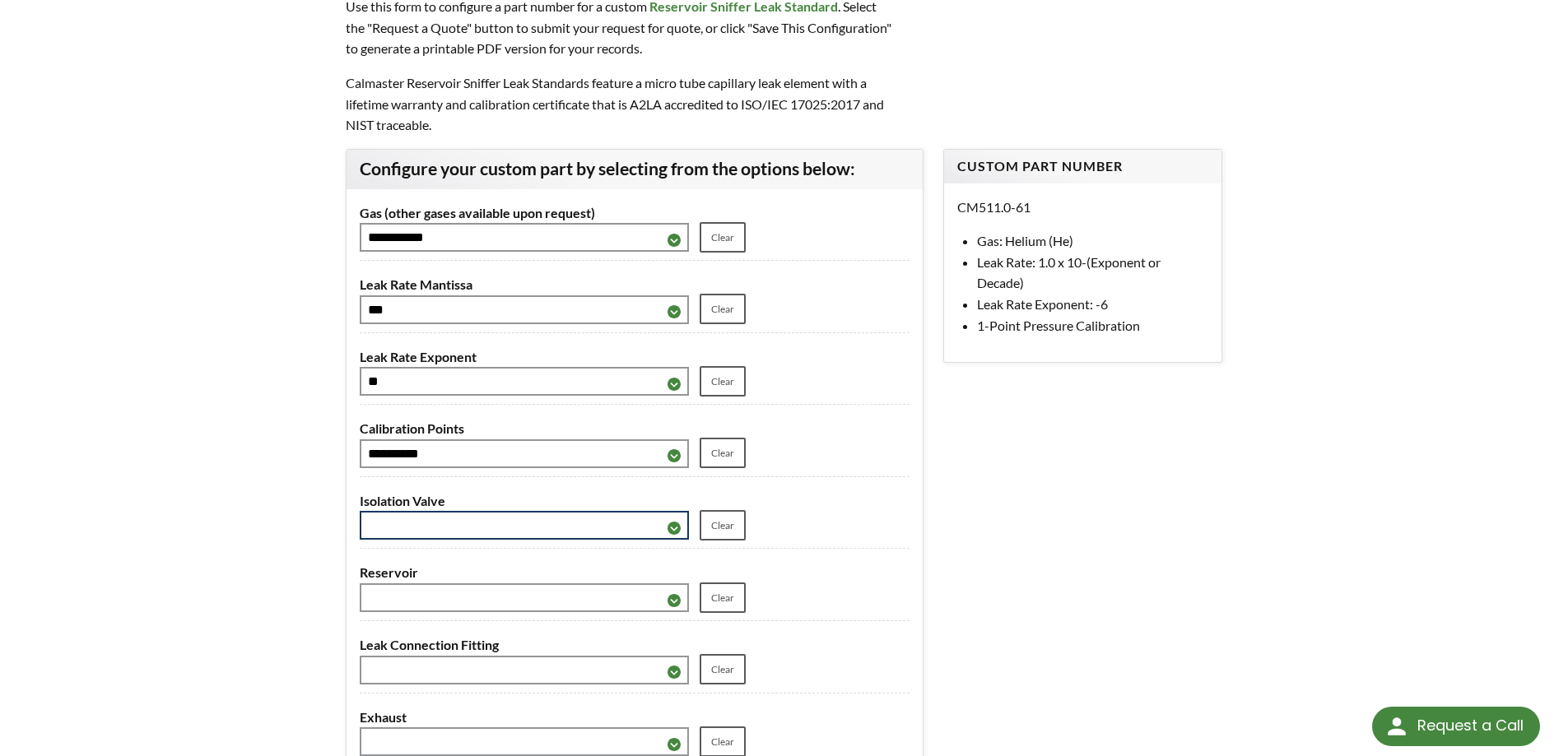 click on "**********" at bounding box center (524, 525) 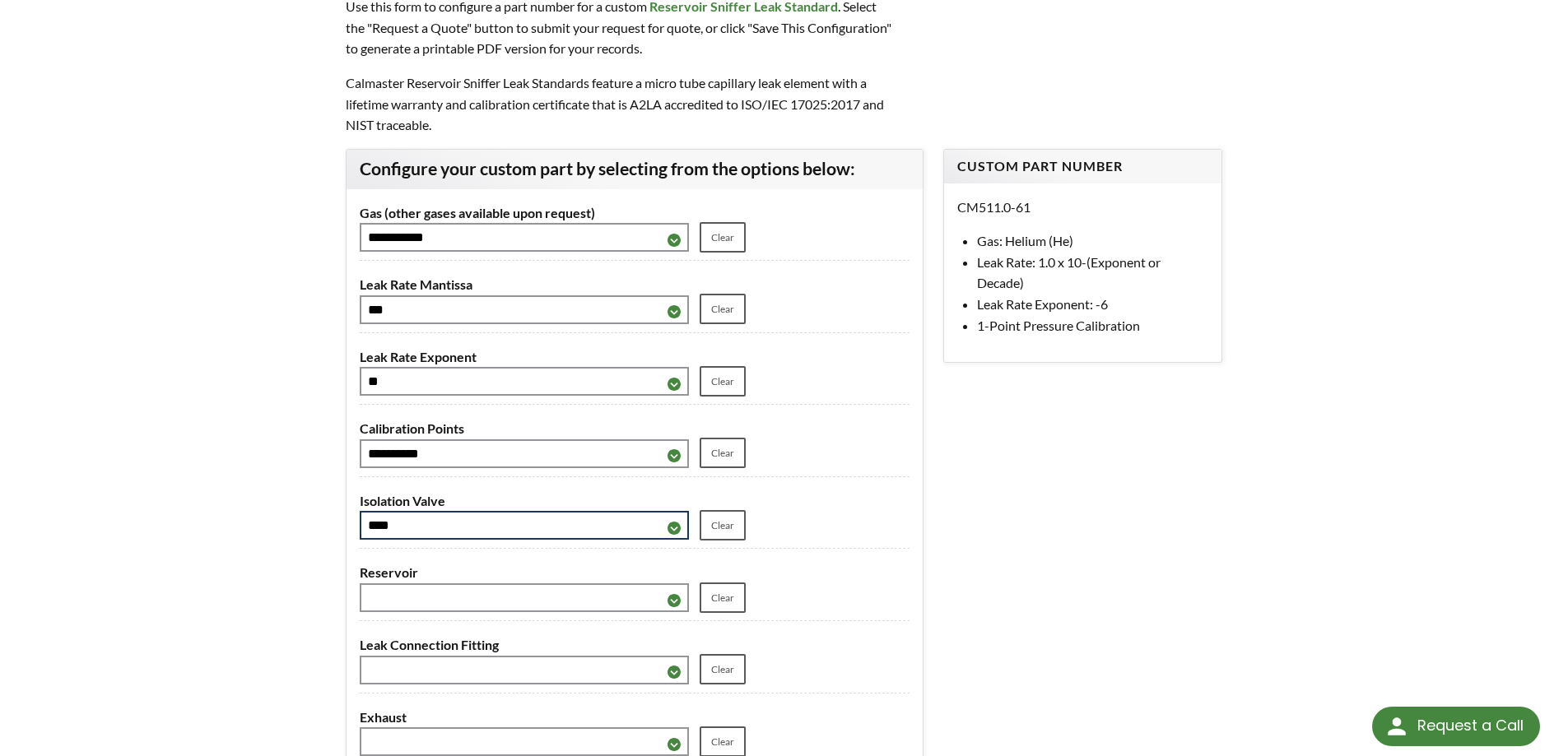 click on "**********" at bounding box center [524, 525] 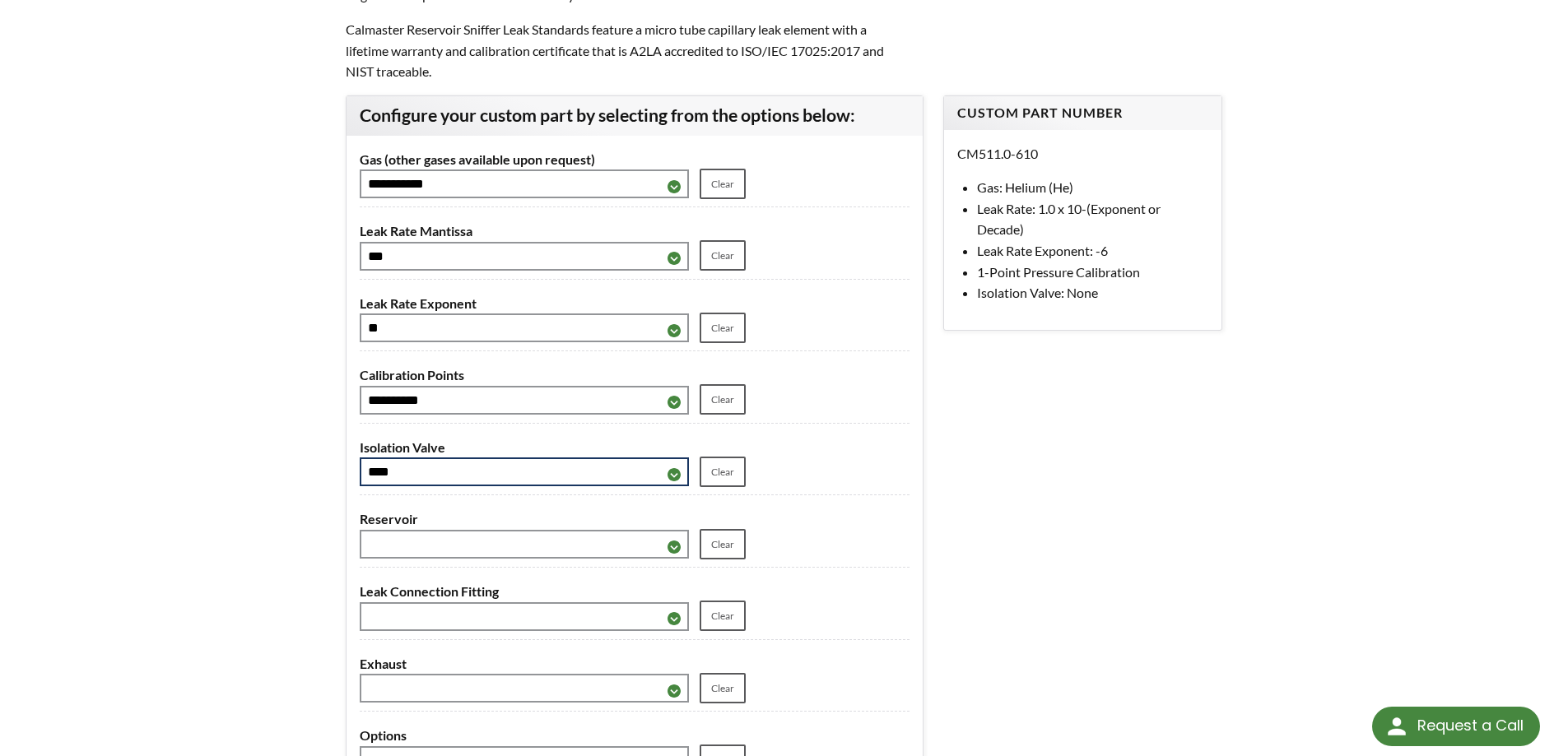 scroll, scrollTop: 247, scrollLeft: 0, axis: vertical 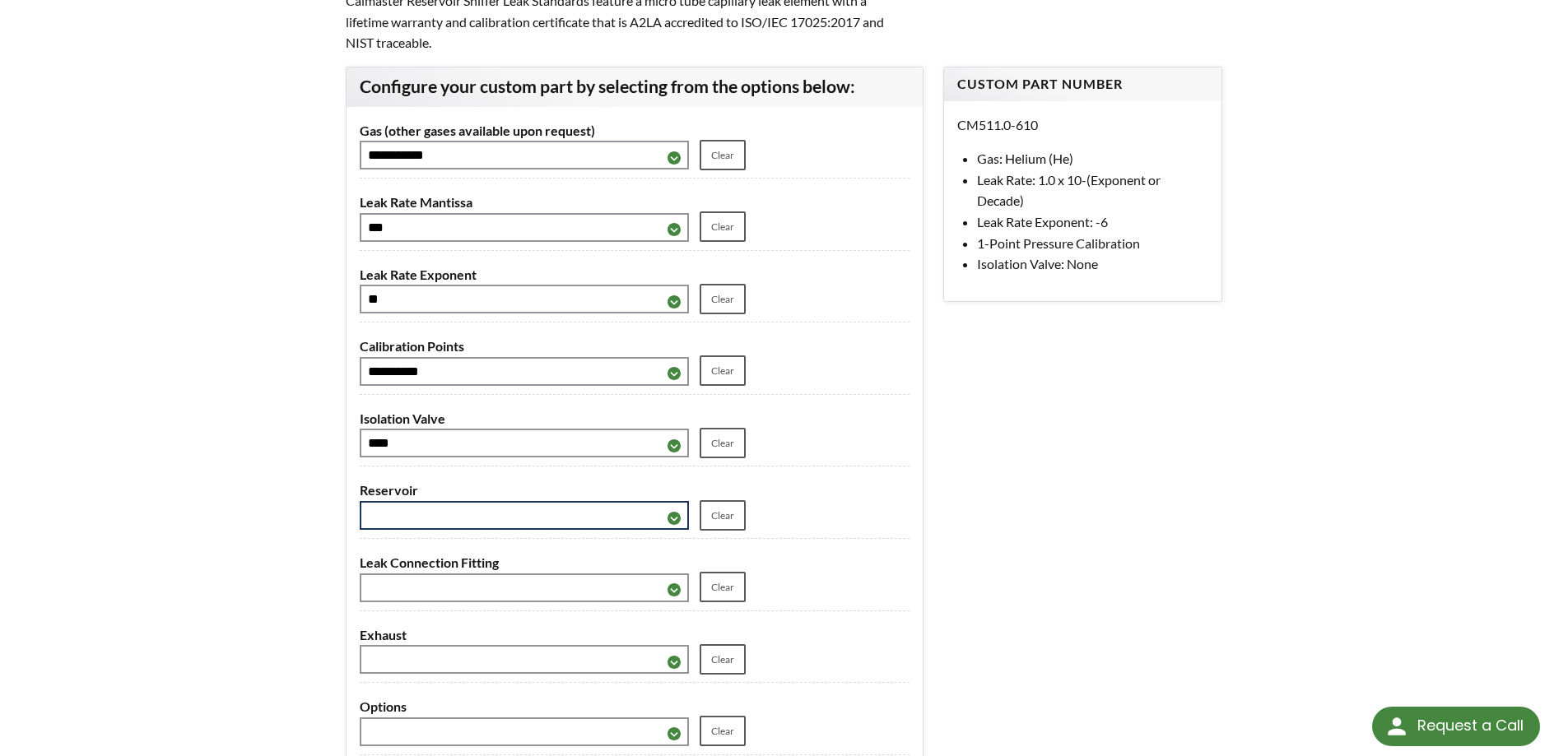 click on "**********" at bounding box center [524, 515] 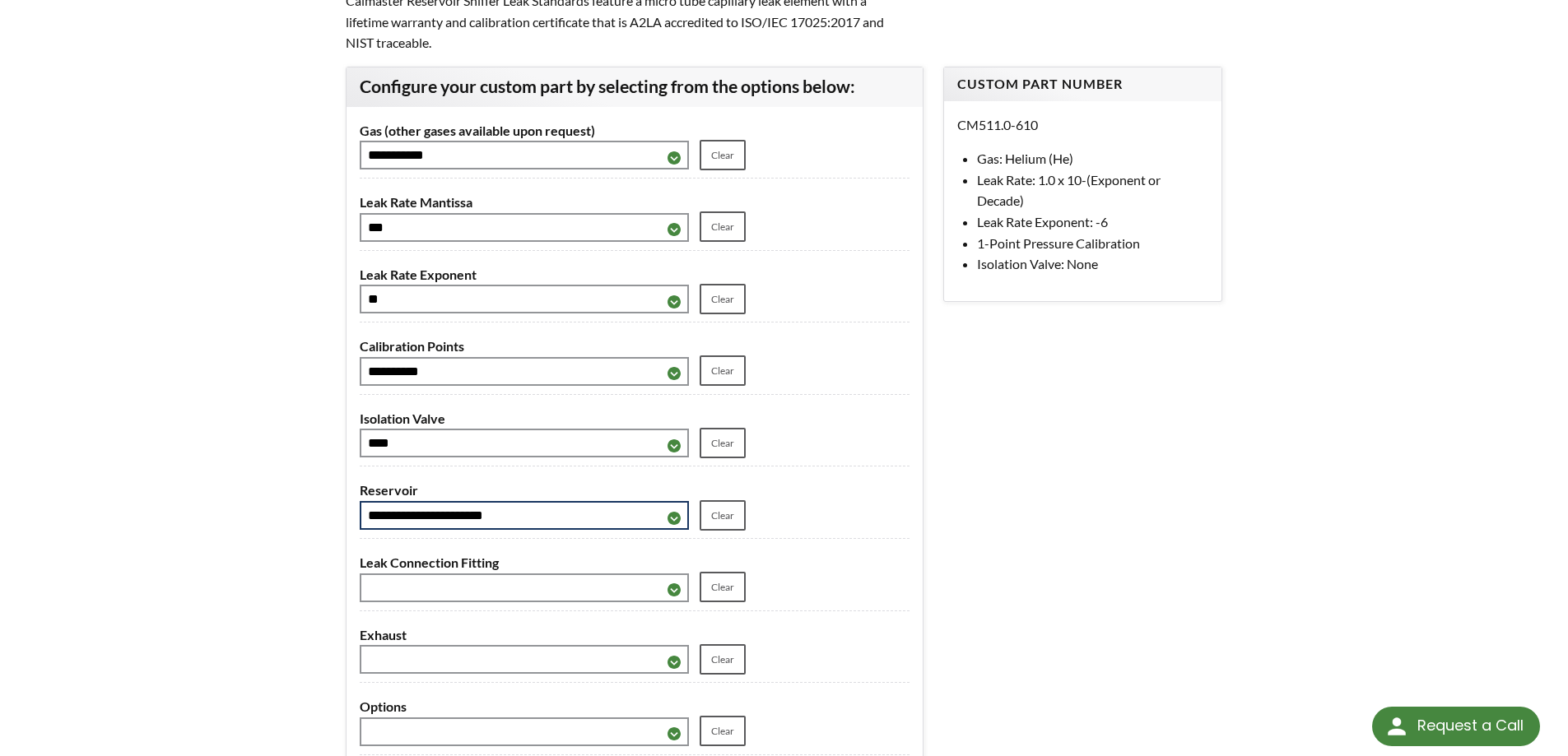 click on "**********" at bounding box center (524, 515) 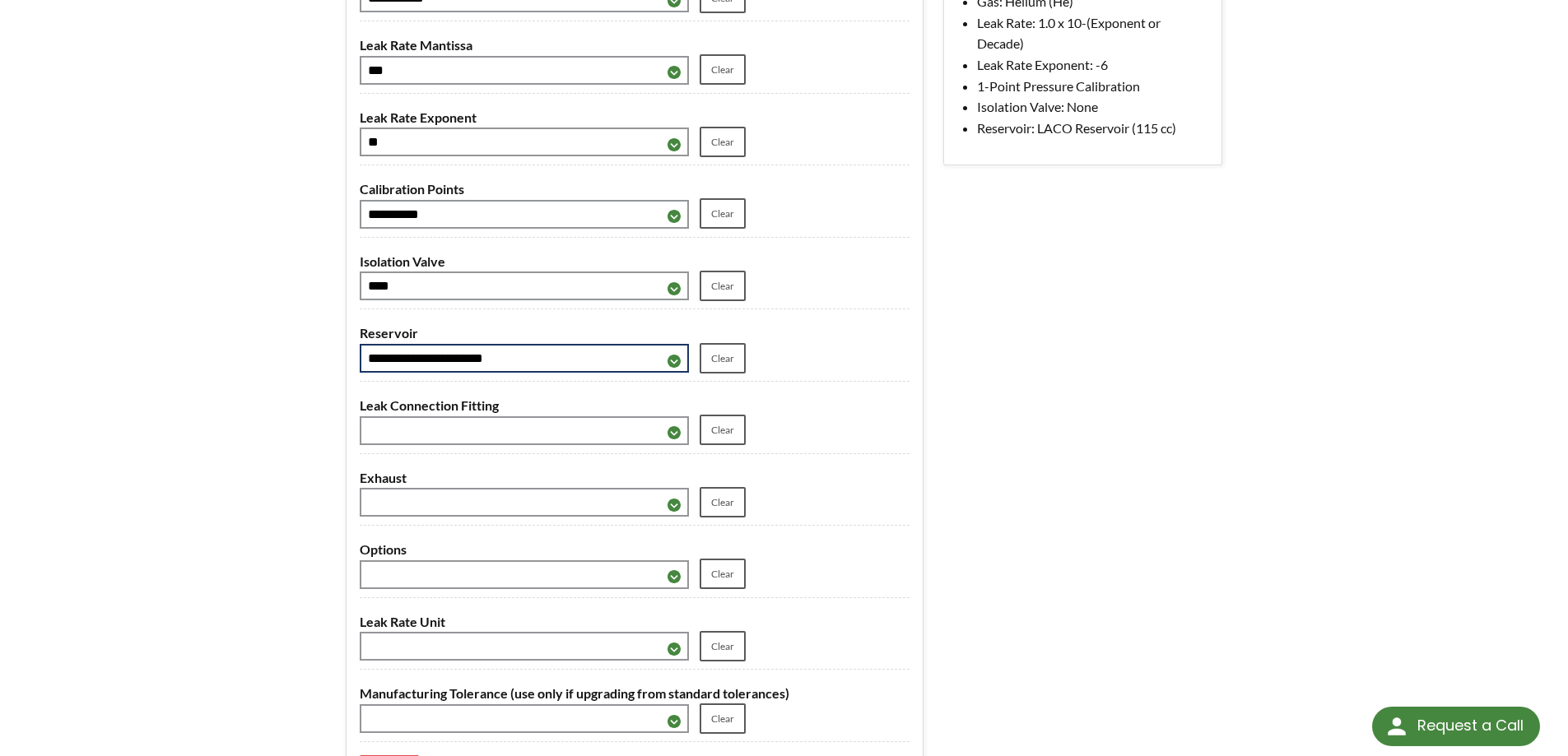 scroll, scrollTop: 411, scrollLeft: 0, axis: vertical 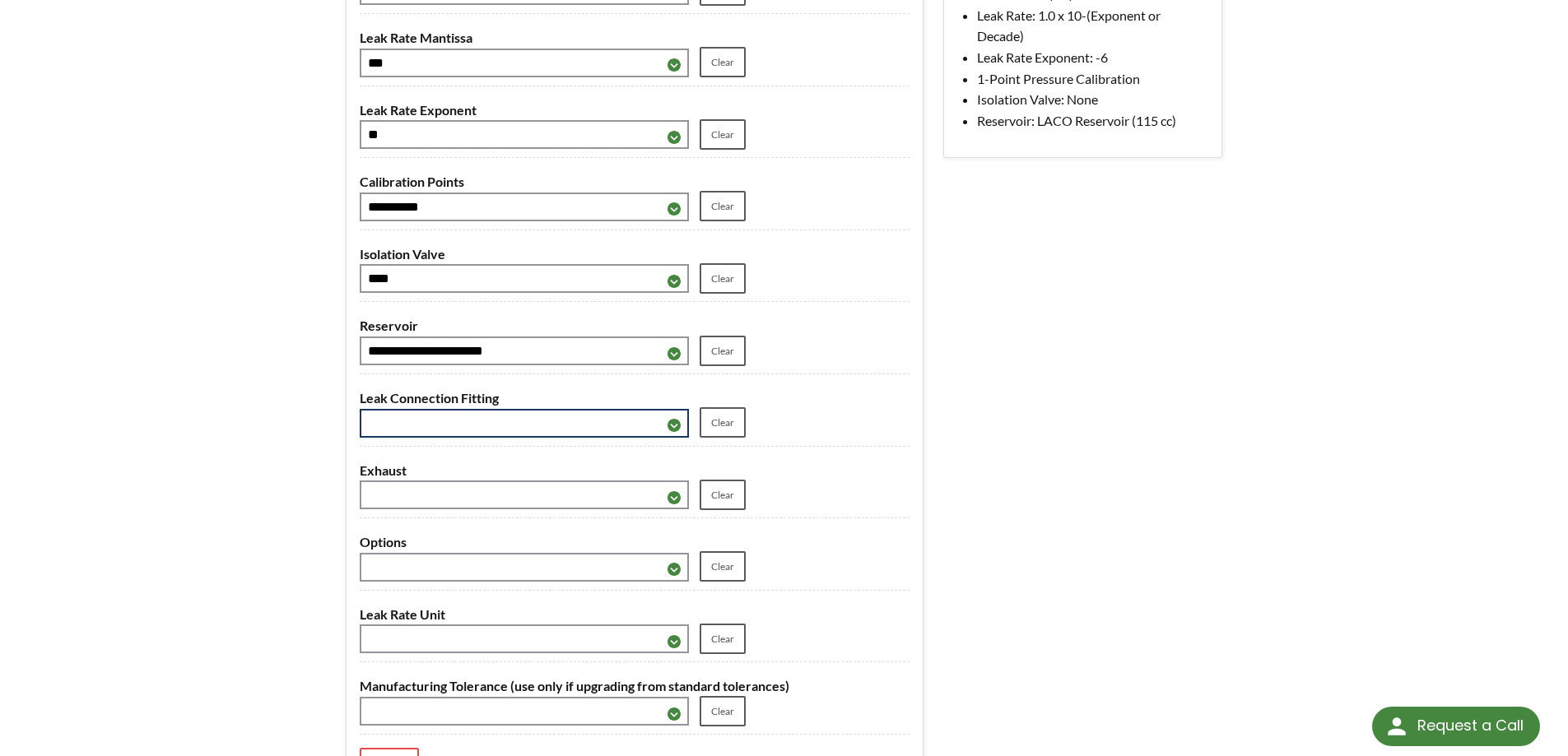 click on "**********" at bounding box center (524, 423) 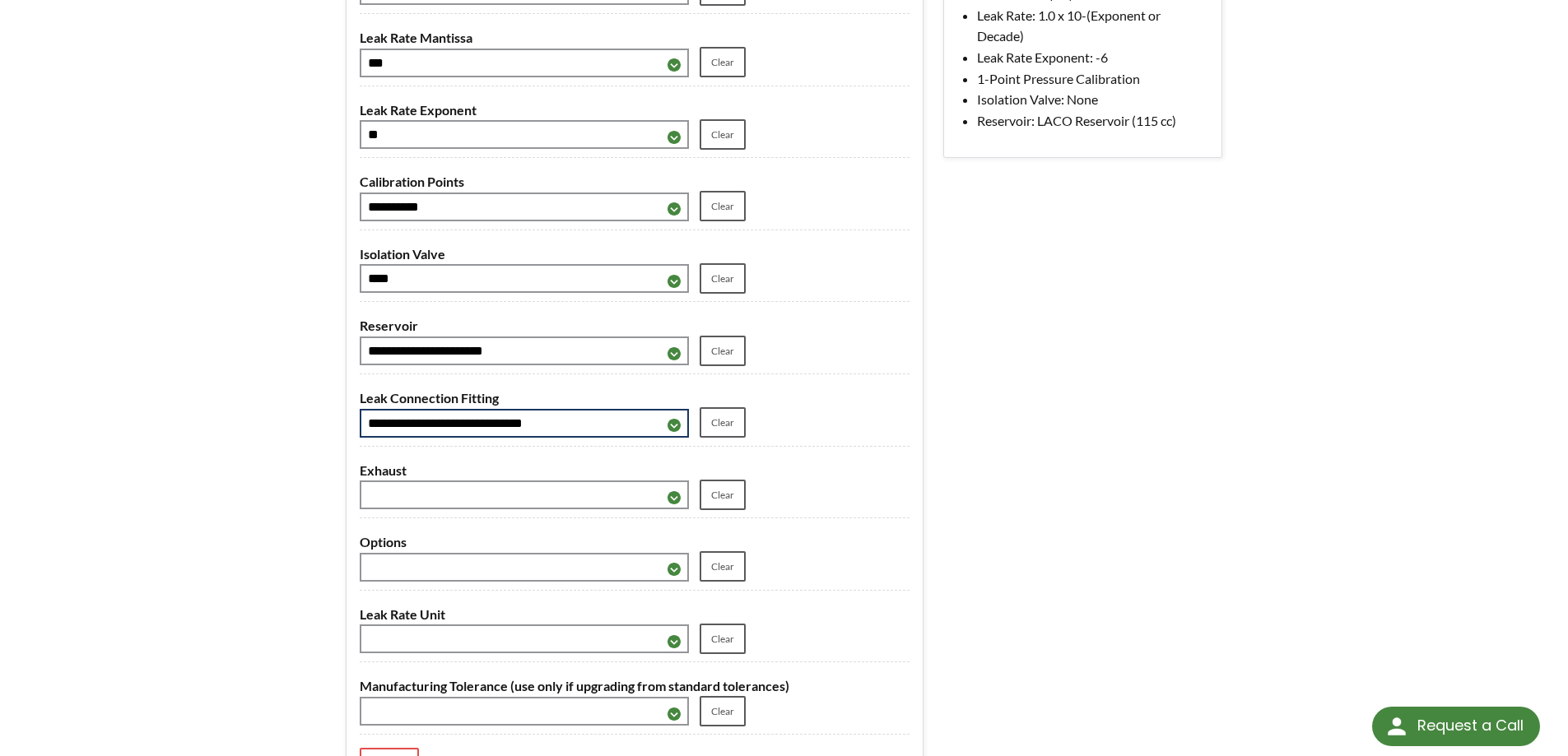 click on "**********" at bounding box center [524, 423] 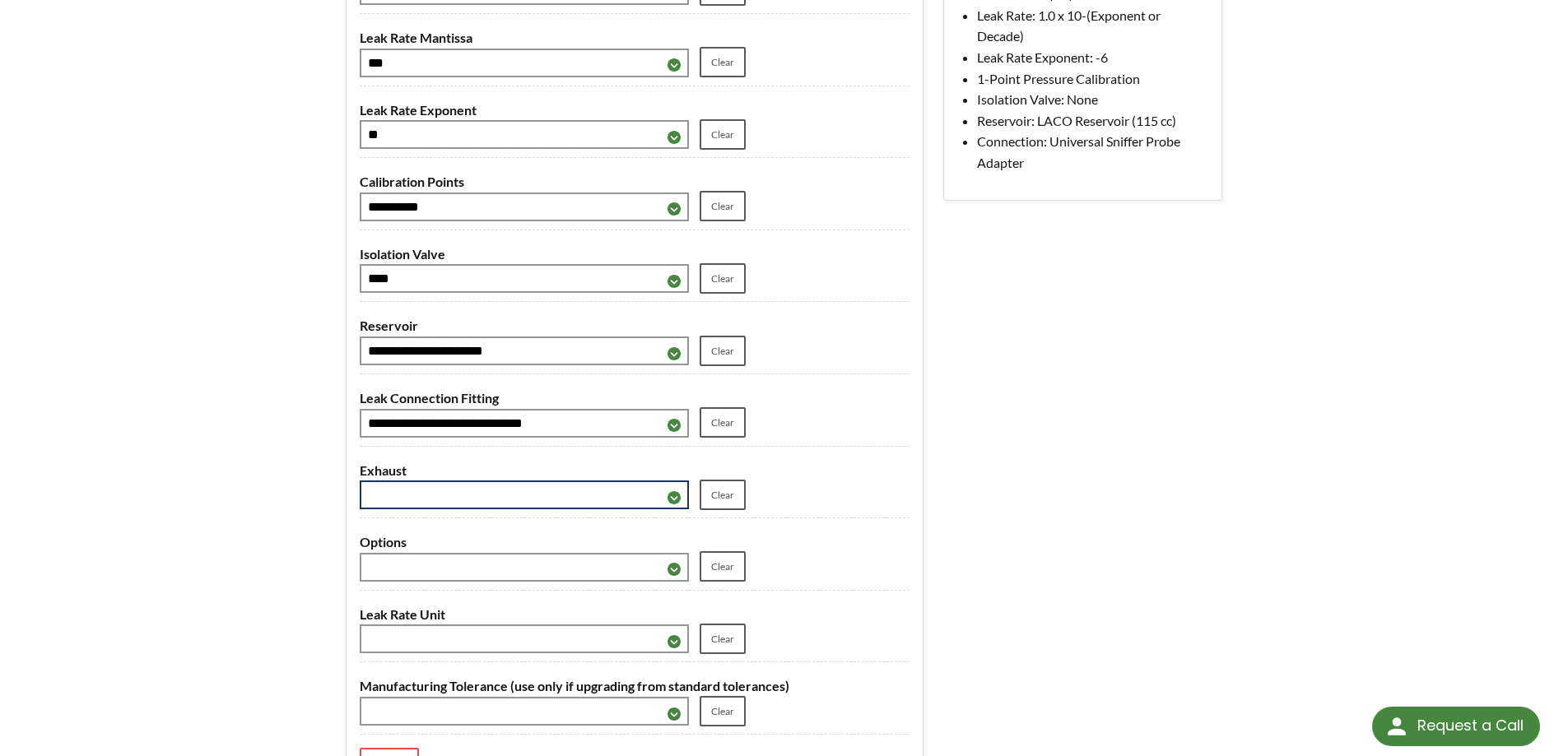 click on "**********" at bounding box center (524, 494) 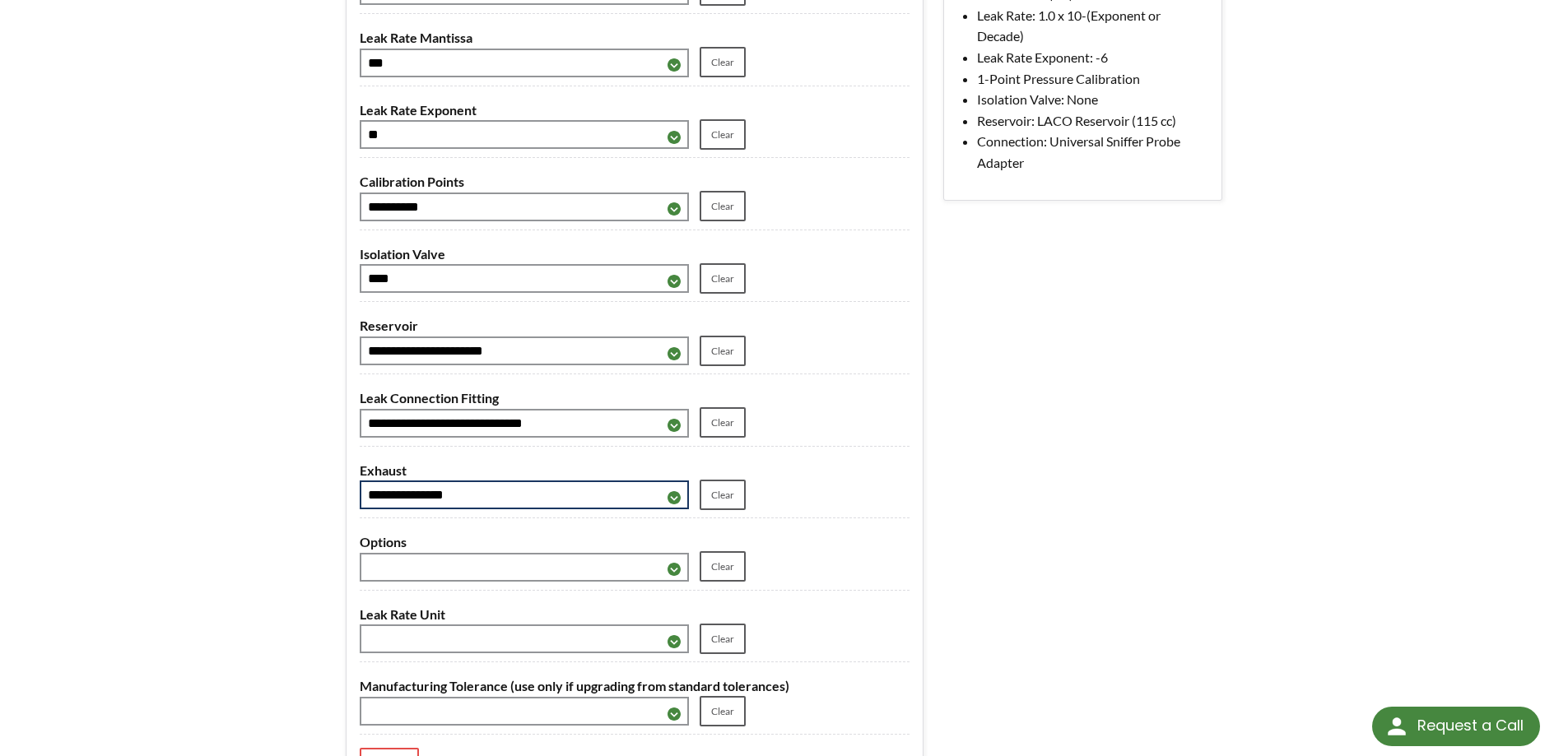 click on "**********" at bounding box center [524, 494] 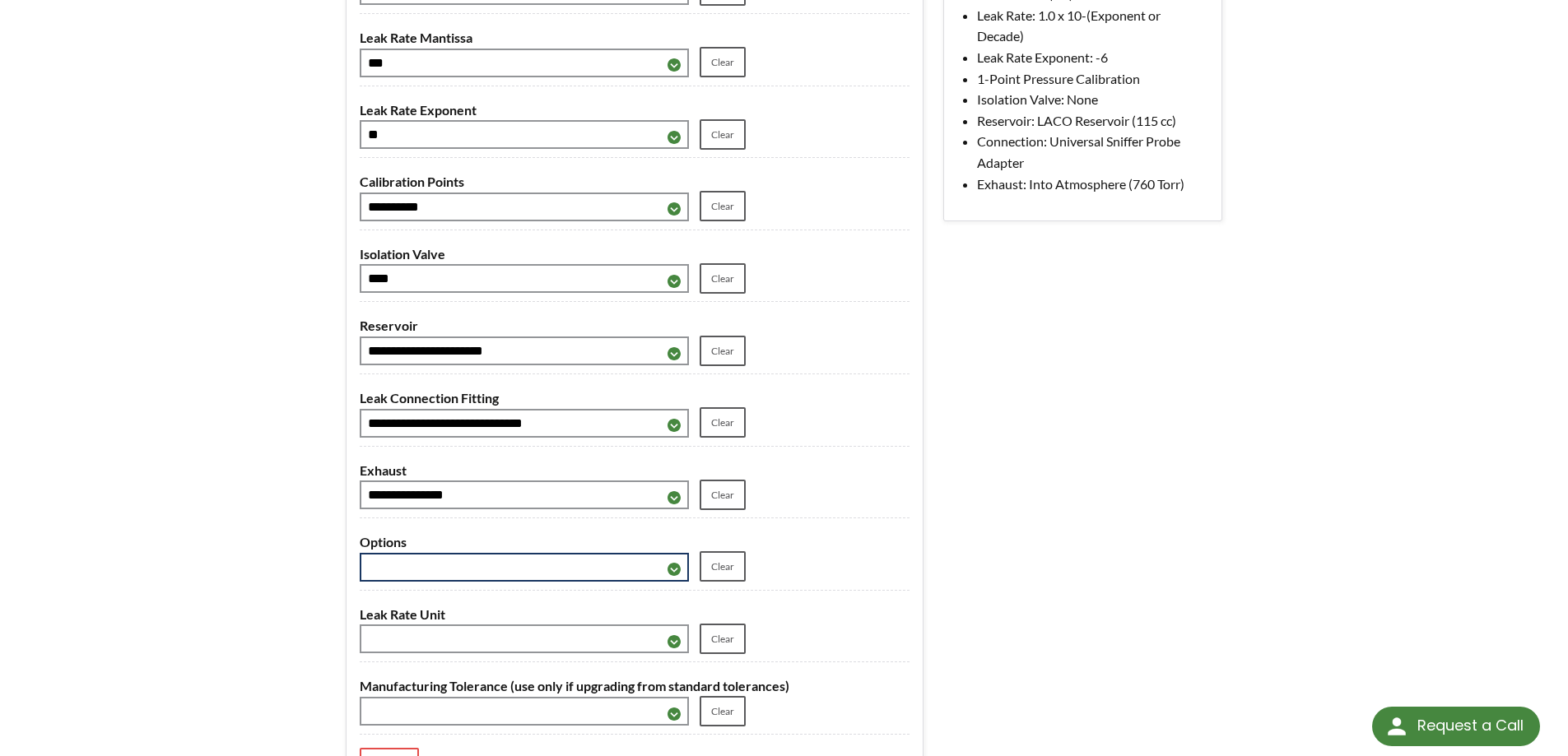 click on "**********" at bounding box center [524, 567] 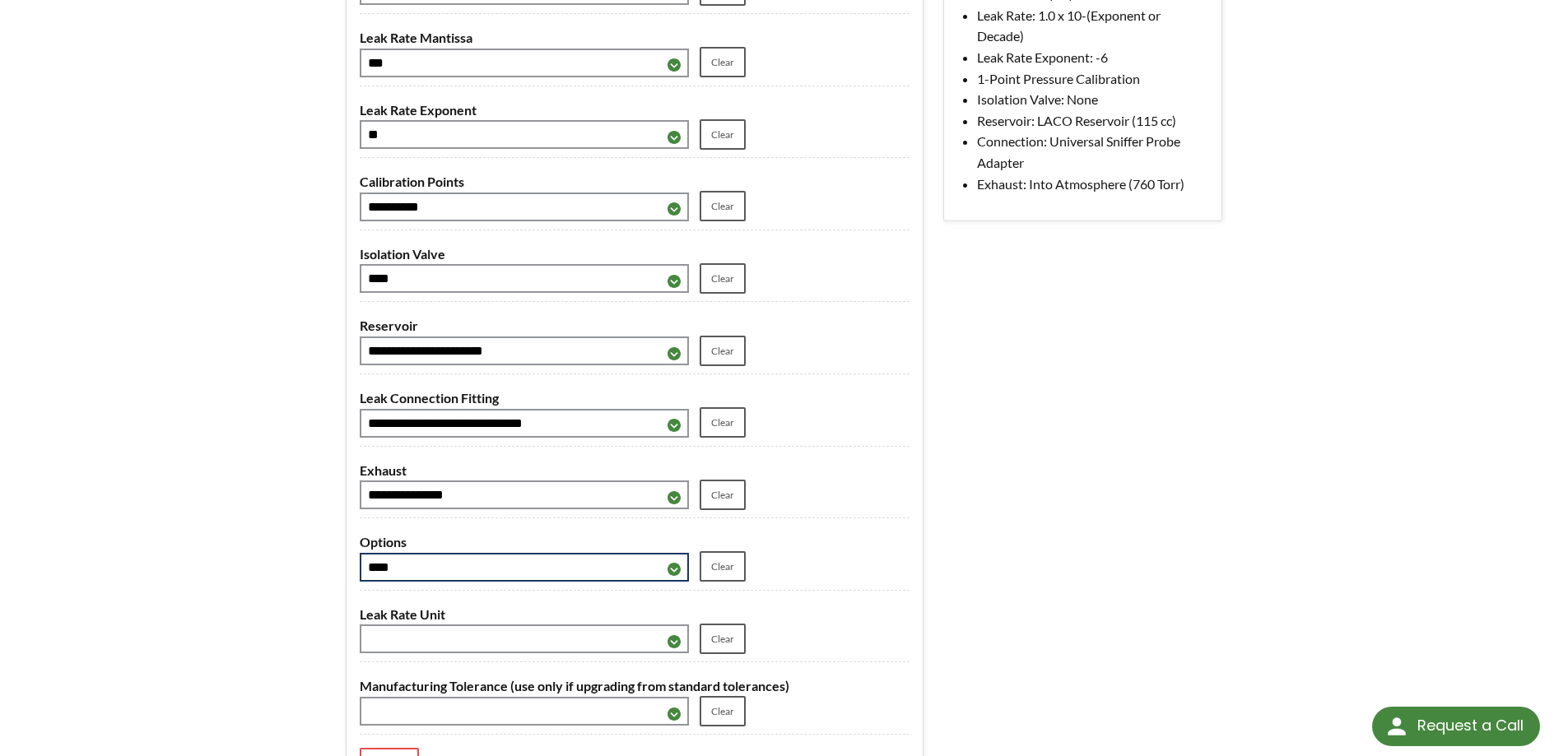 click on "**********" at bounding box center (524, 567) 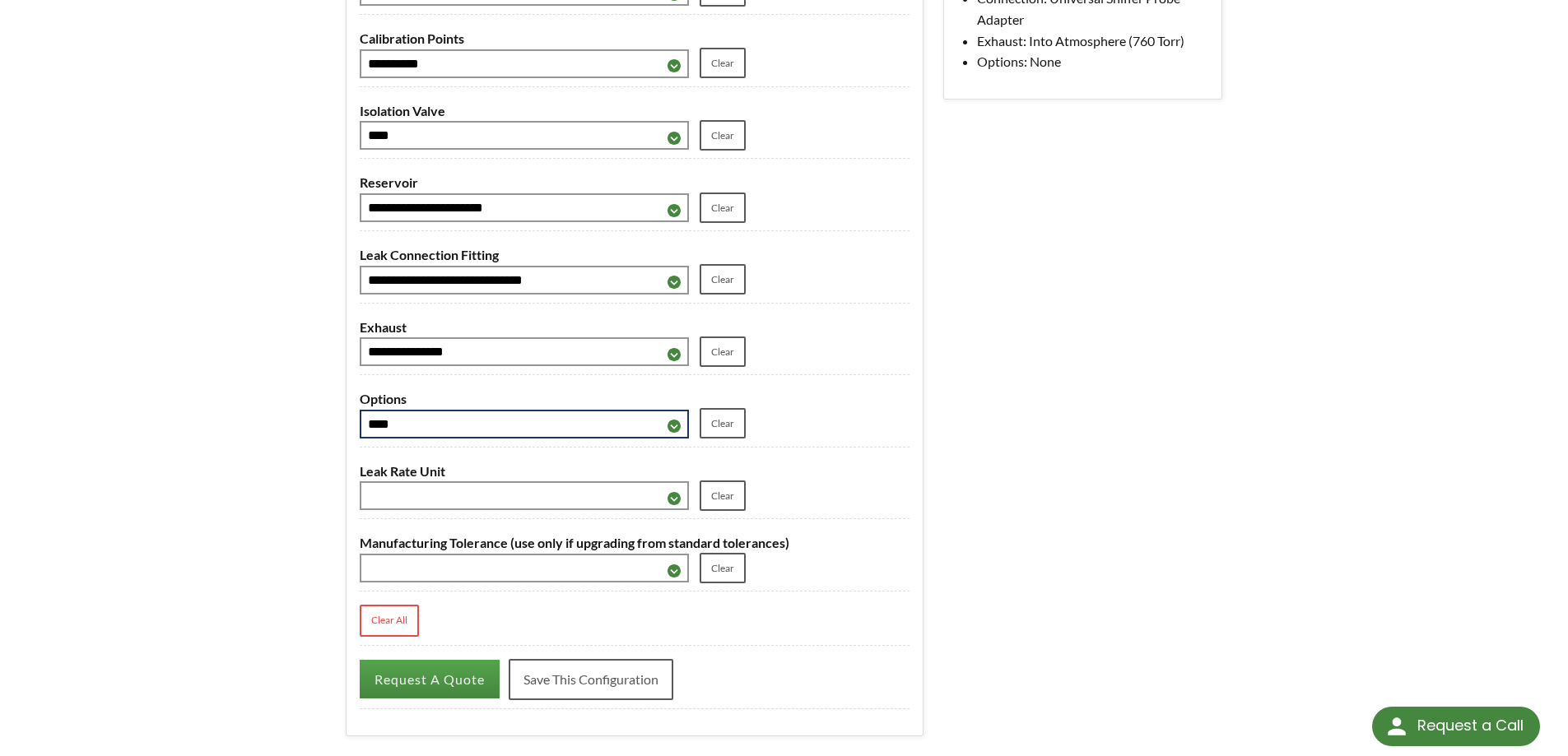 scroll, scrollTop: 576, scrollLeft: 0, axis: vertical 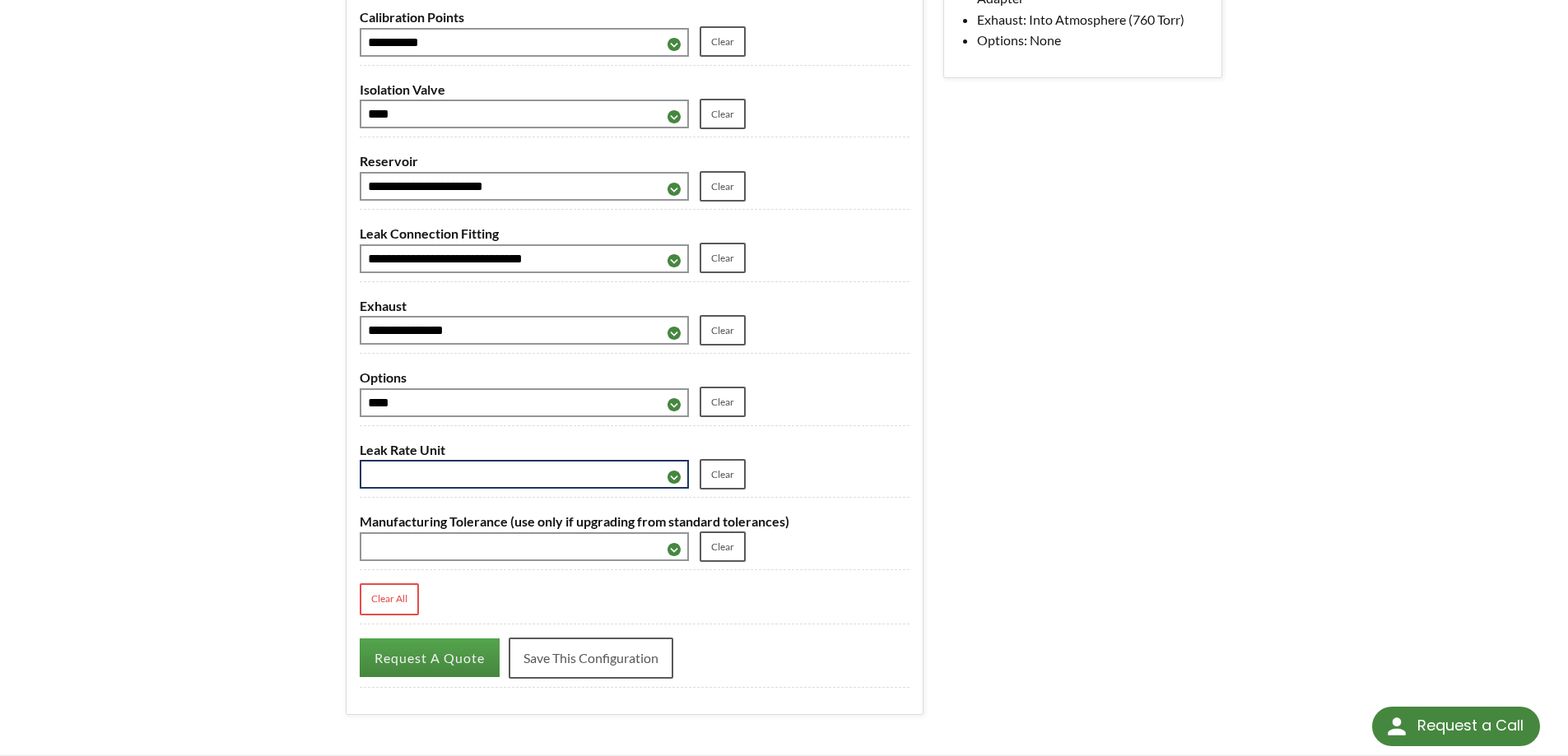 click on "**********" at bounding box center (524, 474) 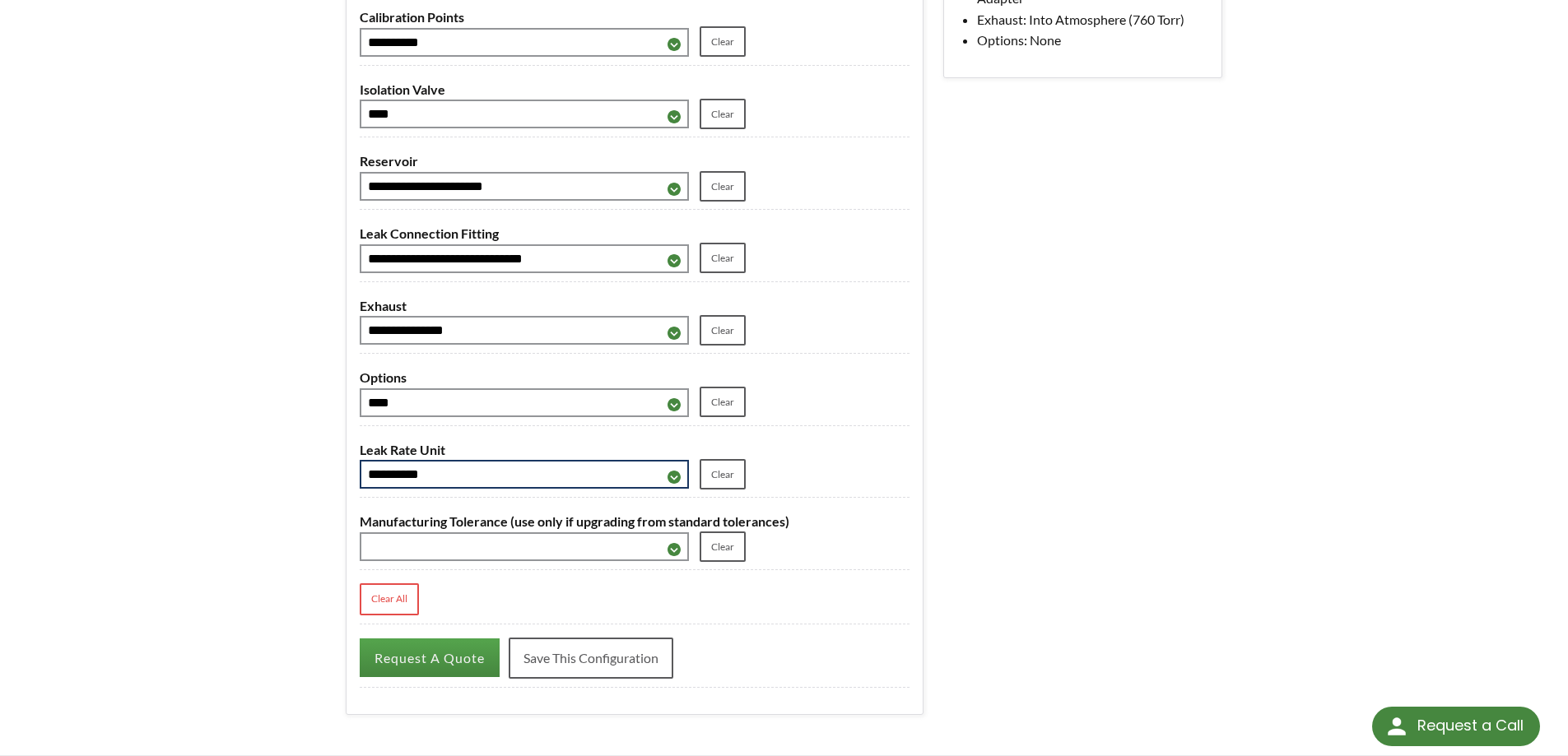 click on "**********" at bounding box center [524, 474] 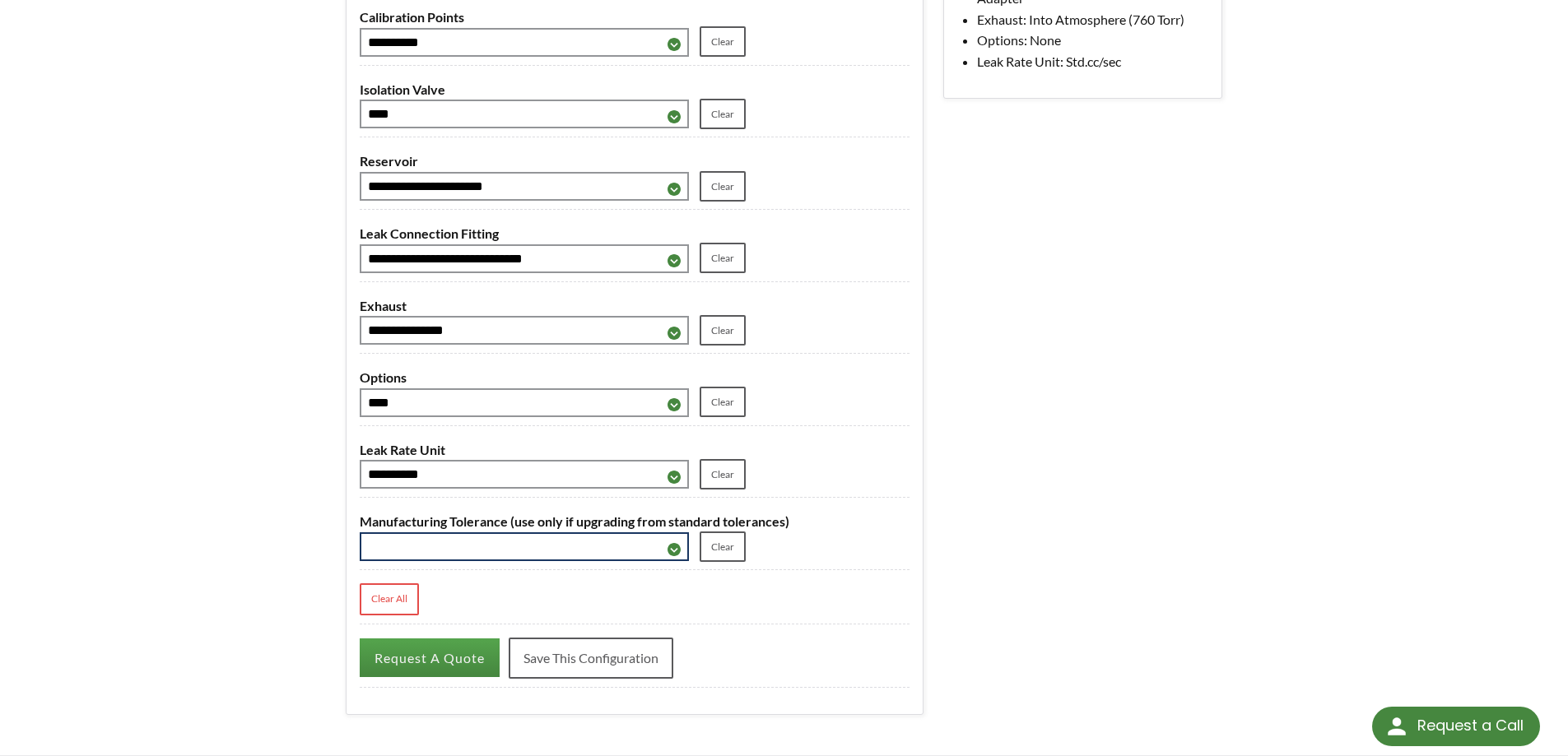 click on "**********" at bounding box center (524, 546) 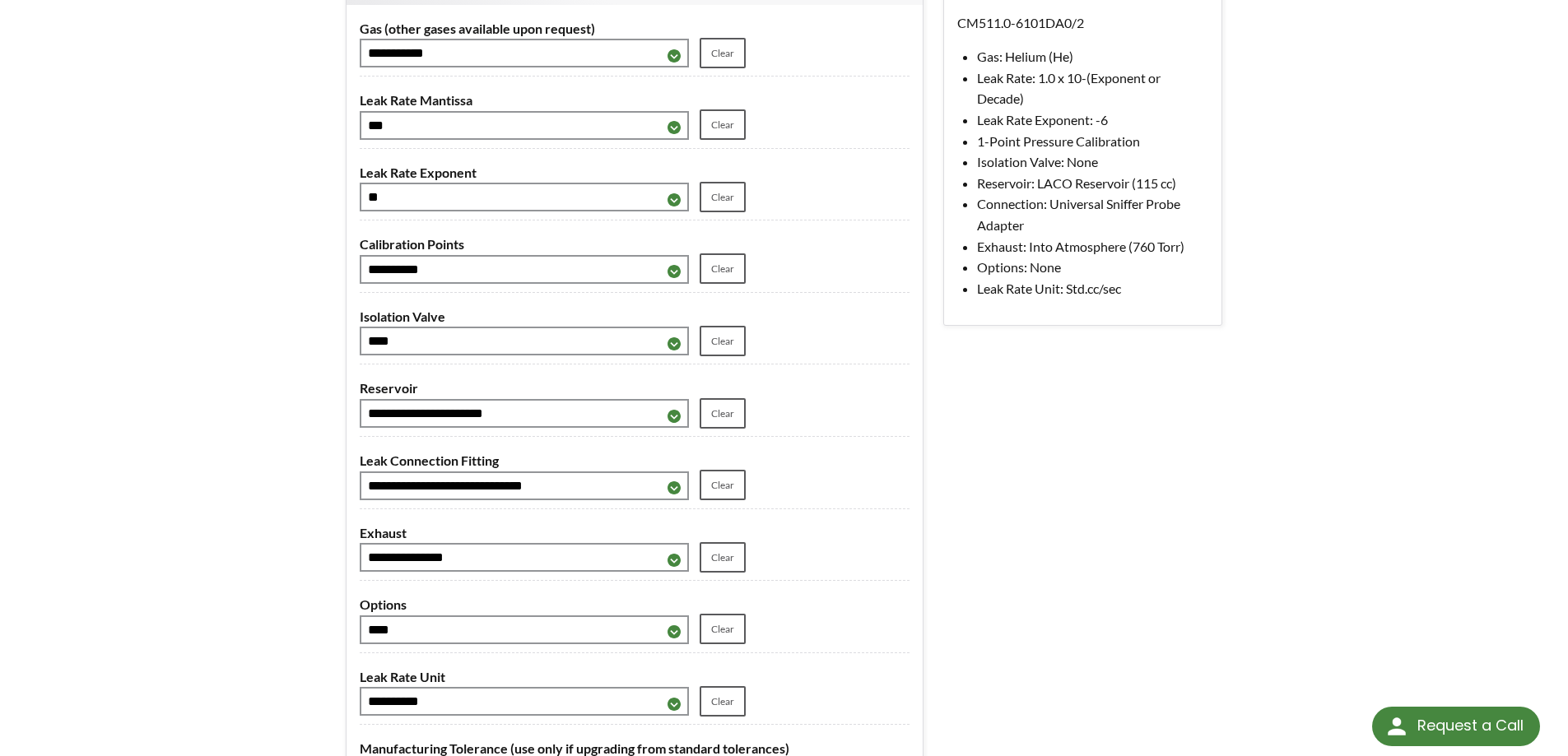 scroll, scrollTop: 823, scrollLeft: 0, axis: vertical 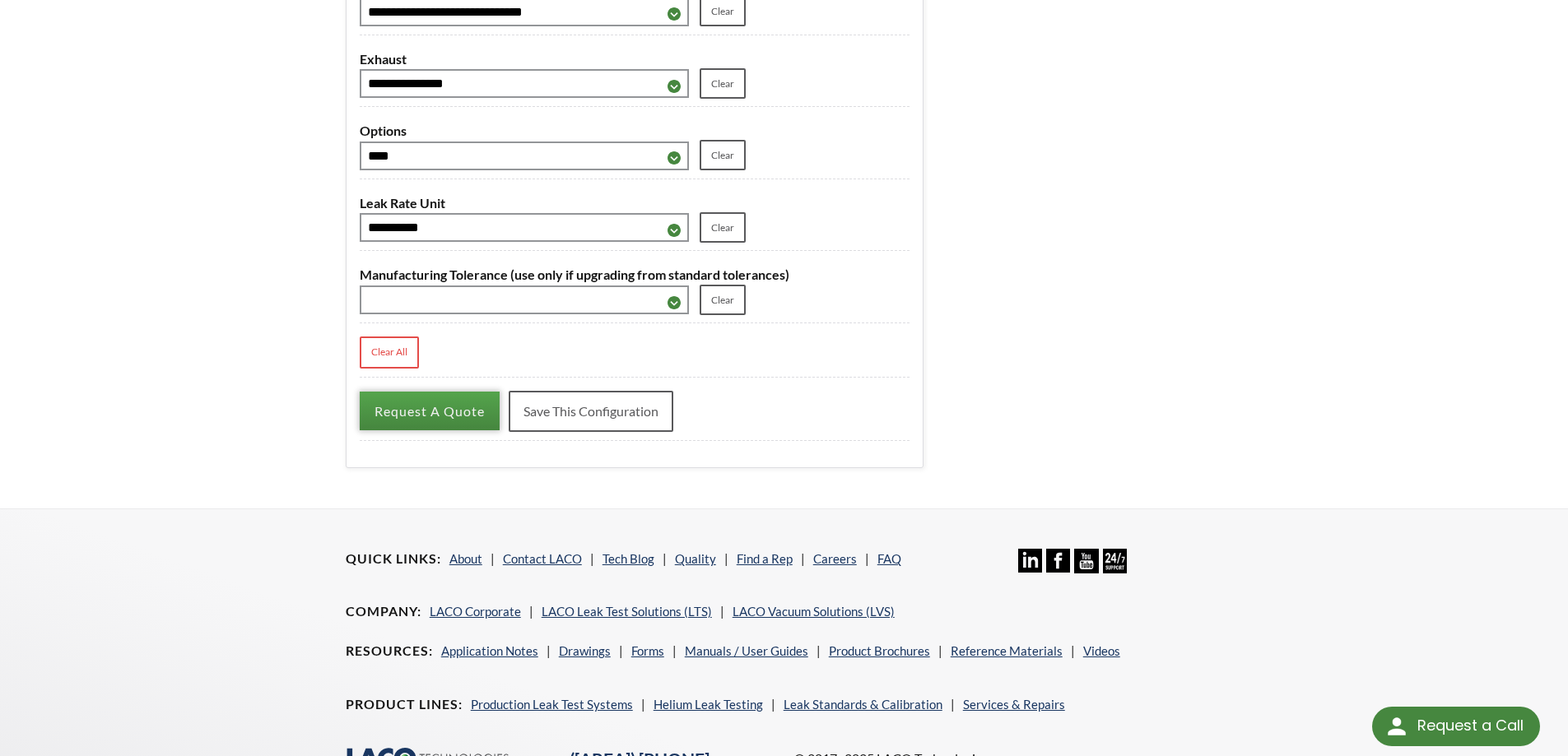 click on "Request A Quote" at bounding box center (430, 410) 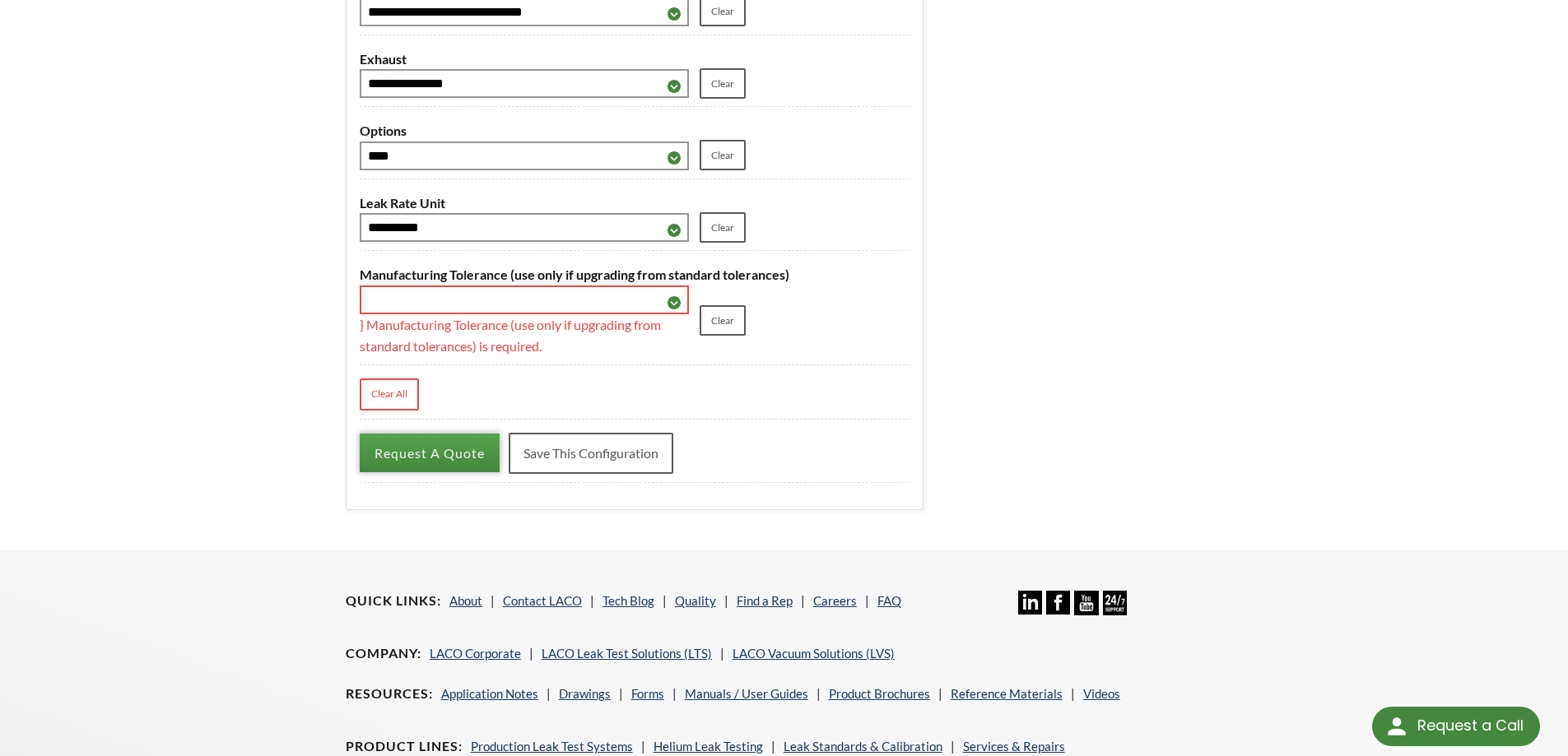 click on "Request A Quote" at bounding box center [430, 452] 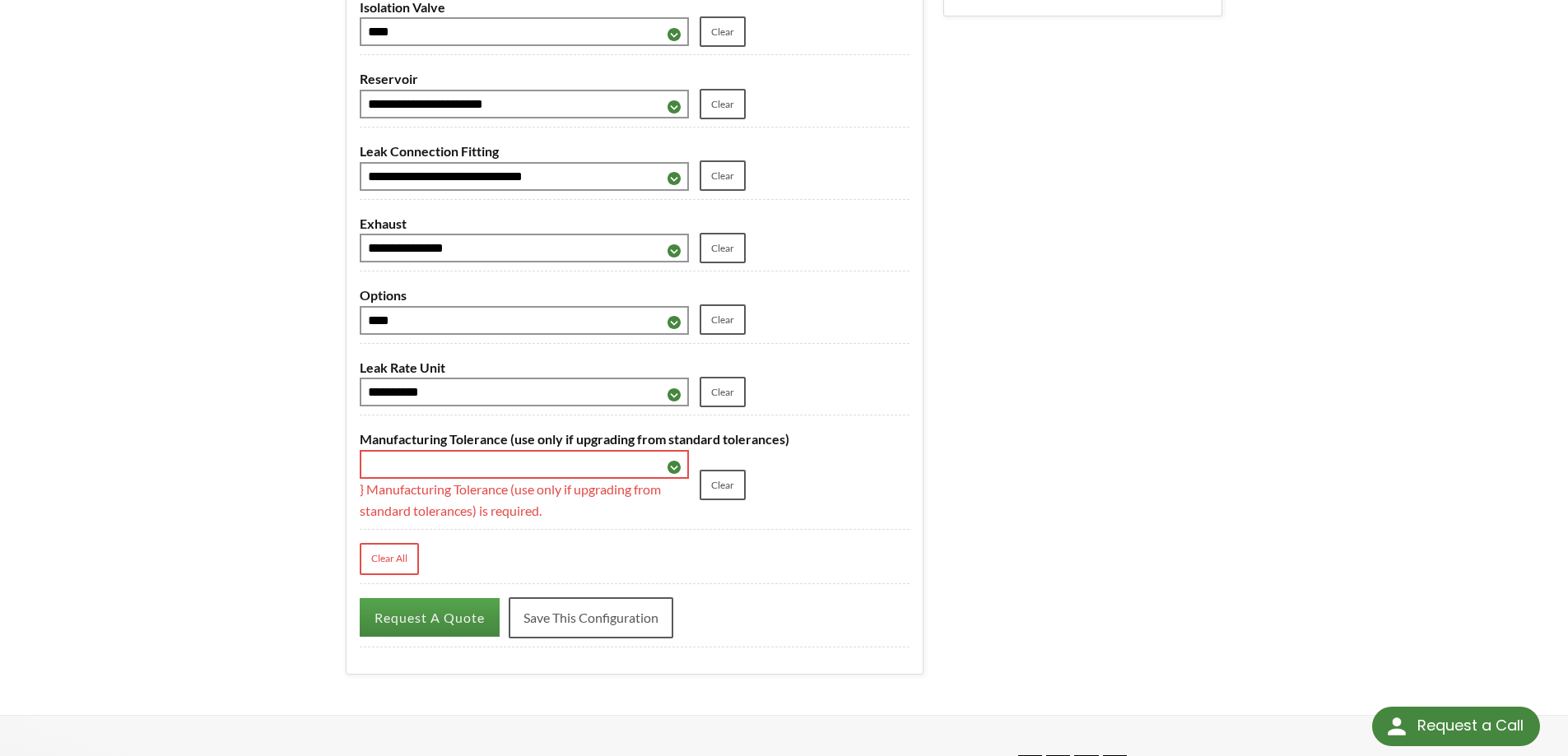 scroll, scrollTop: 740, scrollLeft: 0, axis: vertical 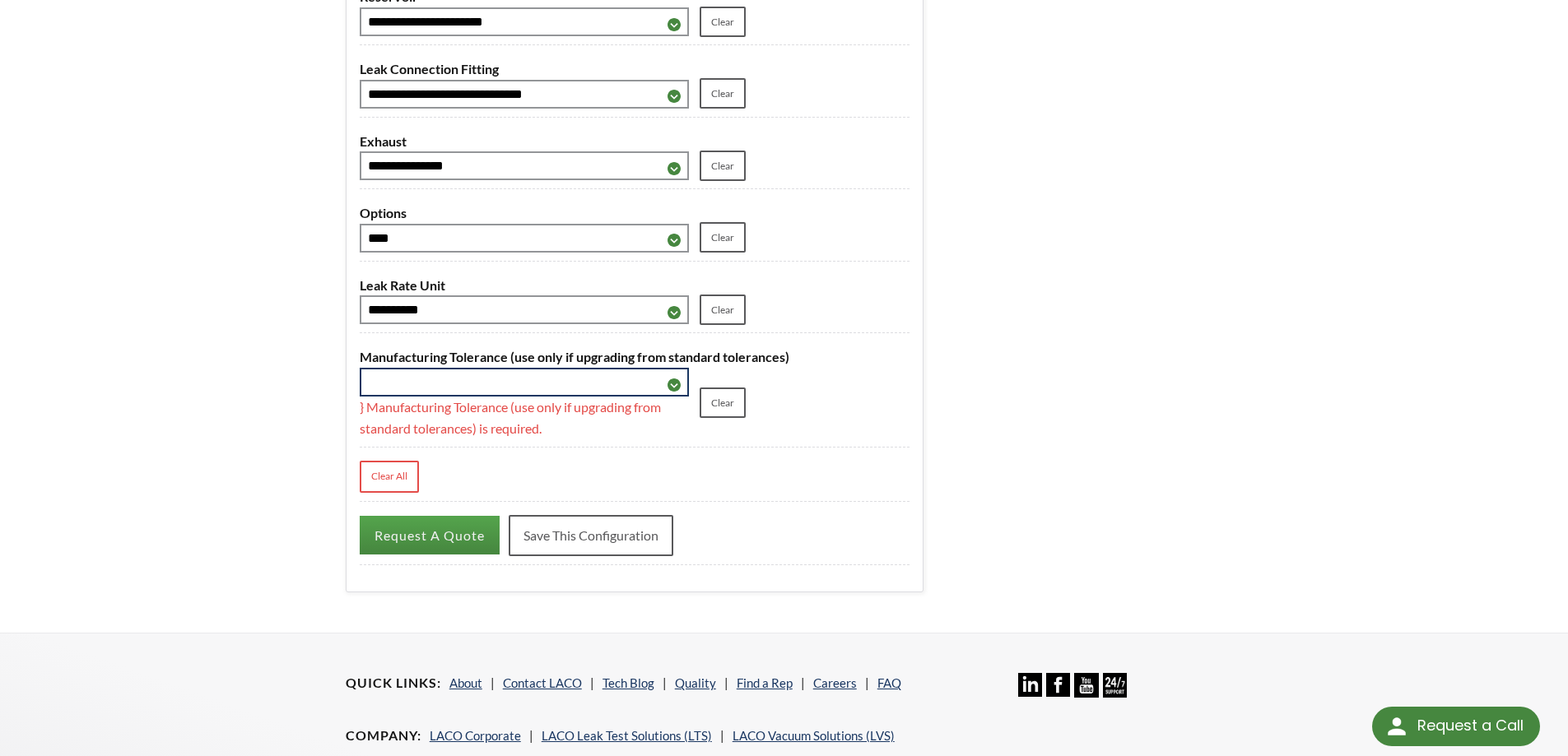 click on "**********" at bounding box center (524, 382) 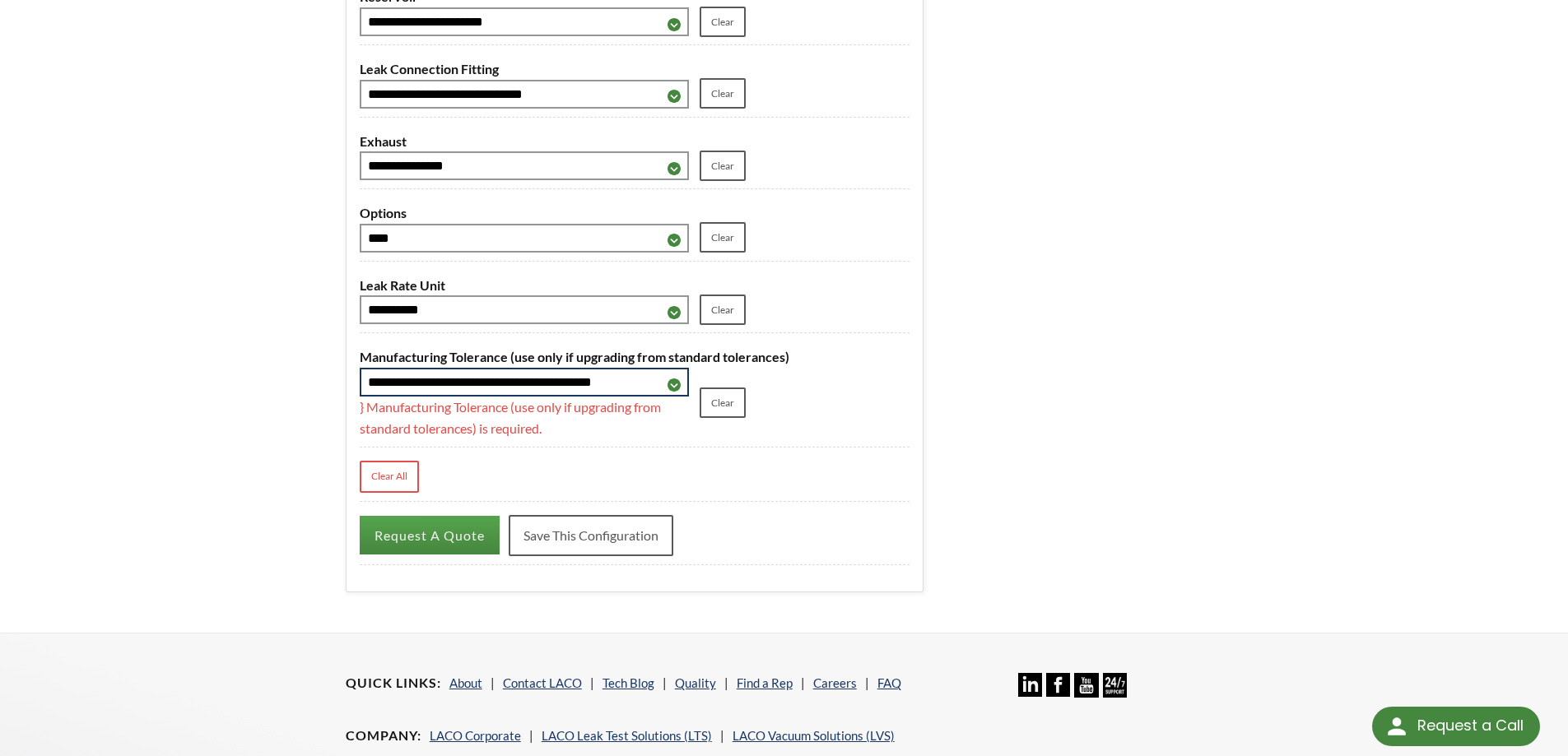 click on "**********" at bounding box center [524, 382] 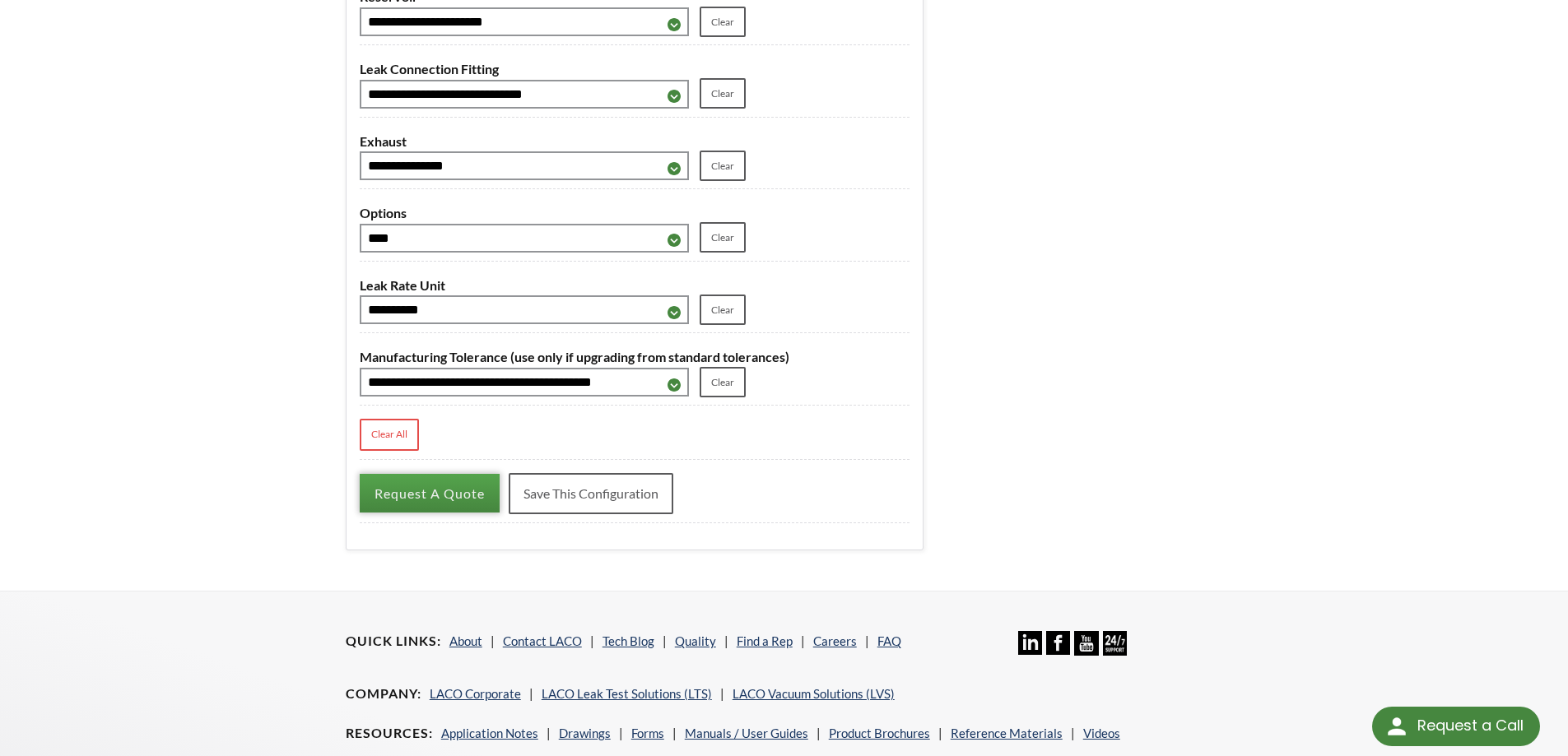 click on "Request A Quote" at bounding box center (430, 493) 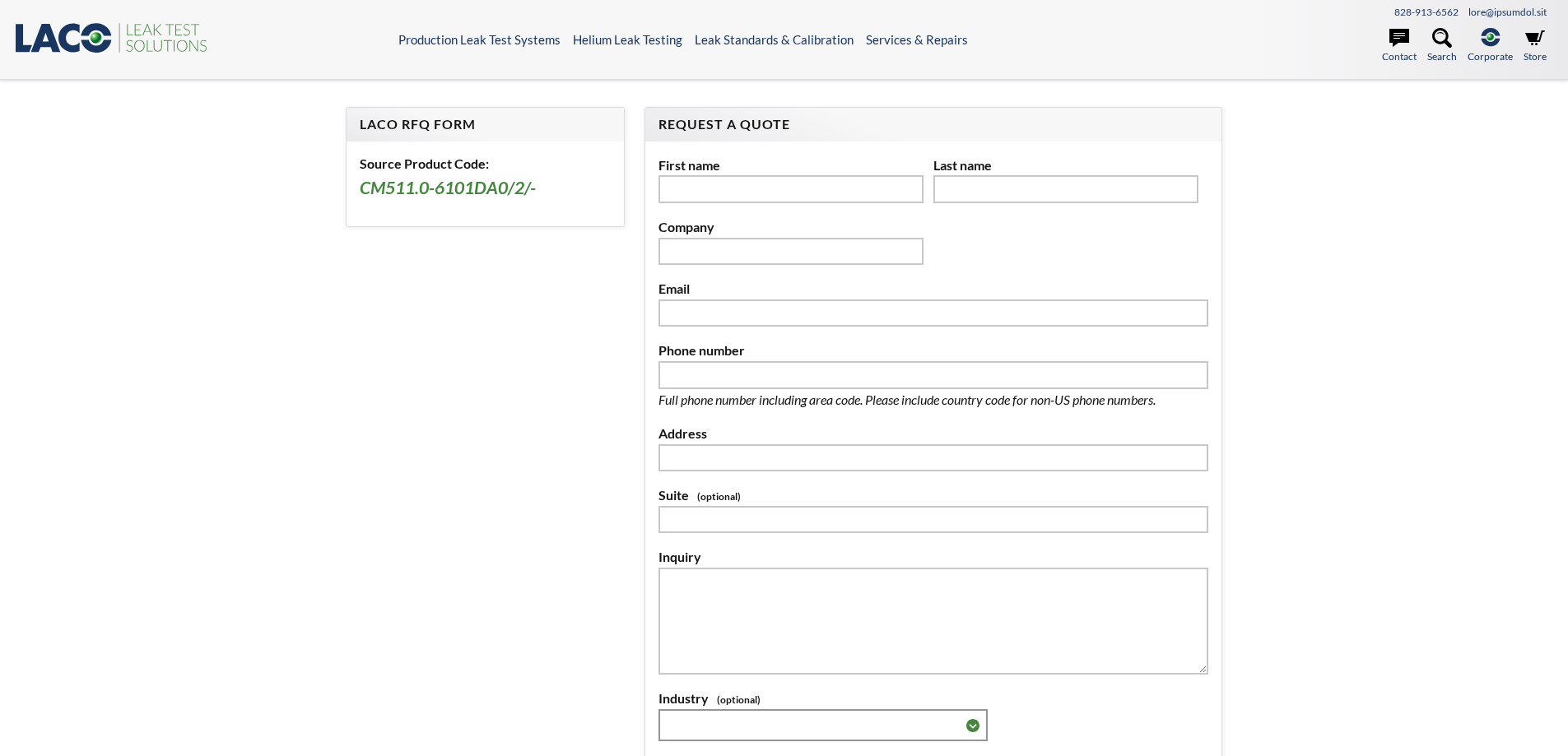 scroll, scrollTop: 0, scrollLeft: 0, axis: both 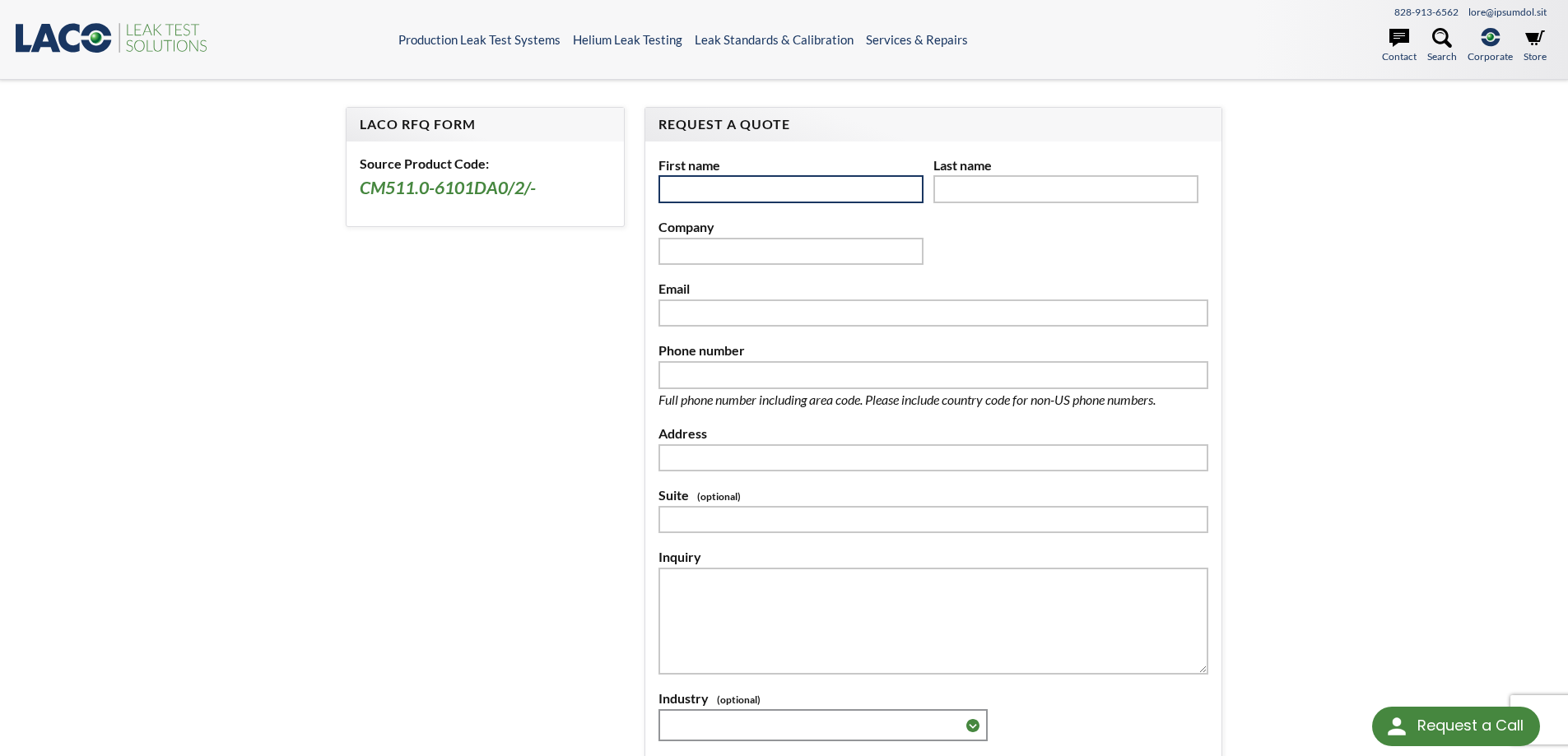 click at bounding box center (791, 189) 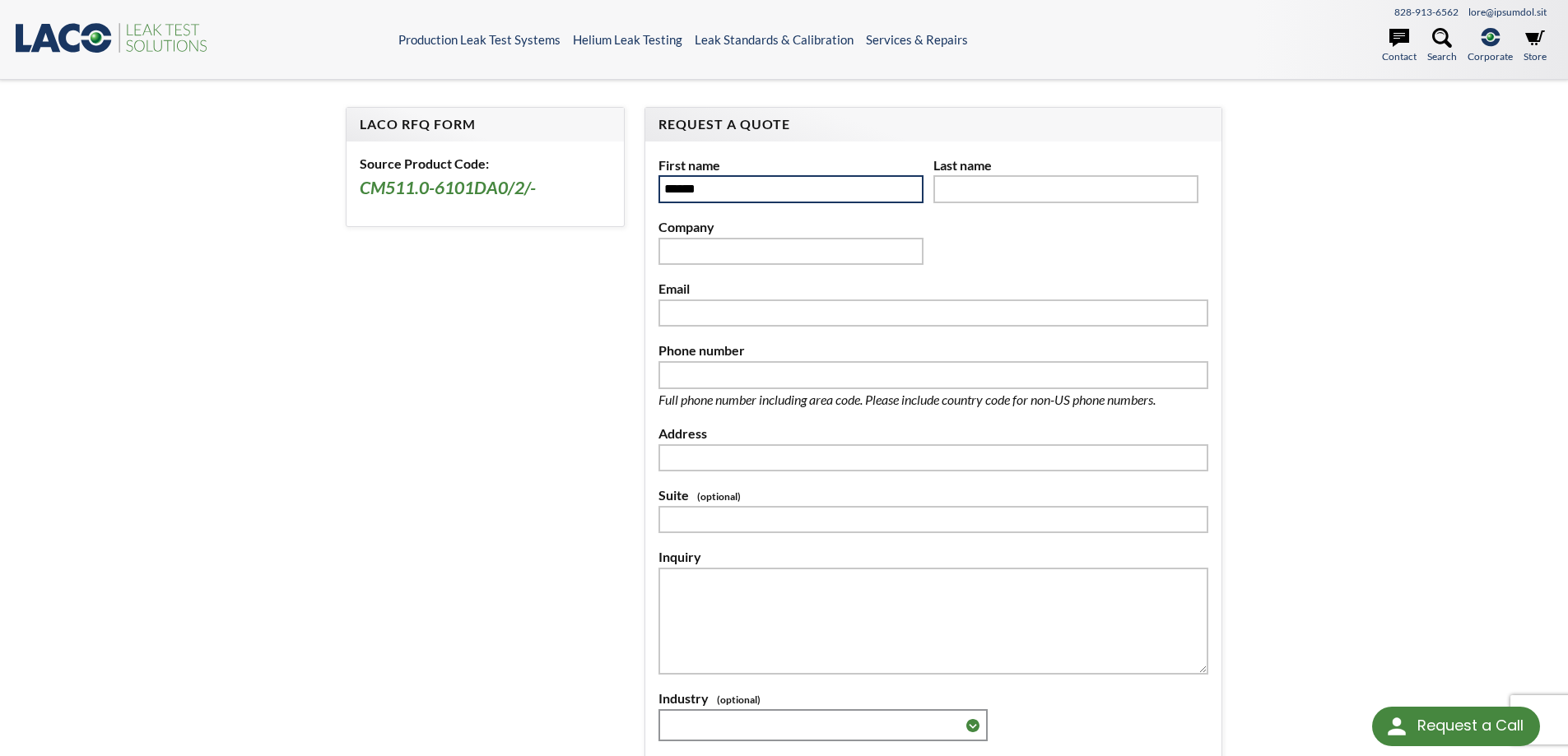 type on "**********" 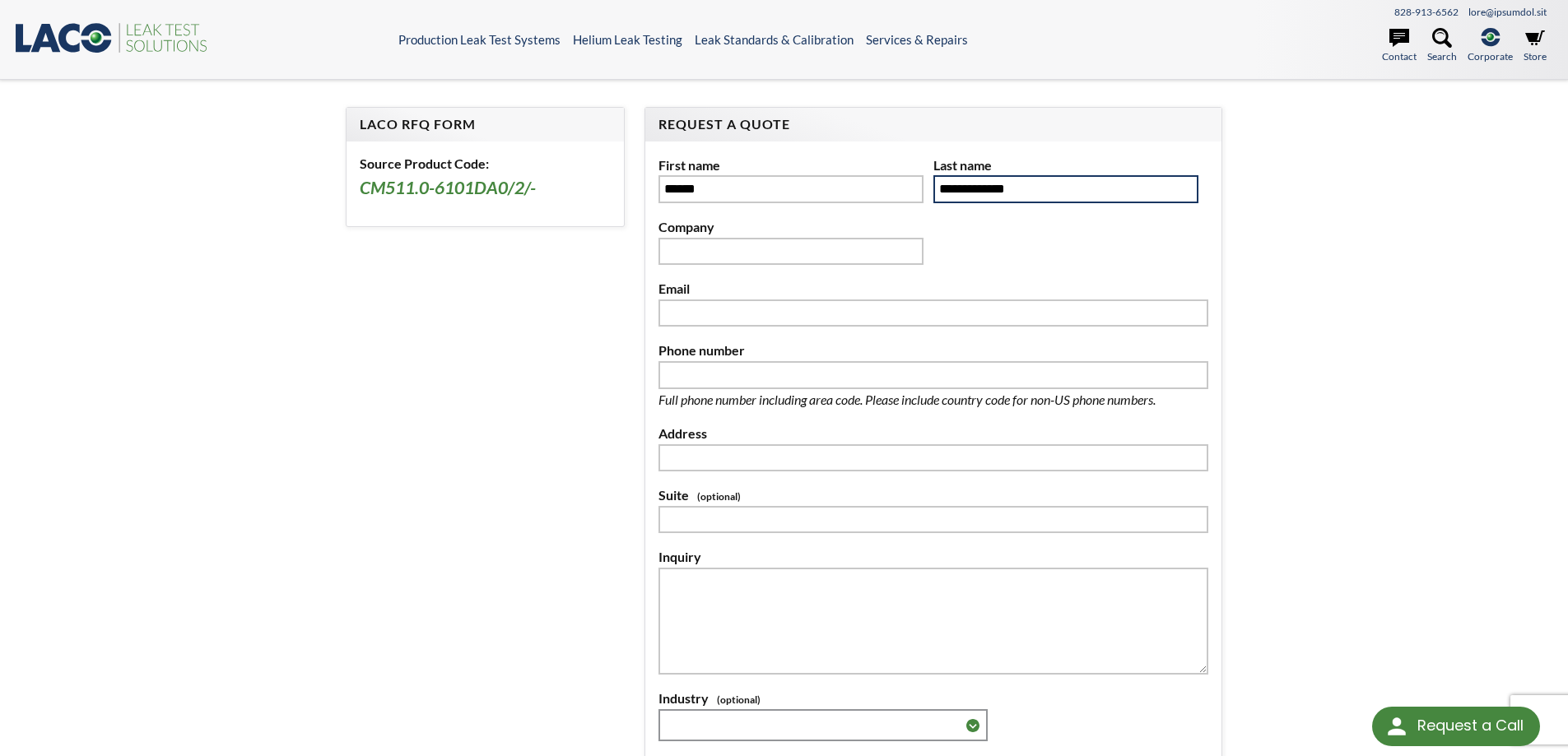 type on "**********" 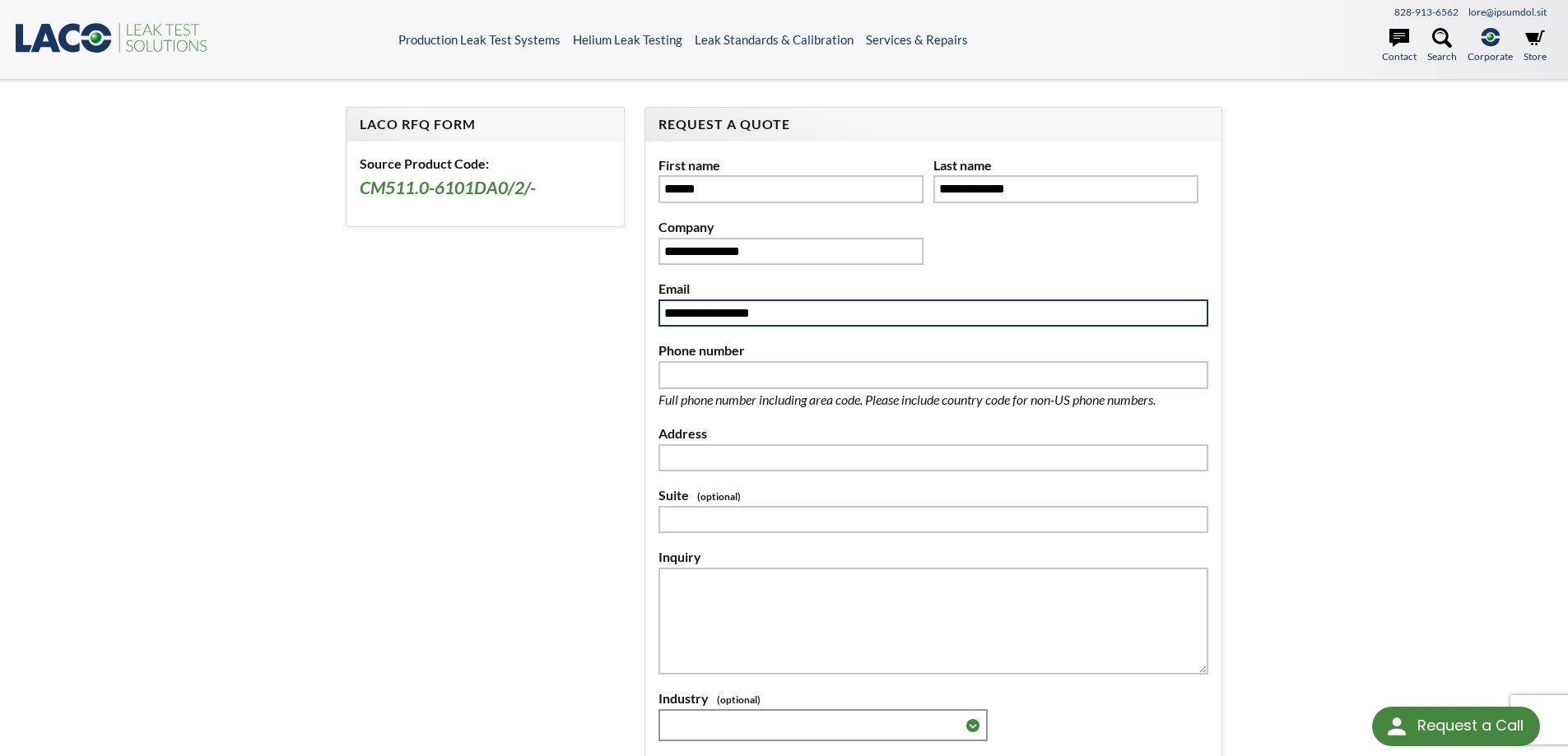 type on "**********" 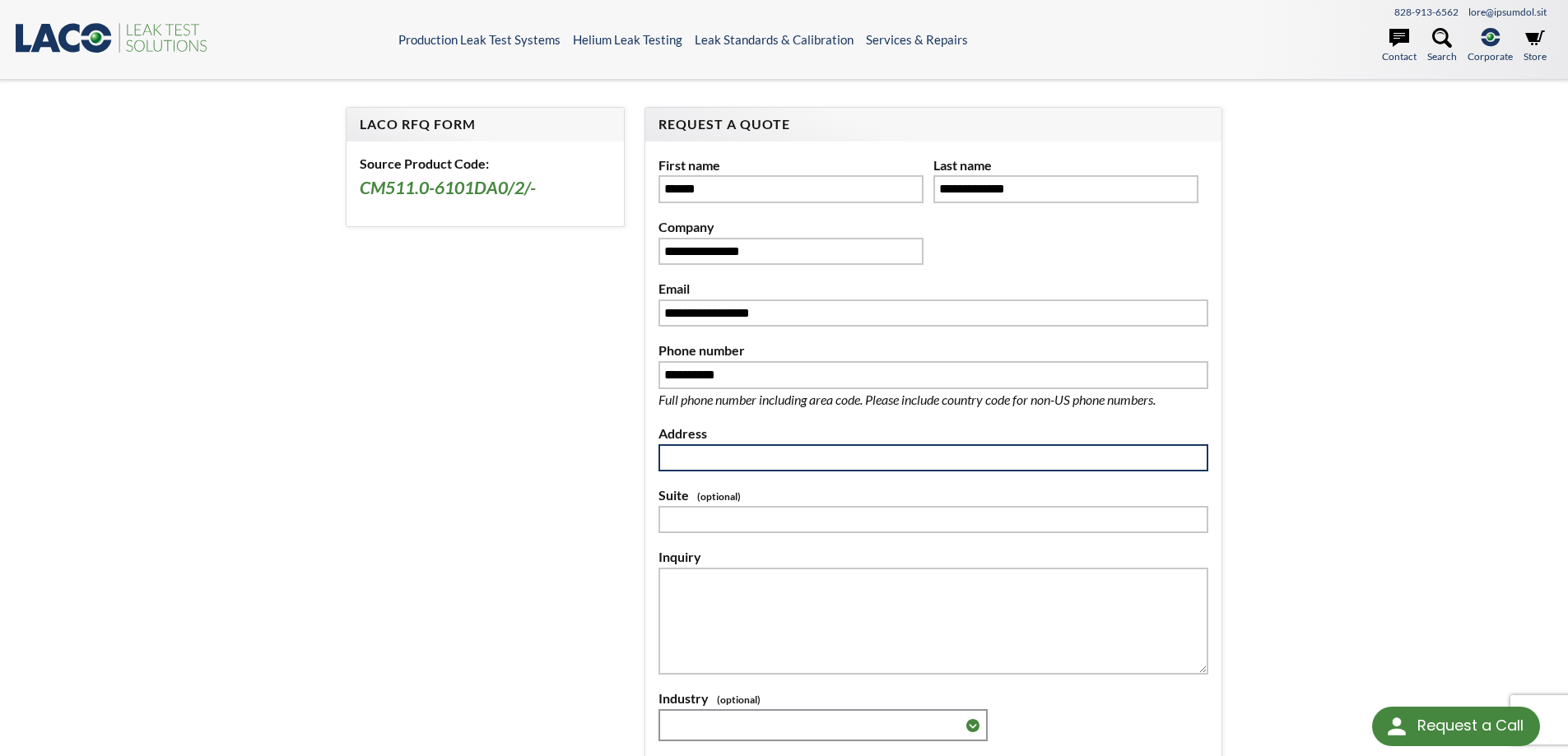 type on "**********" 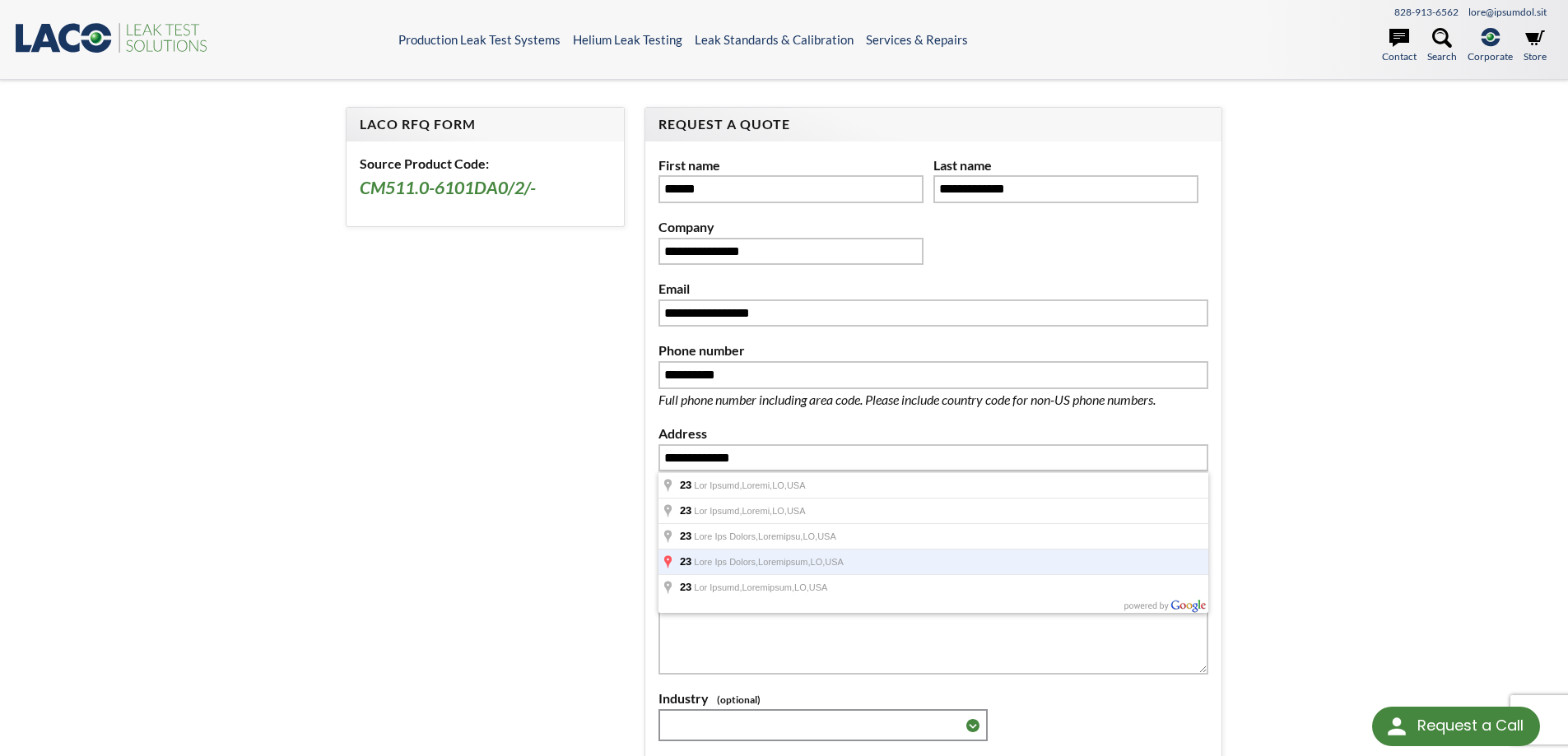 click on "**********" at bounding box center (784, 485) 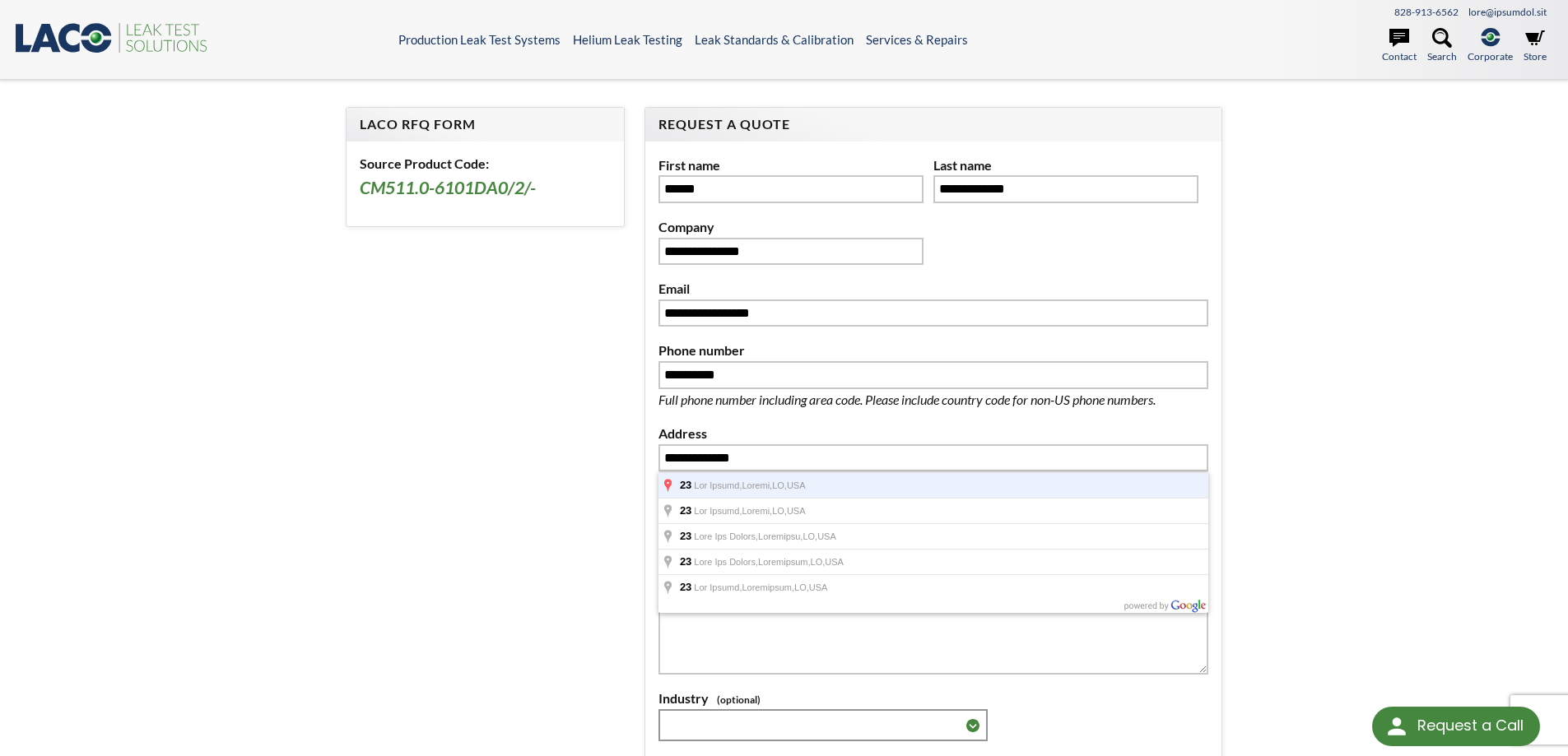 click on "**********" at bounding box center [784, 485] 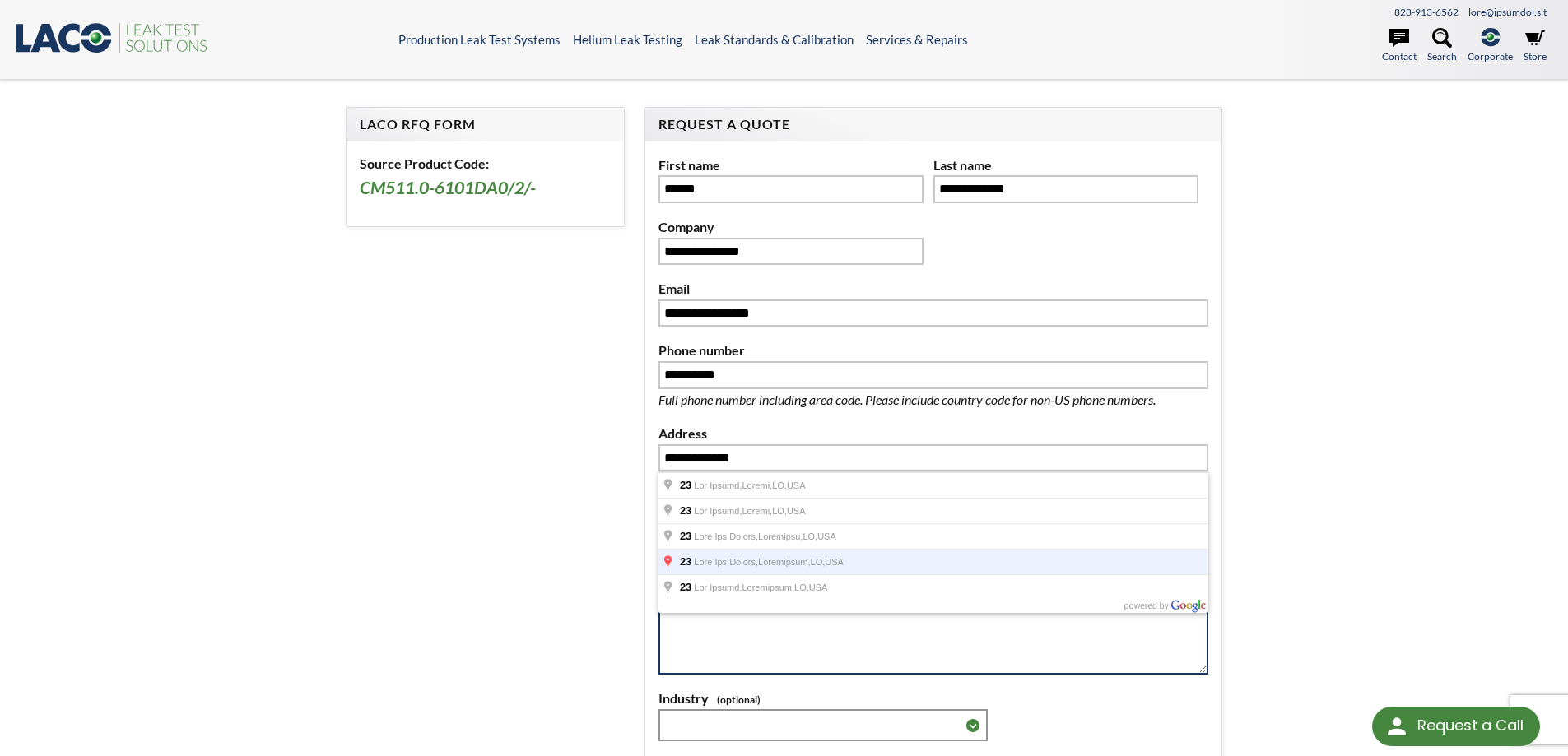 click at bounding box center [933, 621] 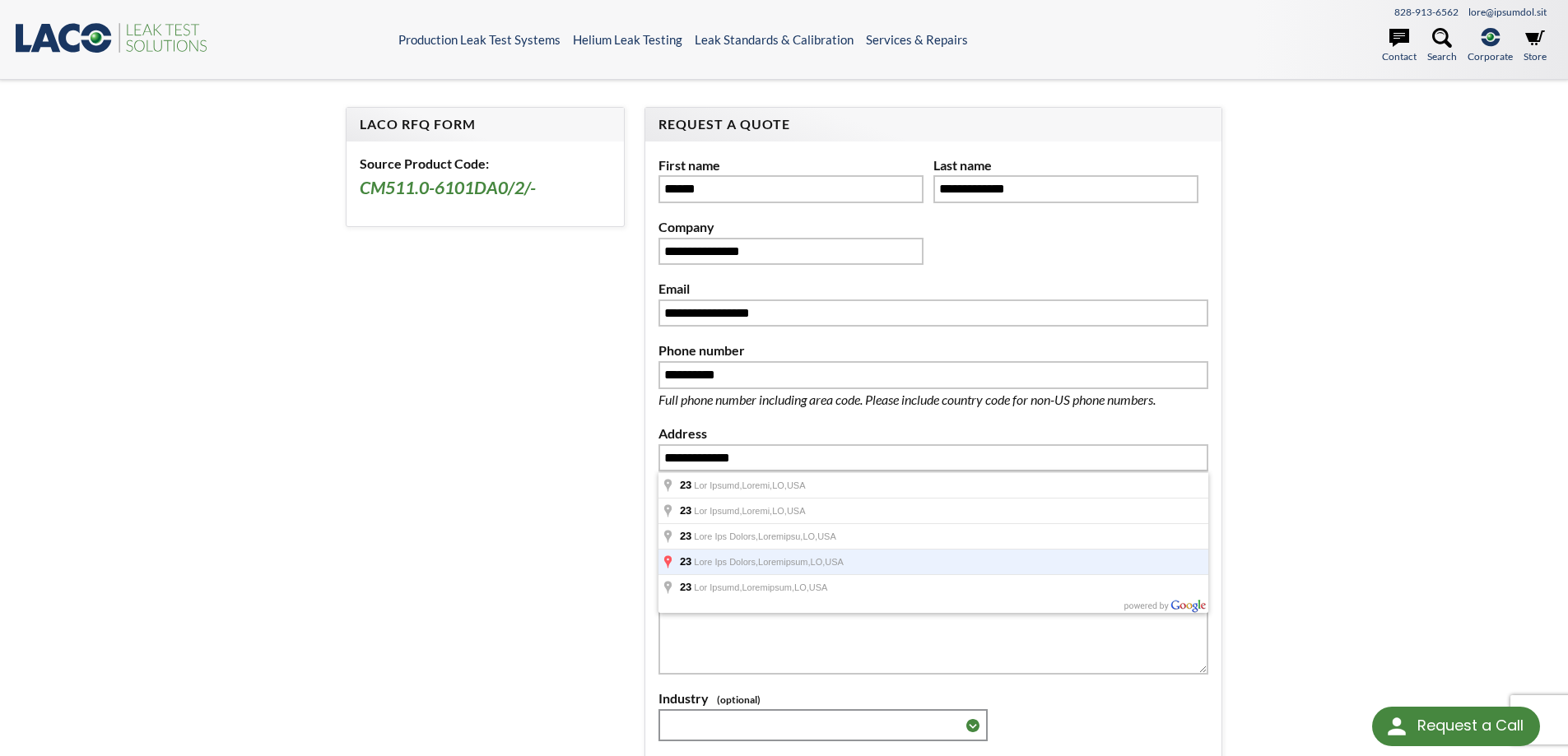 click on "**********" at bounding box center [784, 485] 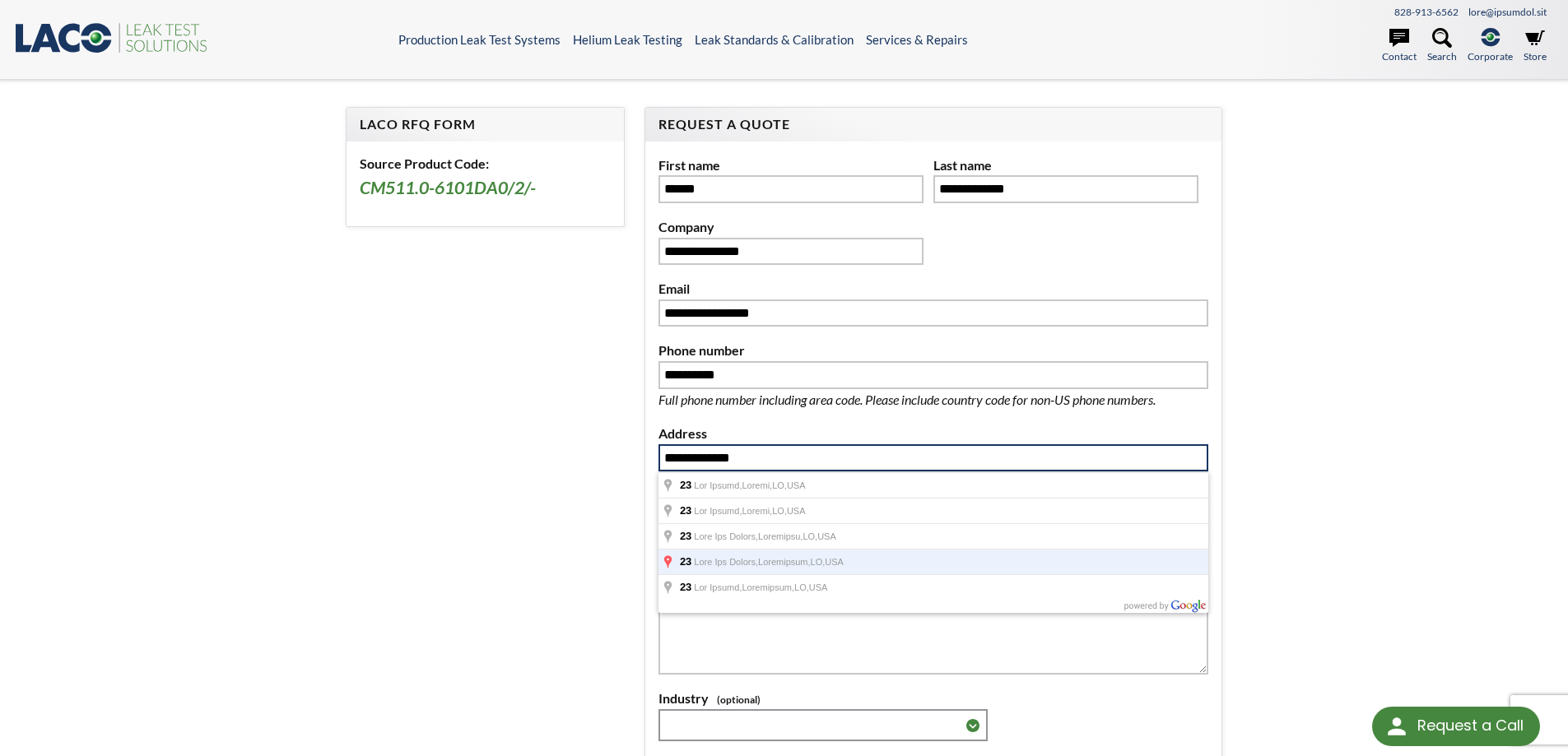 click on "**********" at bounding box center (933, 458) 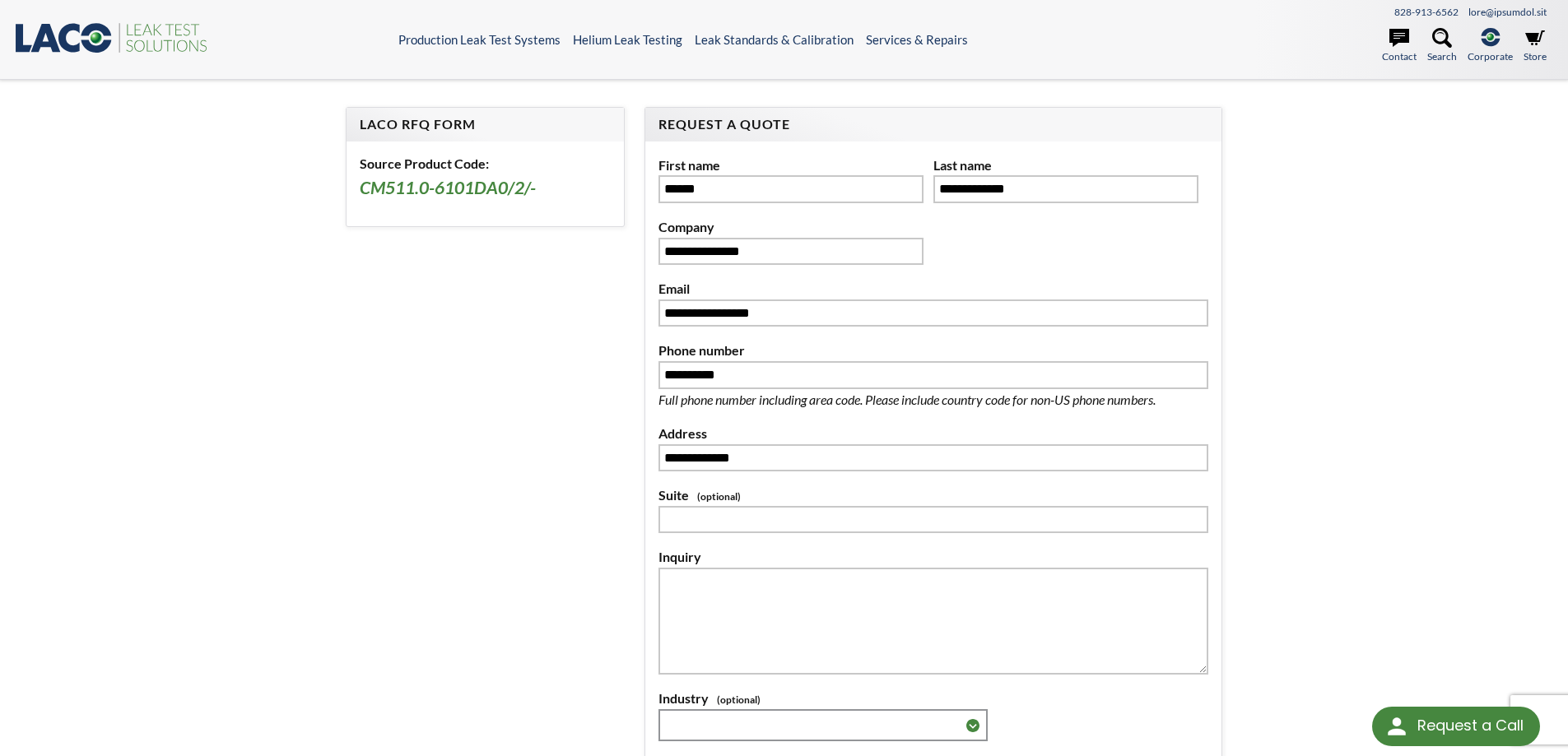 click on "**********" at bounding box center (784, 485) 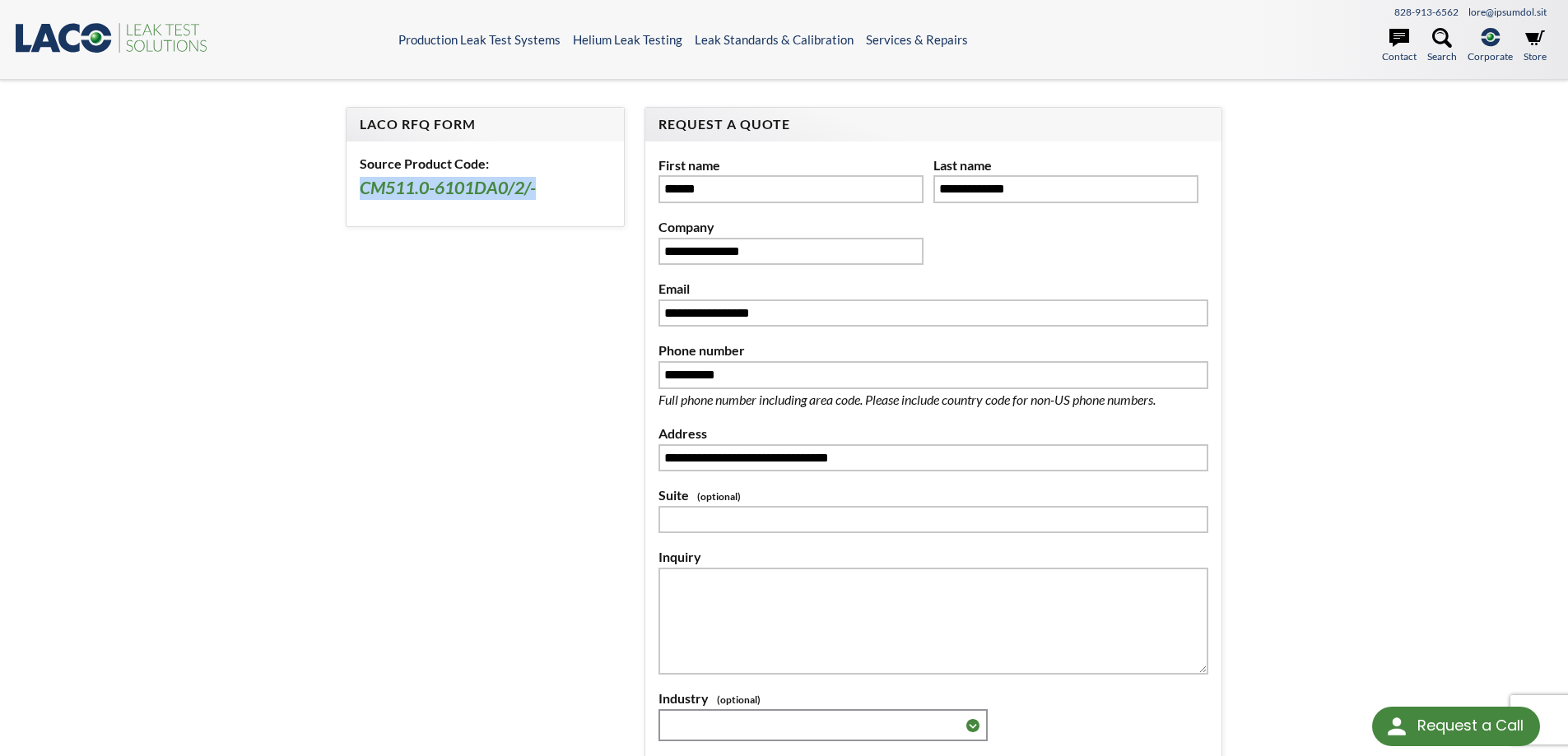 drag, startPoint x: 362, startPoint y: 186, endPoint x: 565, endPoint y: 185, distance: 203.00246 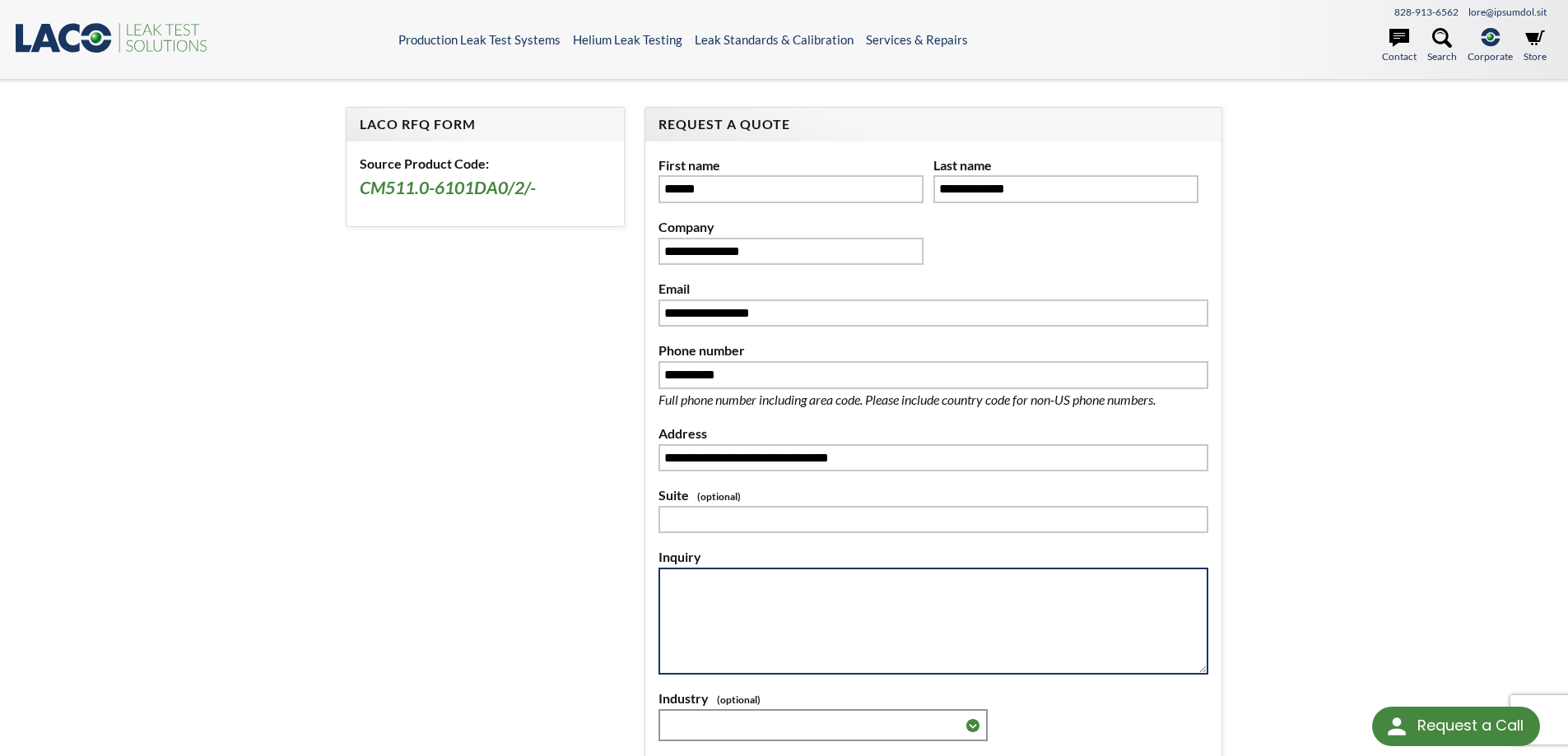 click at bounding box center (933, 621) 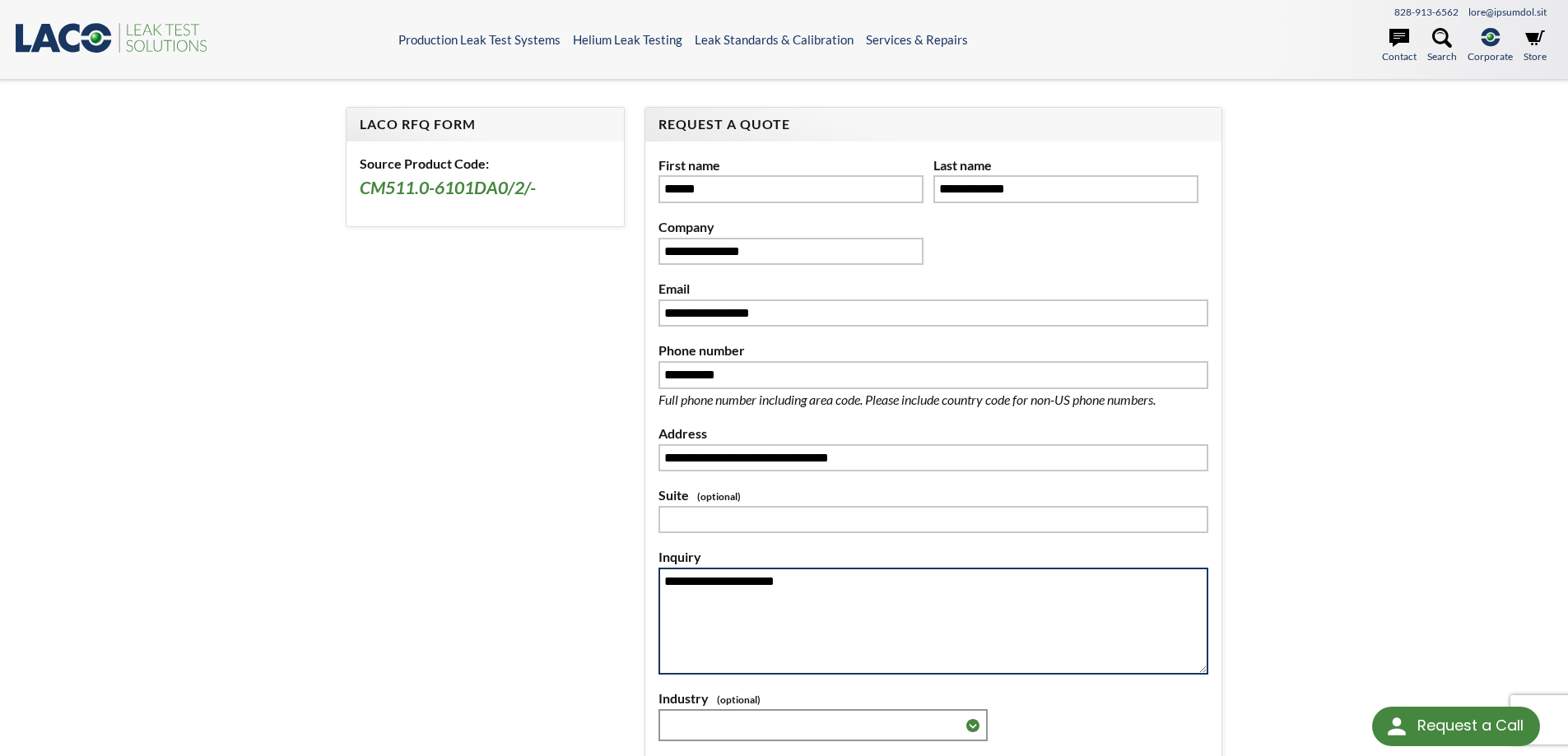 paste on "**********" 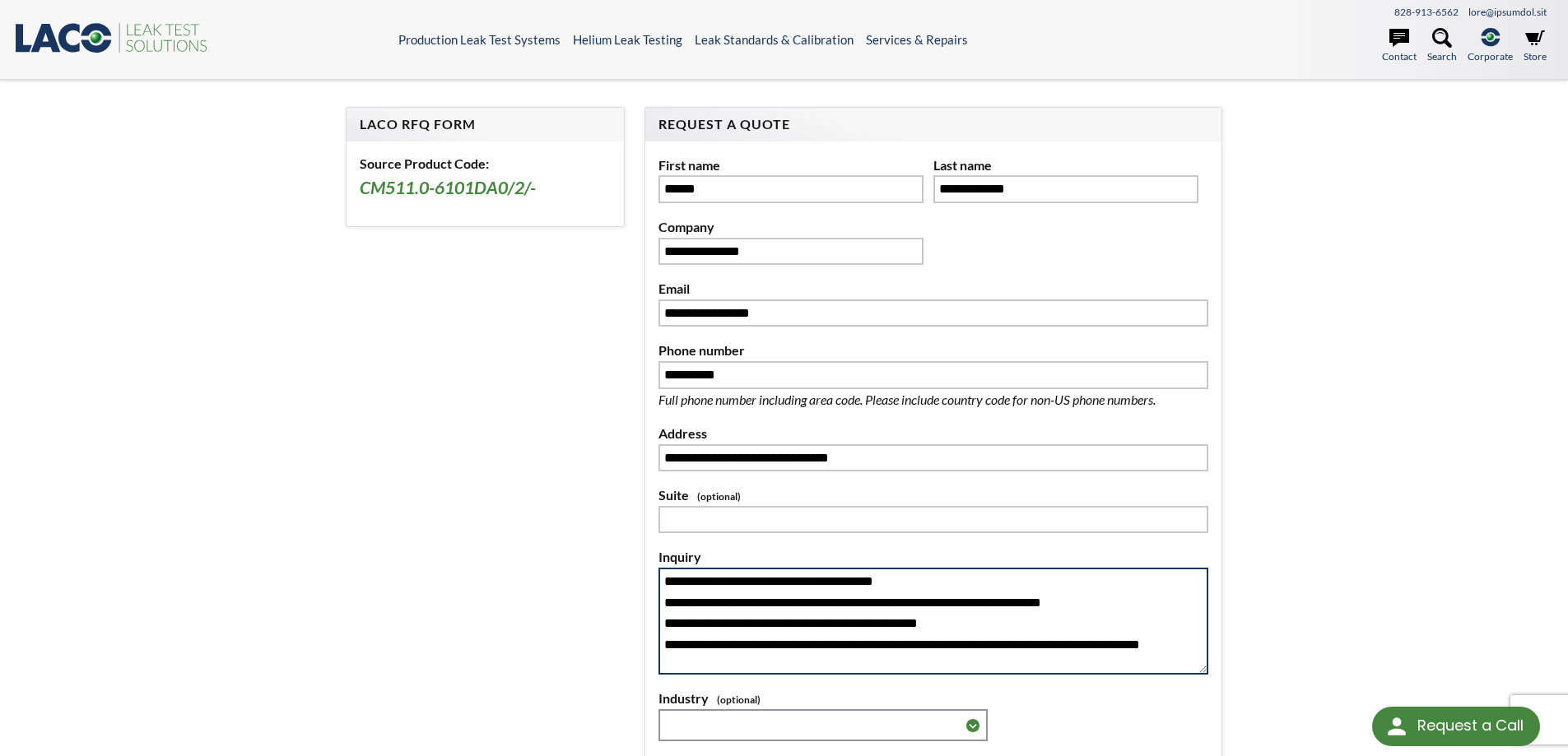 scroll, scrollTop: 1, scrollLeft: 0, axis: vertical 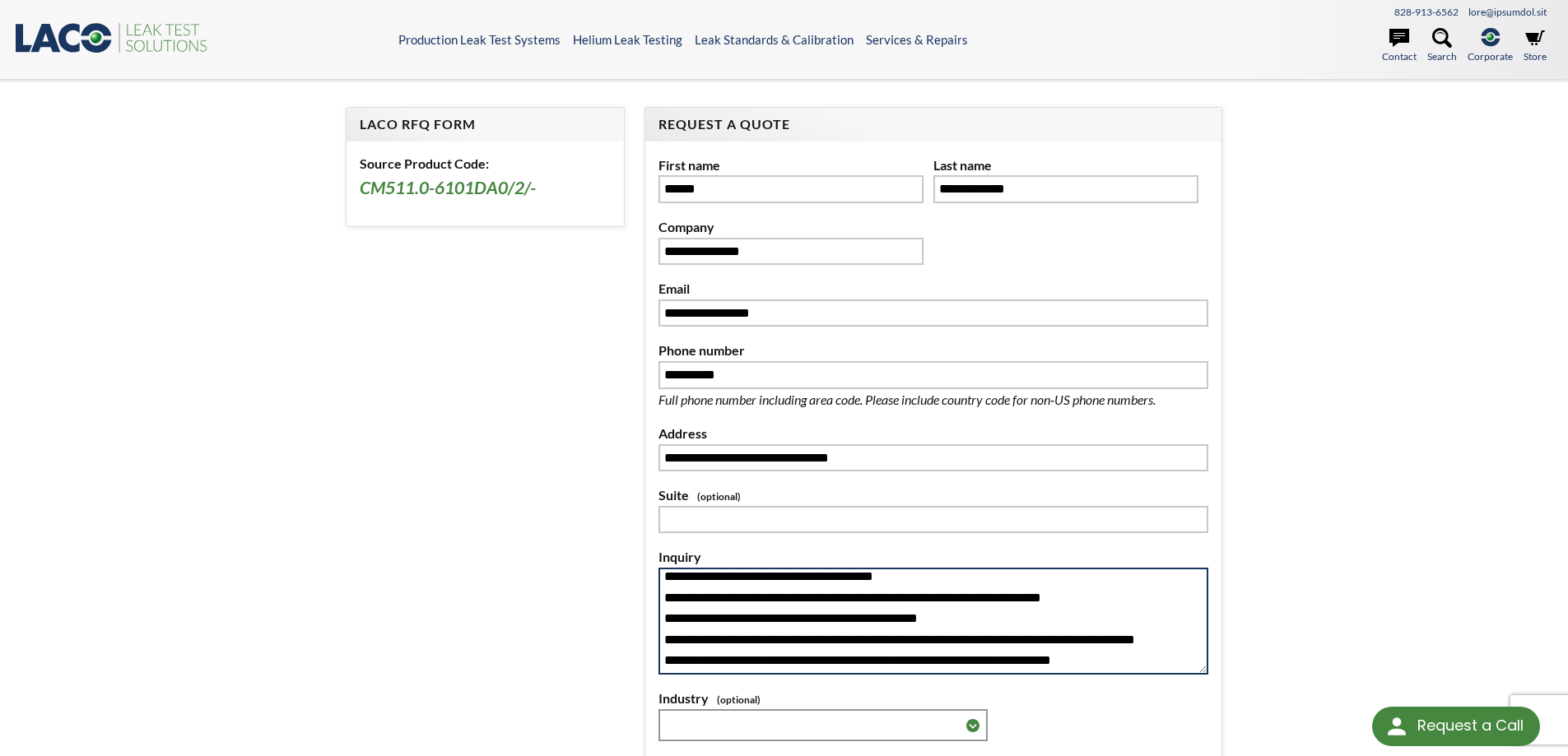 drag, startPoint x: 1046, startPoint y: 663, endPoint x: 1010, endPoint y: 666, distance: 36.124784 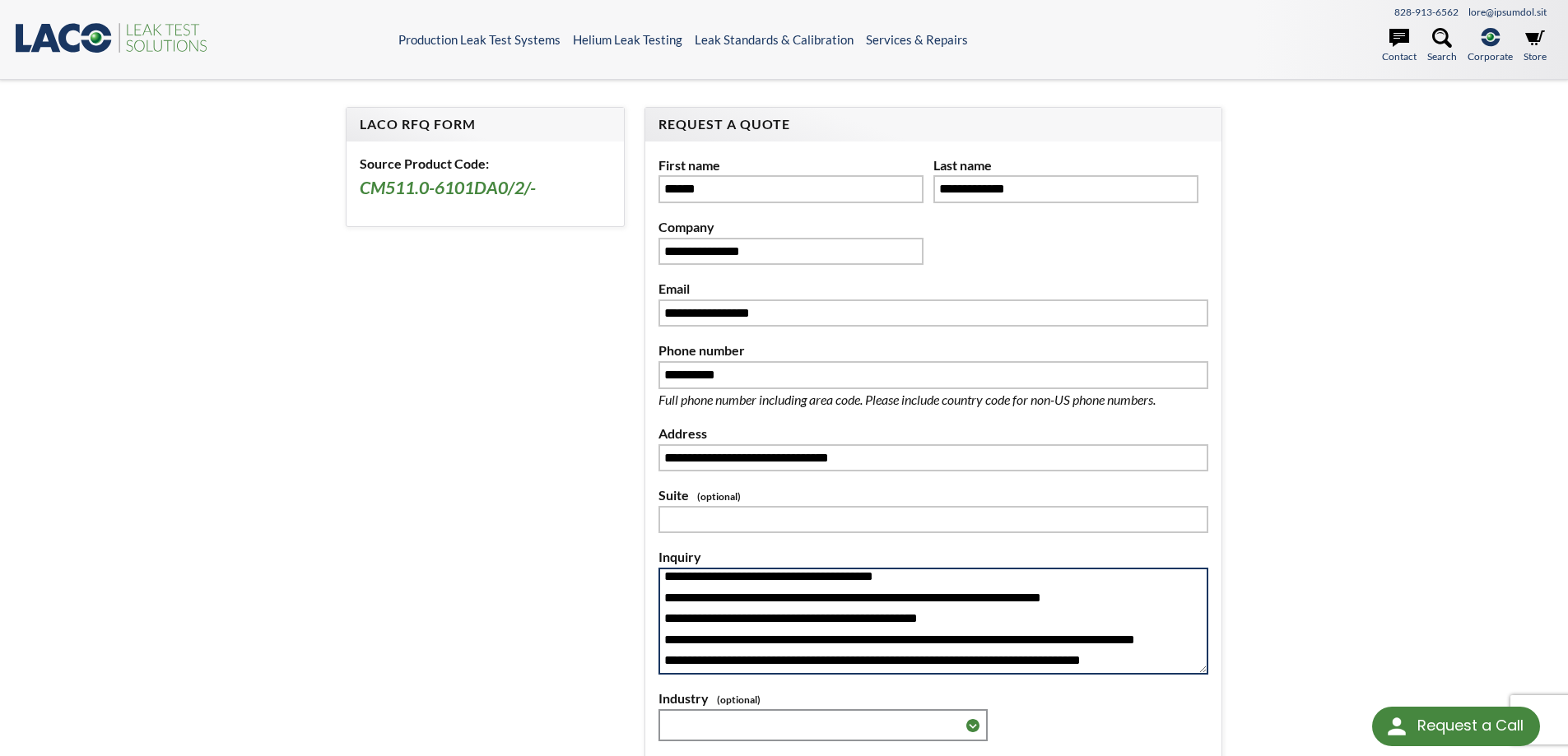 click on "**********" at bounding box center (933, 621) 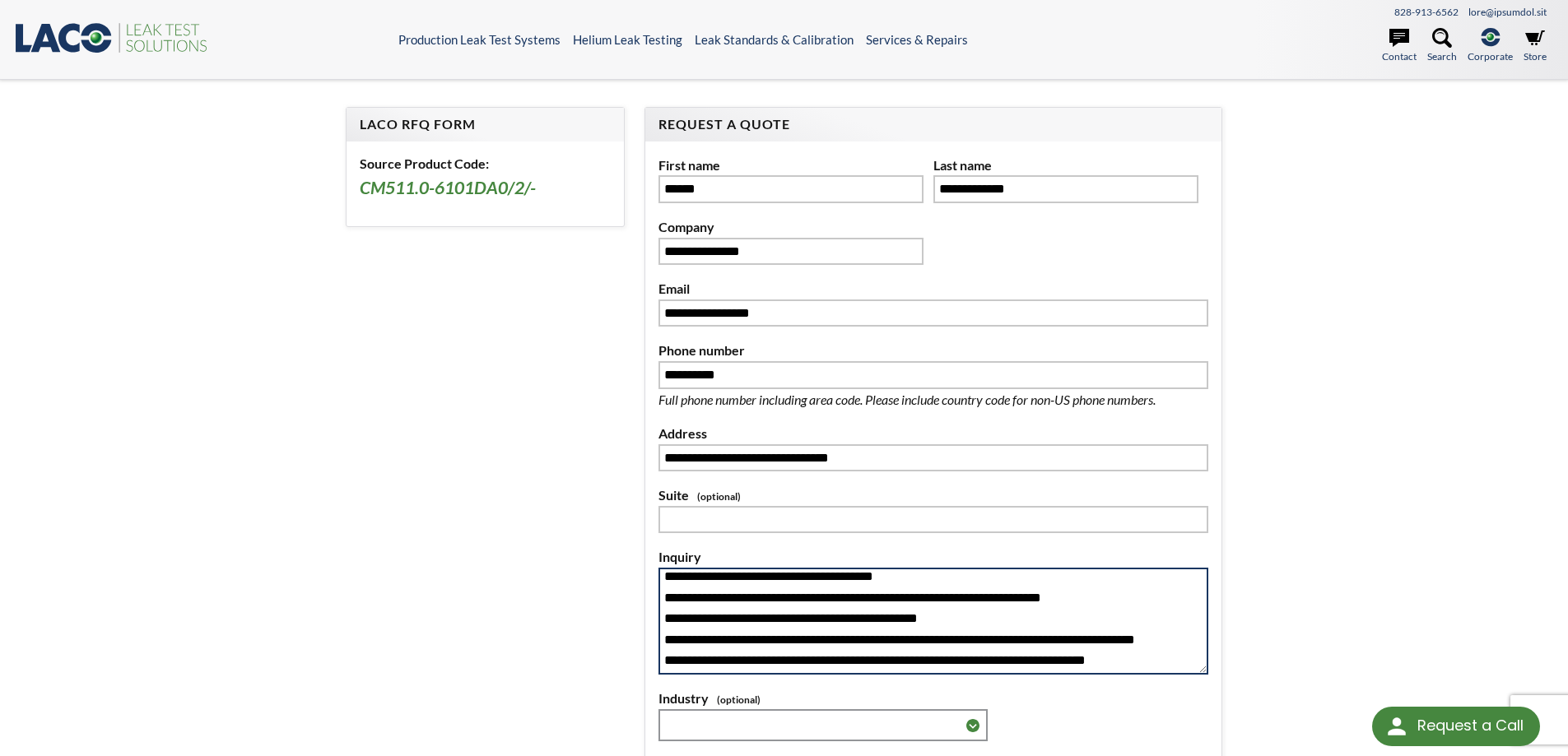 scroll, scrollTop: 22, scrollLeft: 0, axis: vertical 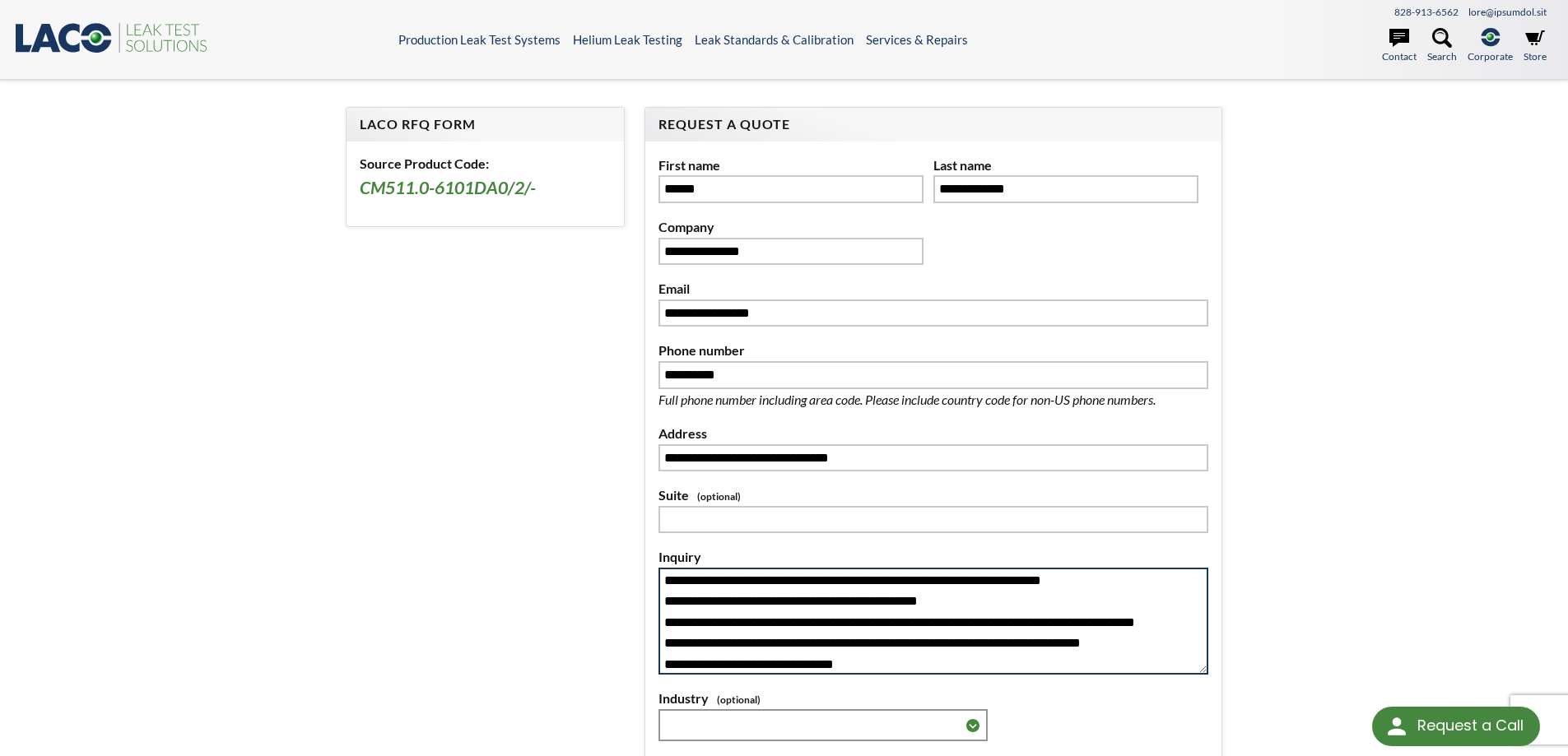 drag, startPoint x: 910, startPoint y: 625, endPoint x: 1179, endPoint y: 624, distance: 269.00186 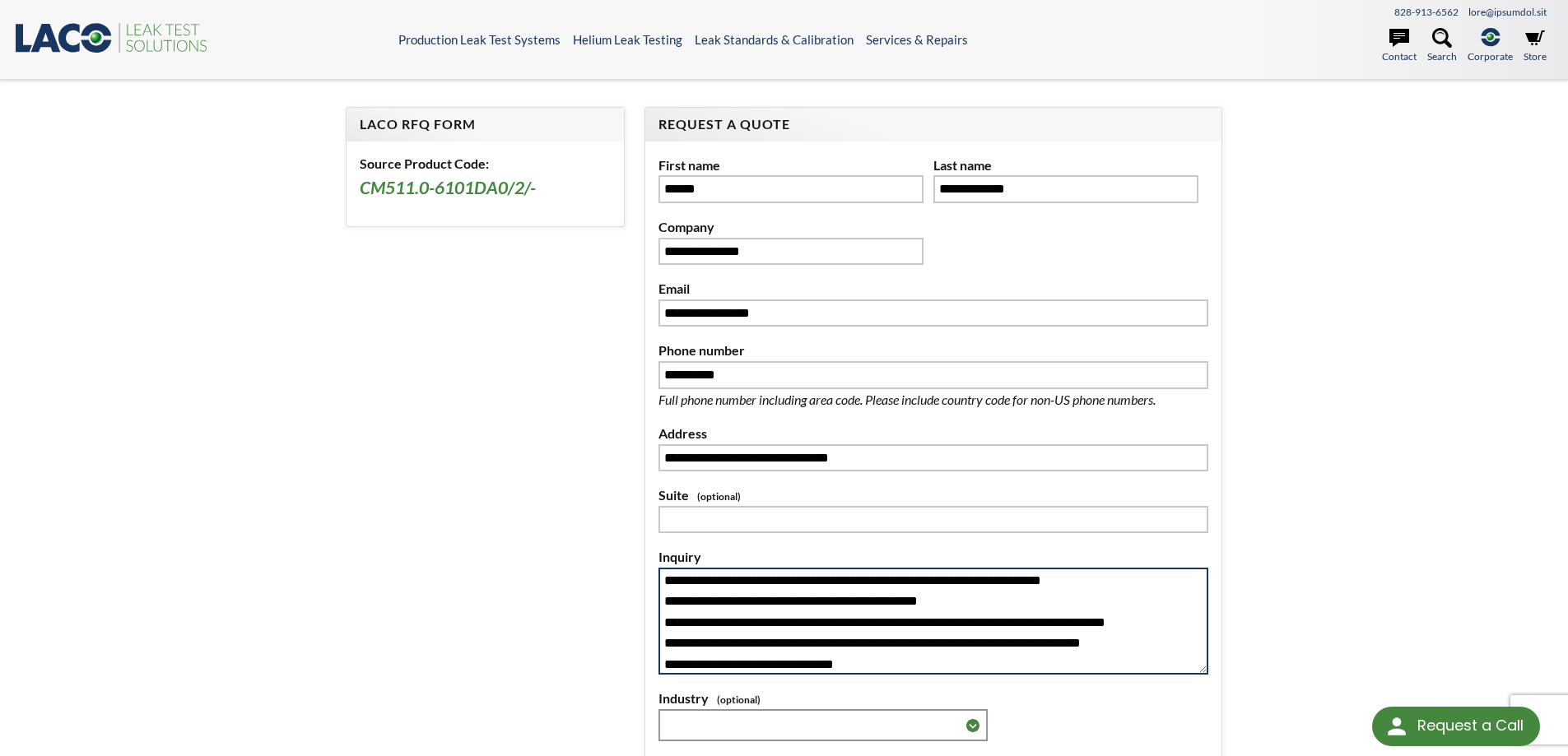 click on "**********" at bounding box center [933, 621] 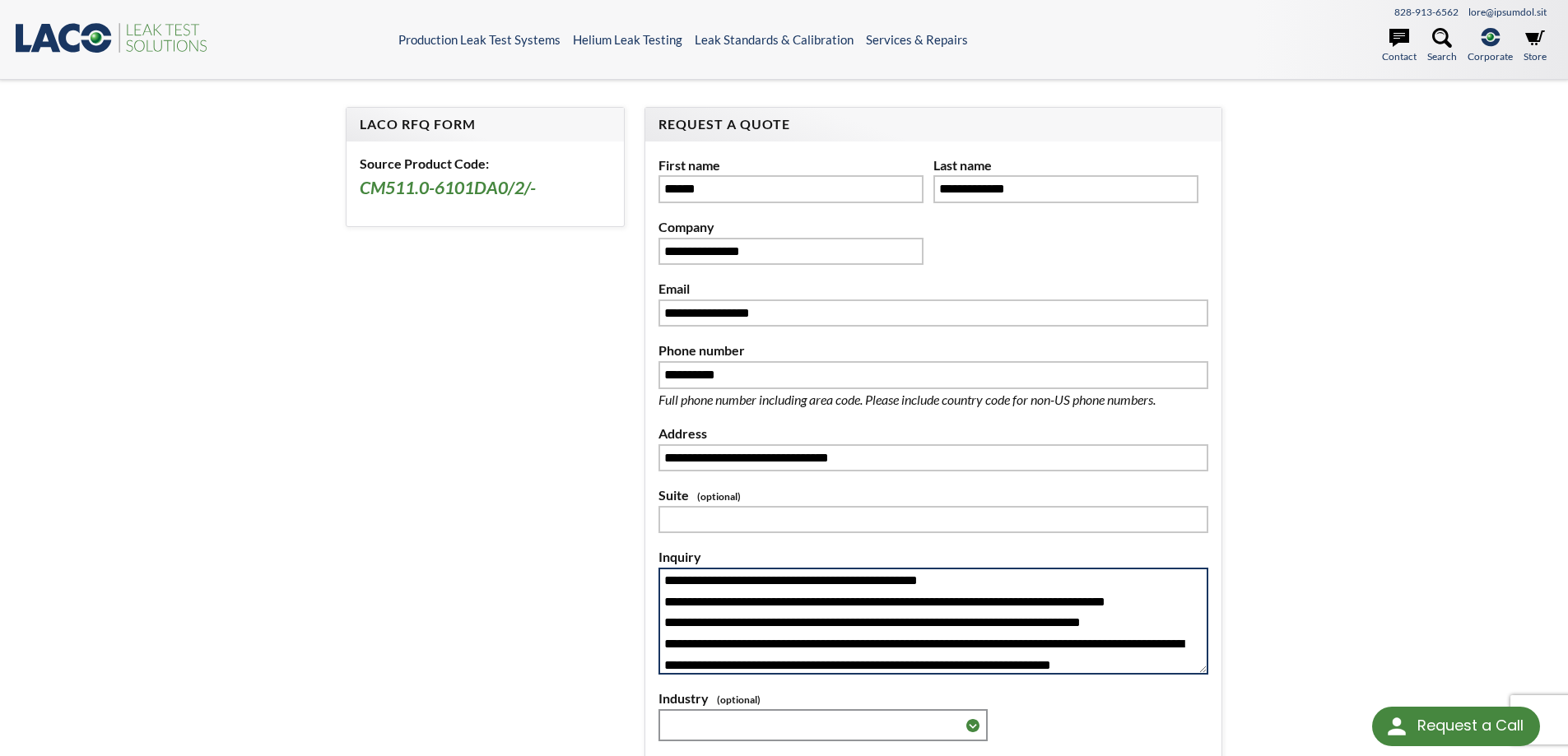 scroll, scrollTop: 64, scrollLeft: 0, axis: vertical 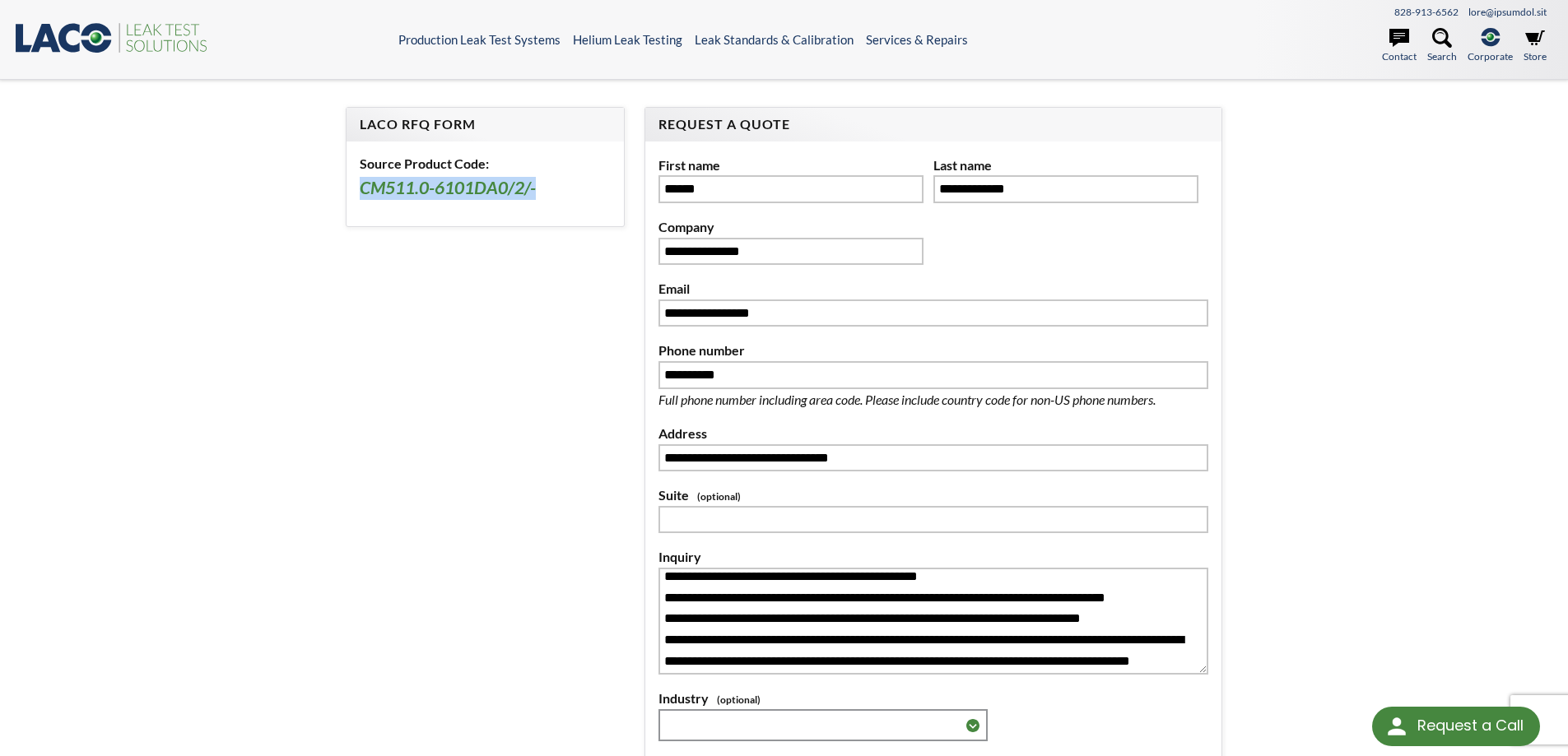 drag, startPoint x: 534, startPoint y: 189, endPoint x: 347, endPoint y: 178, distance: 187.32325 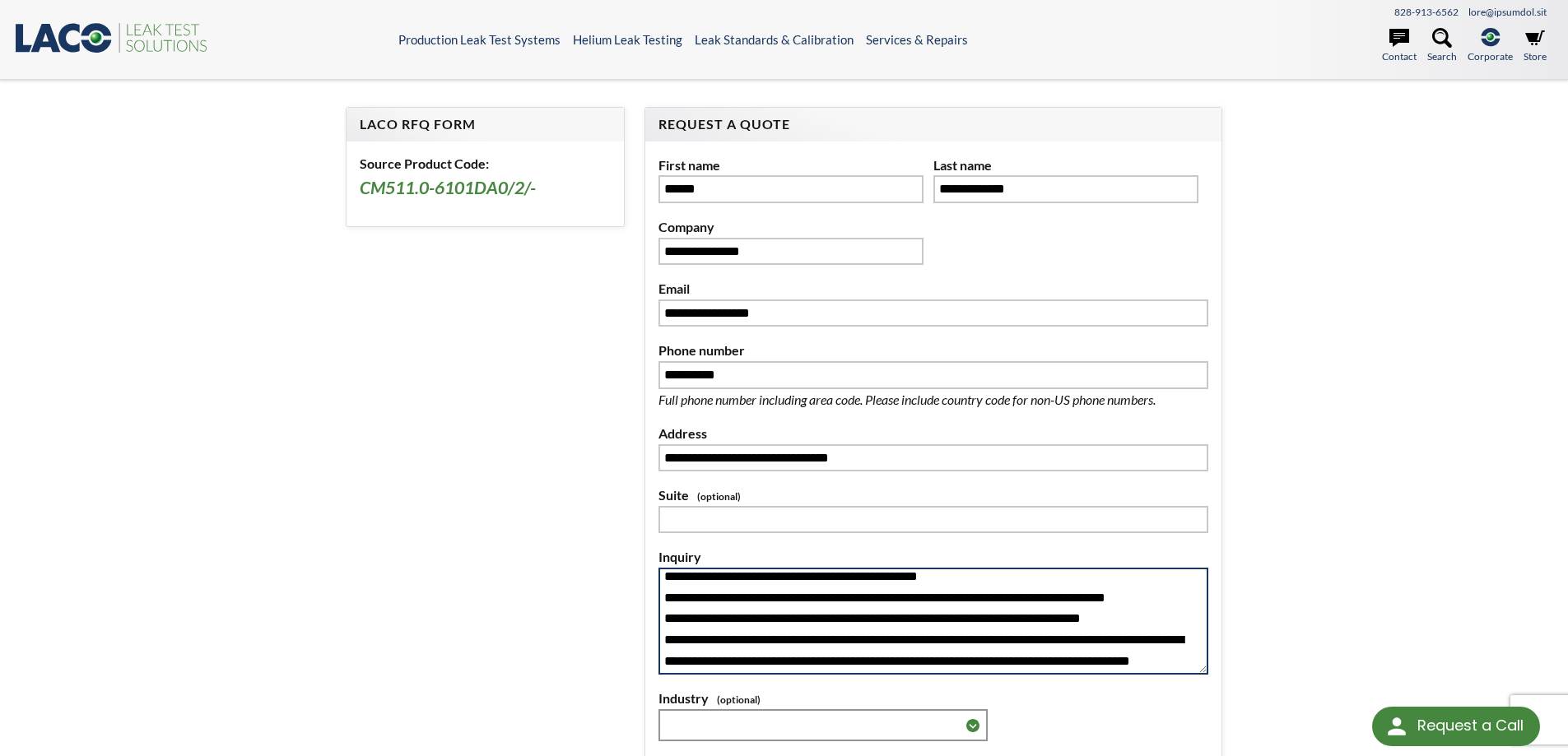 click on "**********" at bounding box center (933, 621) 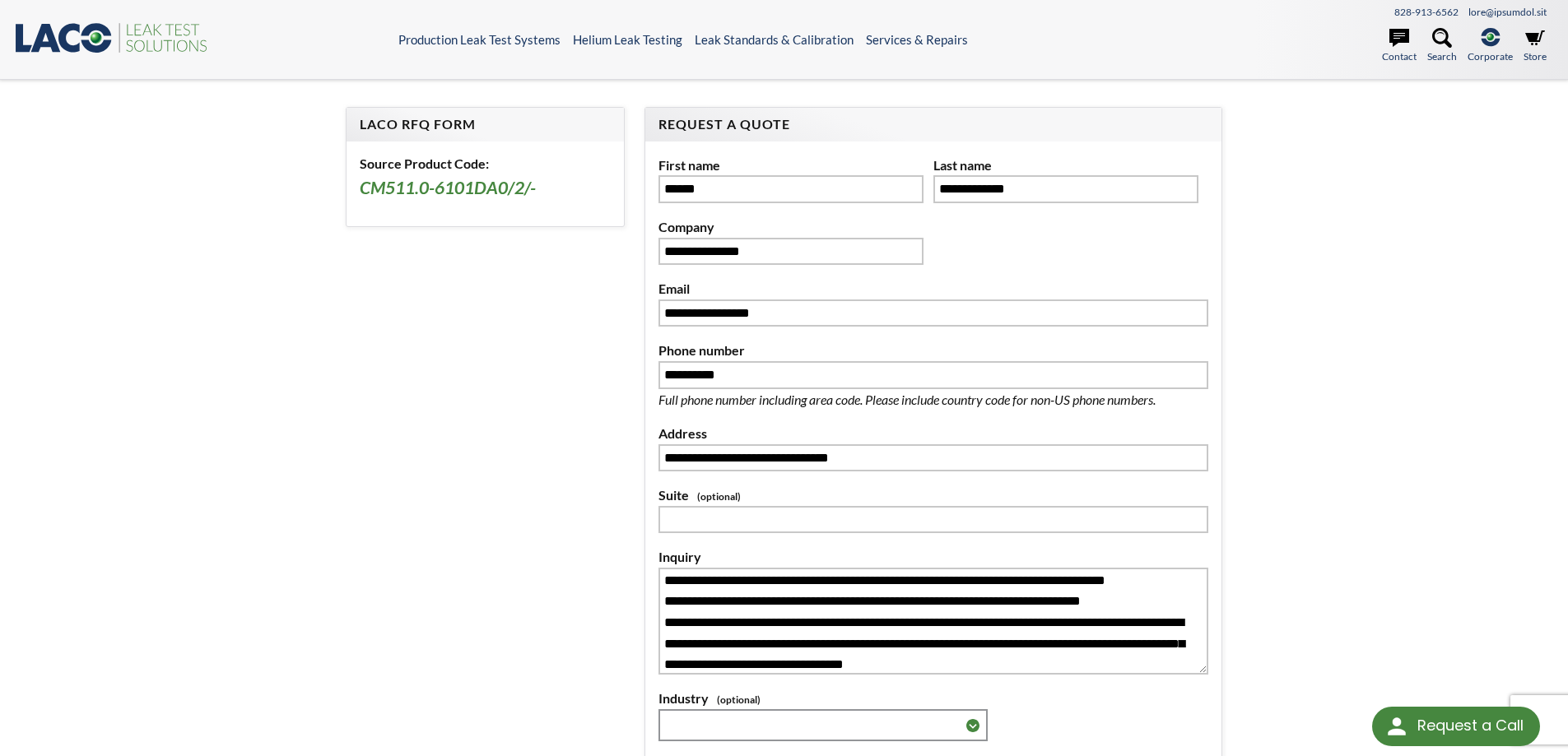 click on "**********" at bounding box center [784, 485] 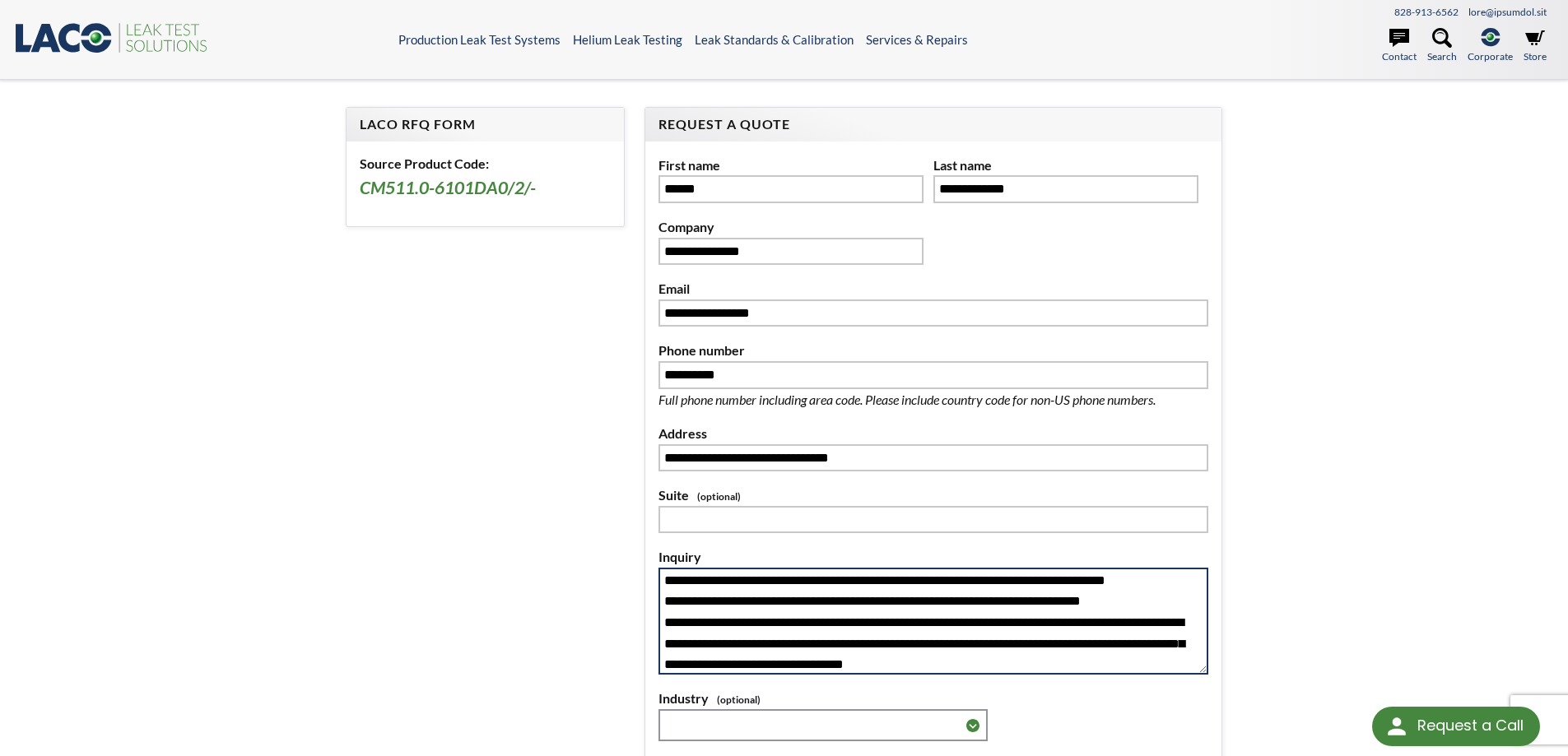 click on "**********" at bounding box center (933, 621) 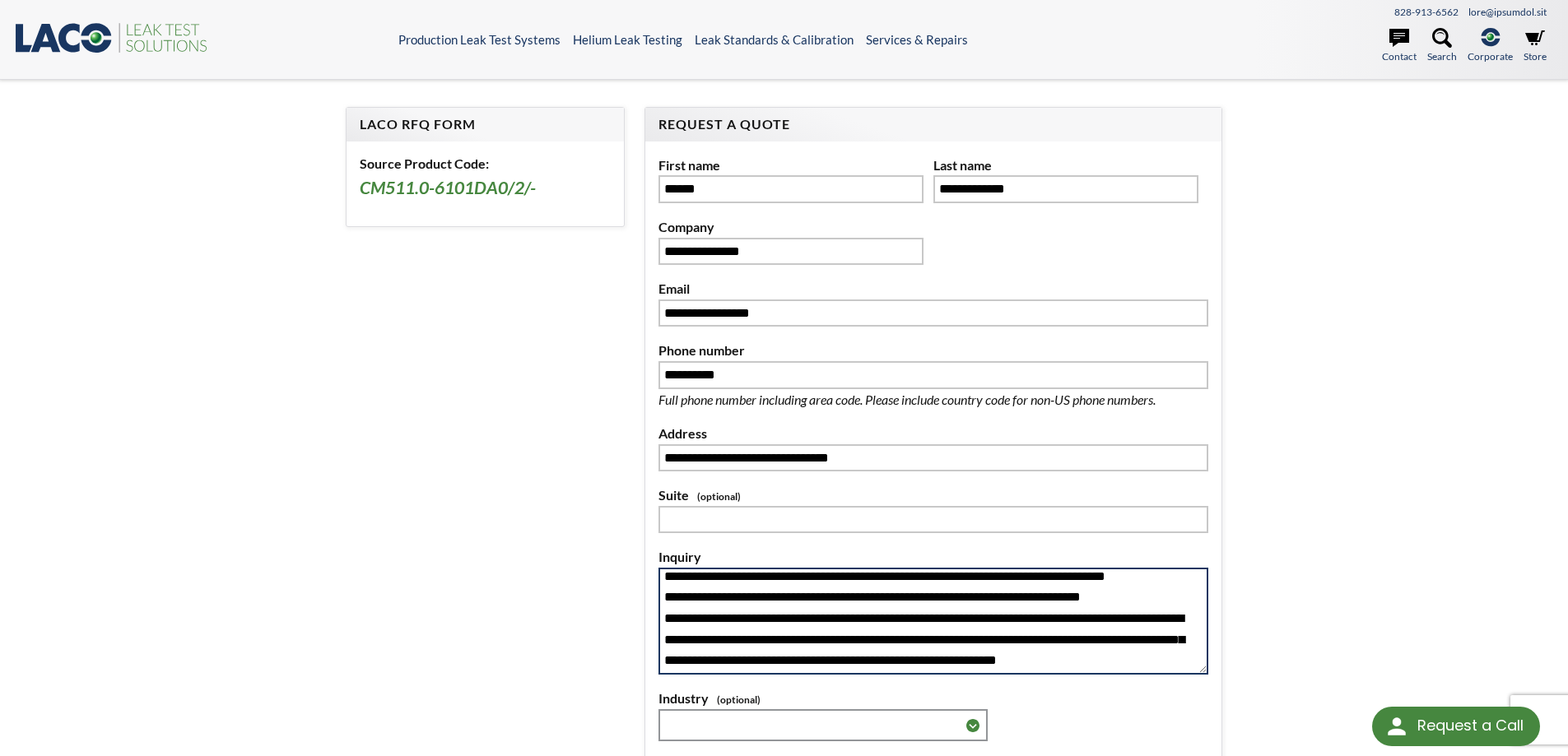 scroll, scrollTop: 68, scrollLeft: 0, axis: vertical 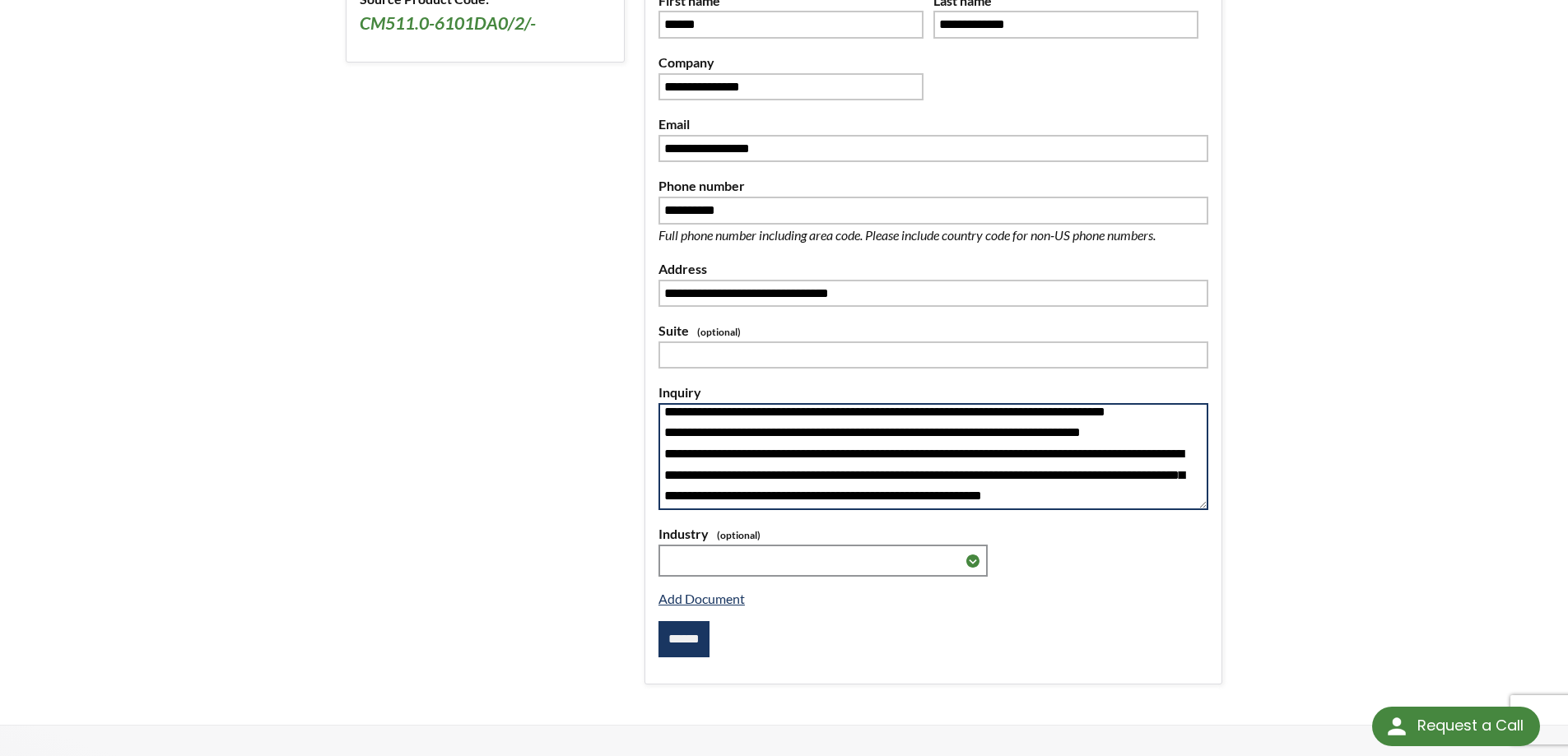 type on "**********" 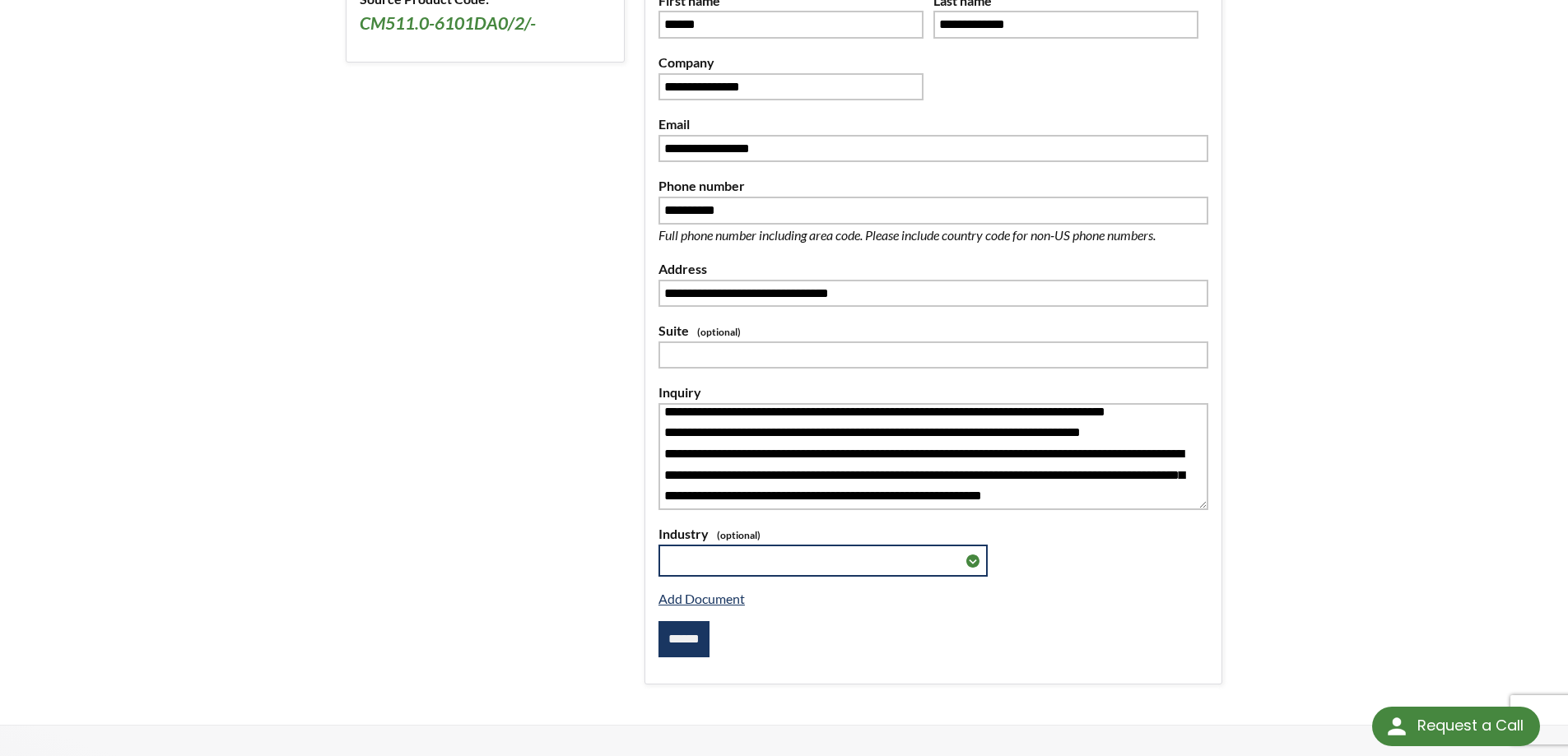 click on "**********" at bounding box center [823, 560] 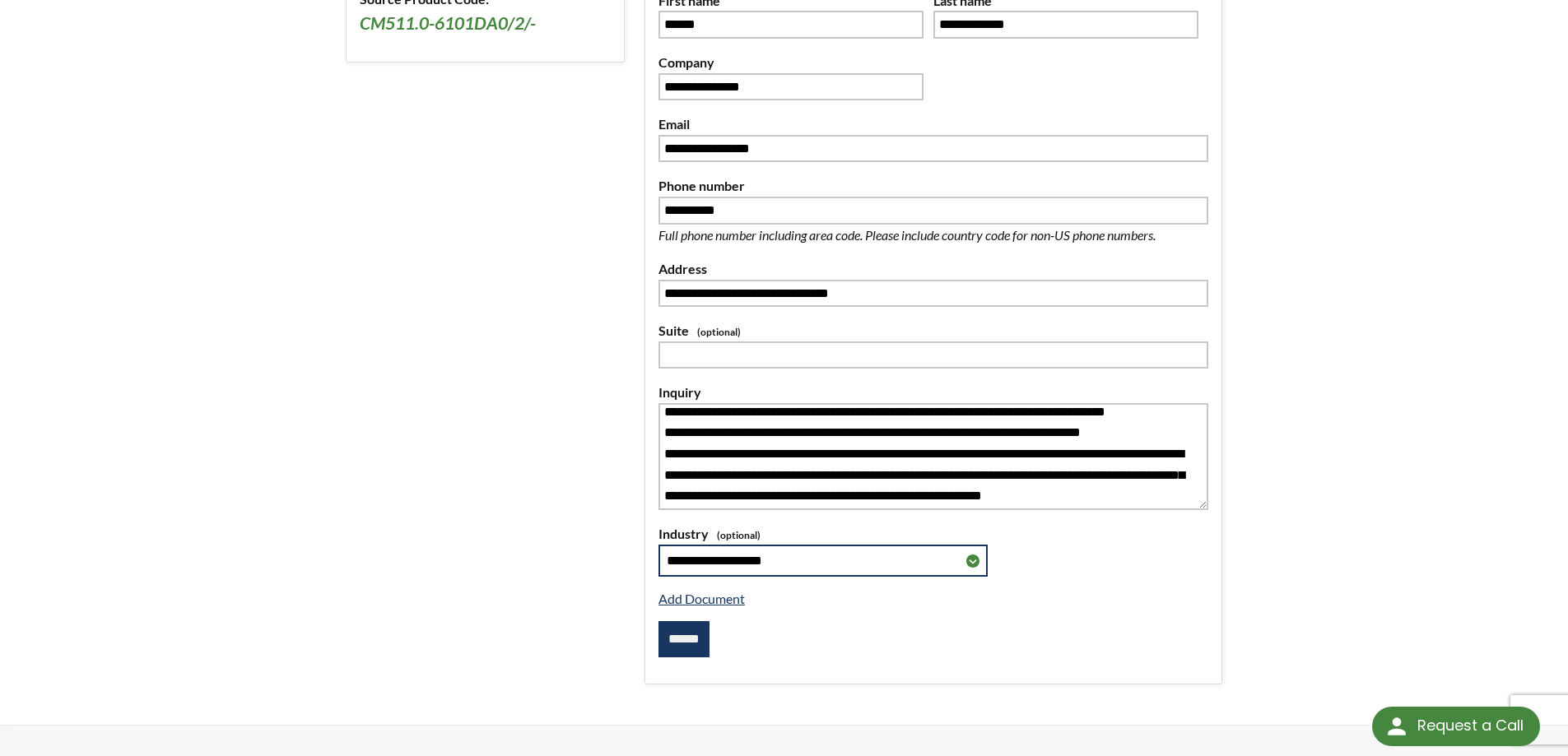click on "**********" at bounding box center [823, 560] 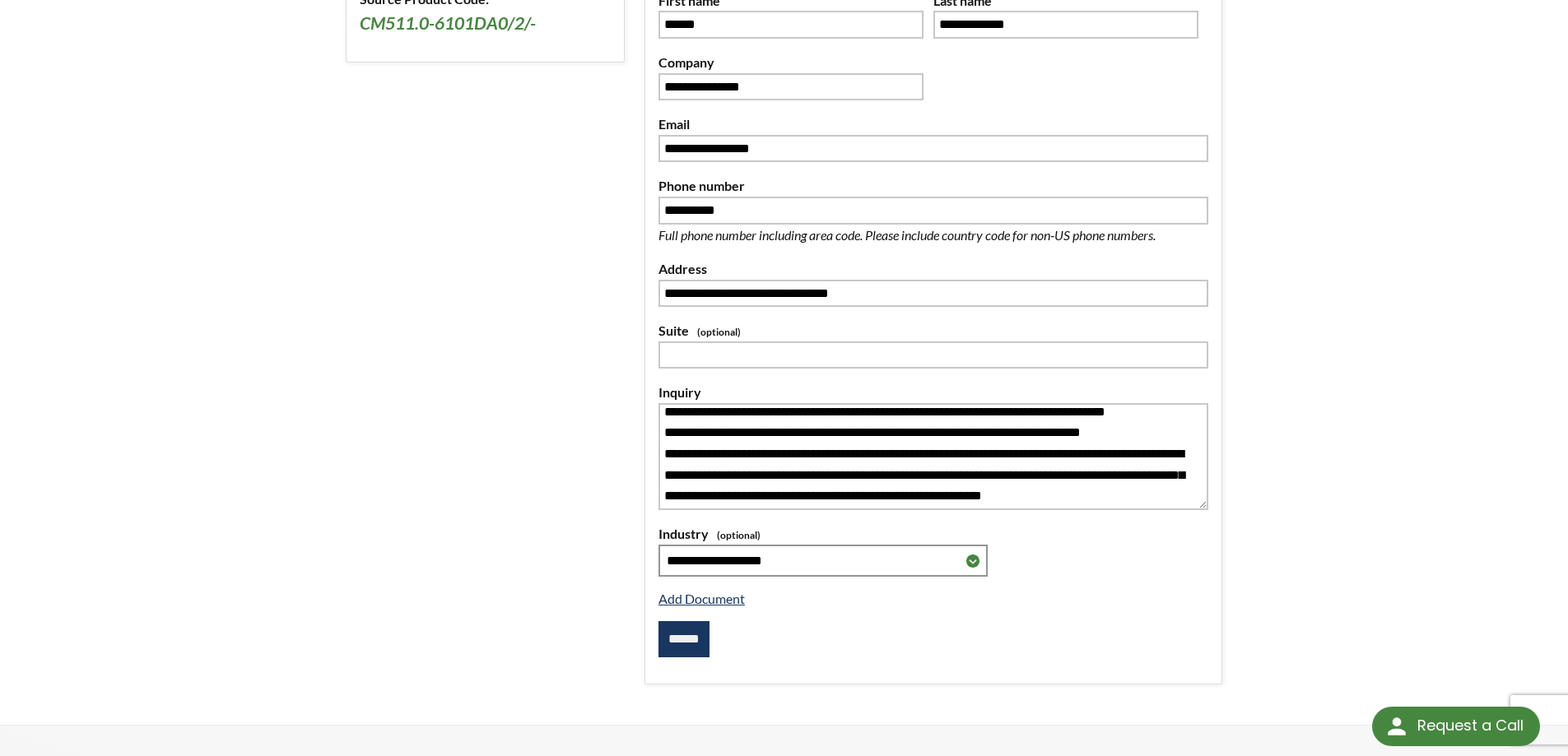 click on "******" at bounding box center [684, 639] 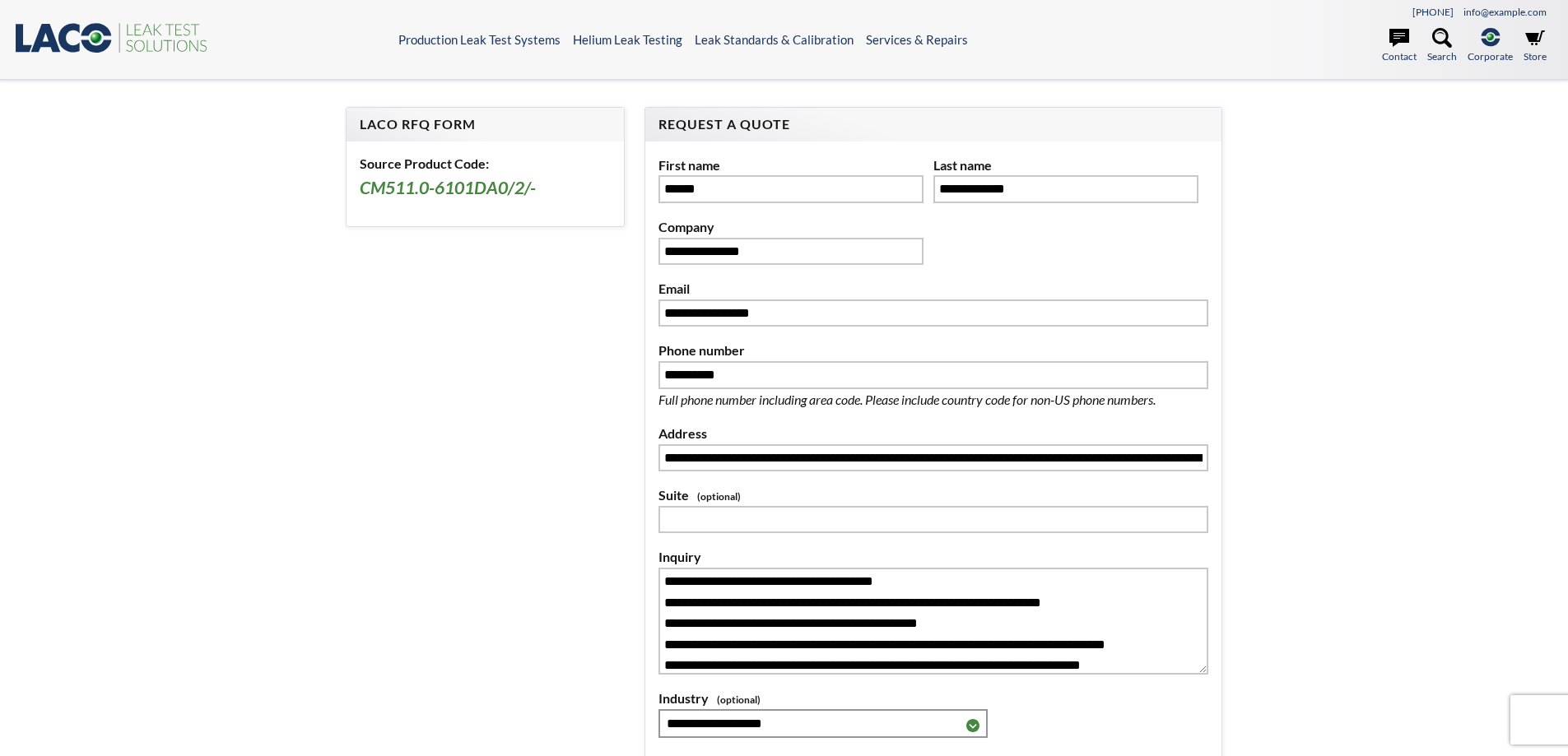 scroll, scrollTop: 0, scrollLeft: 0, axis: both 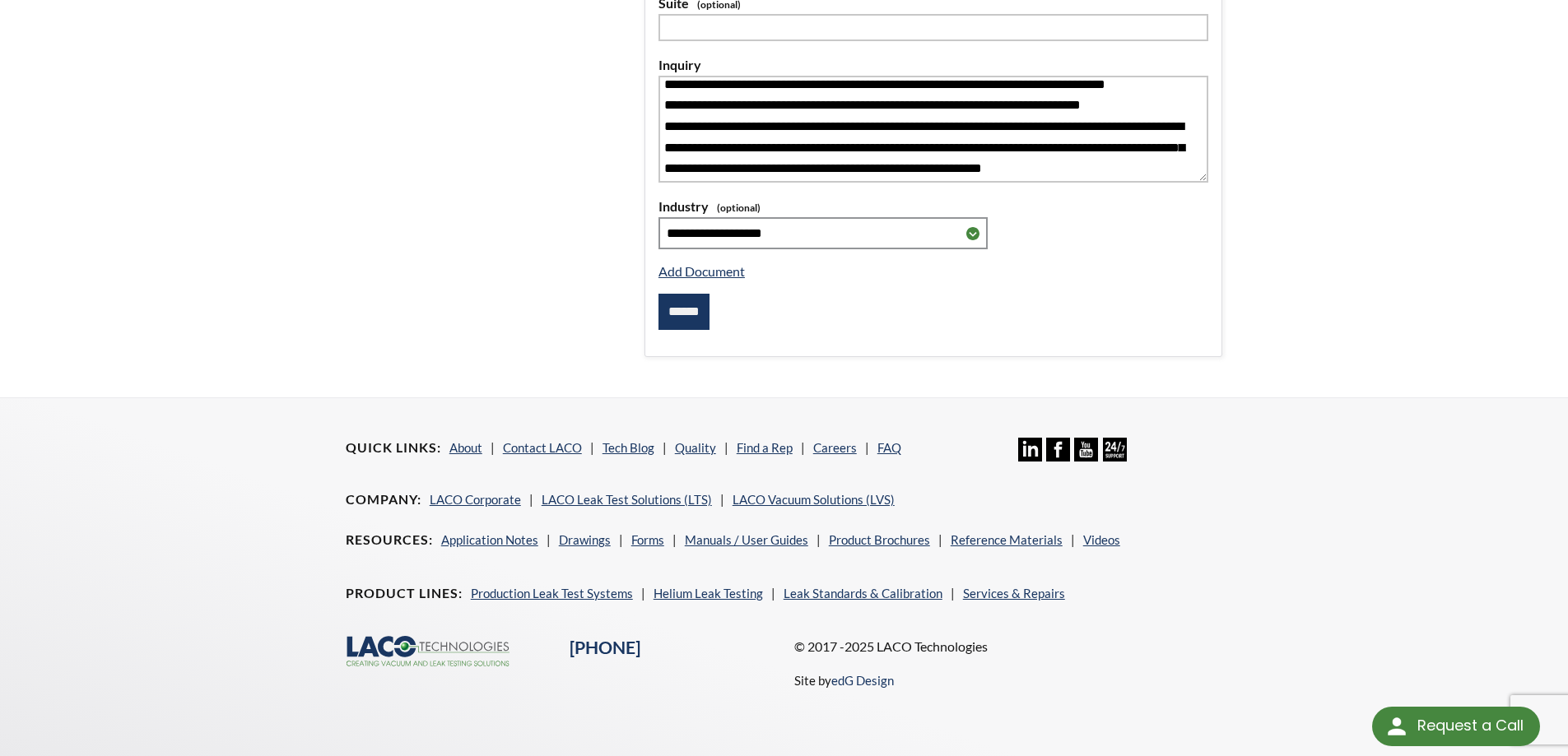 click on "******" at bounding box center [684, 312] 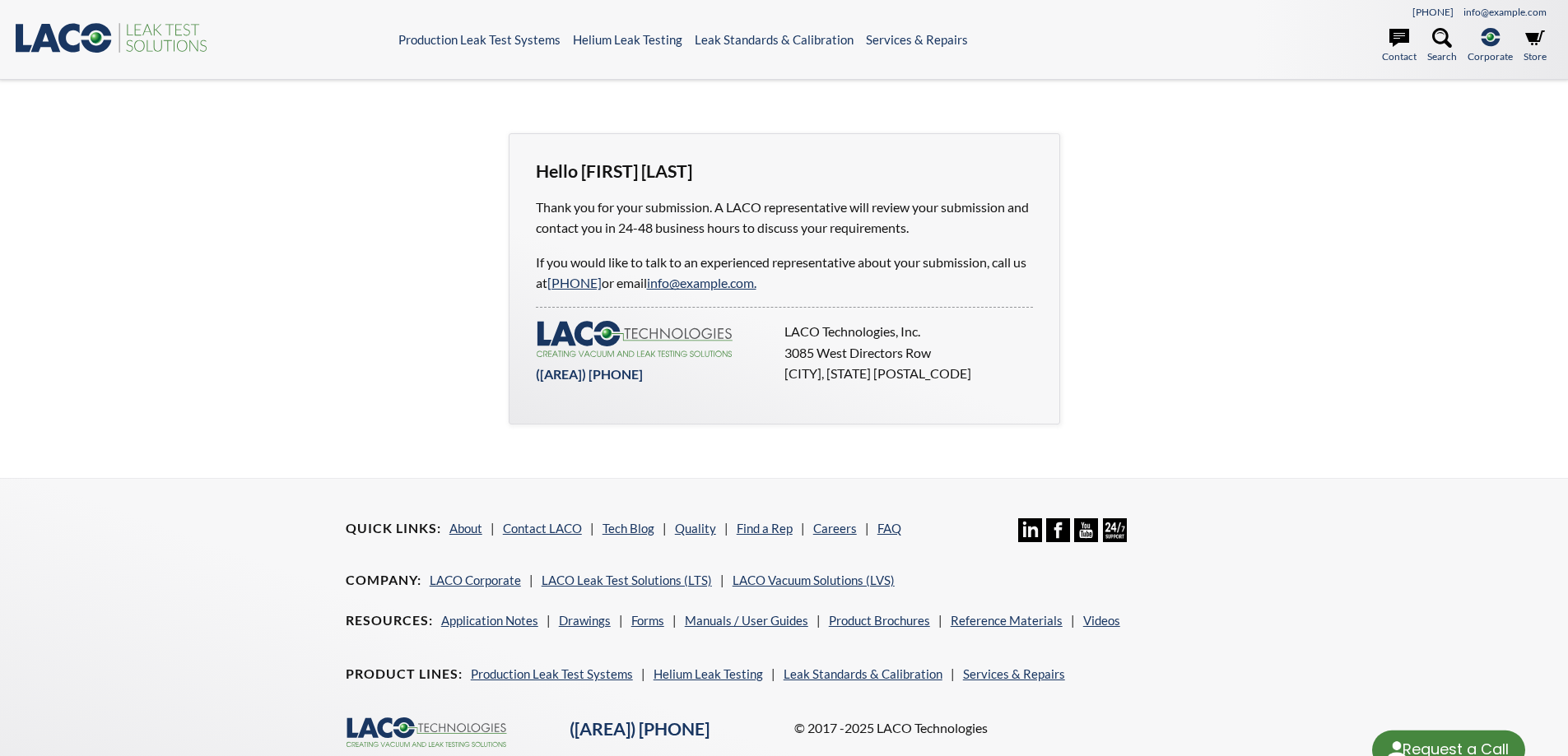 scroll, scrollTop: 0, scrollLeft: 0, axis: both 